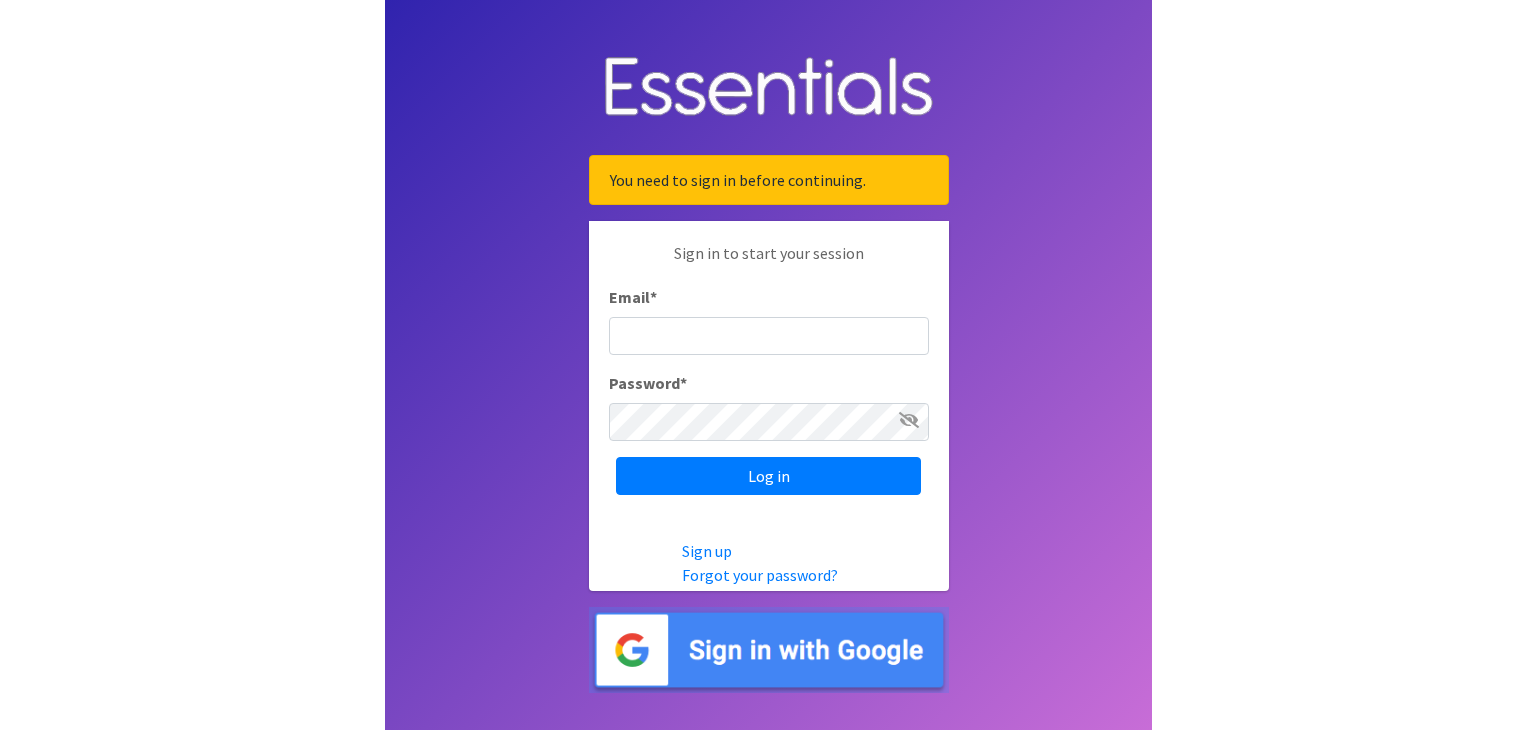 scroll, scrollTop: 0, scrollLeft: 0, axis: both 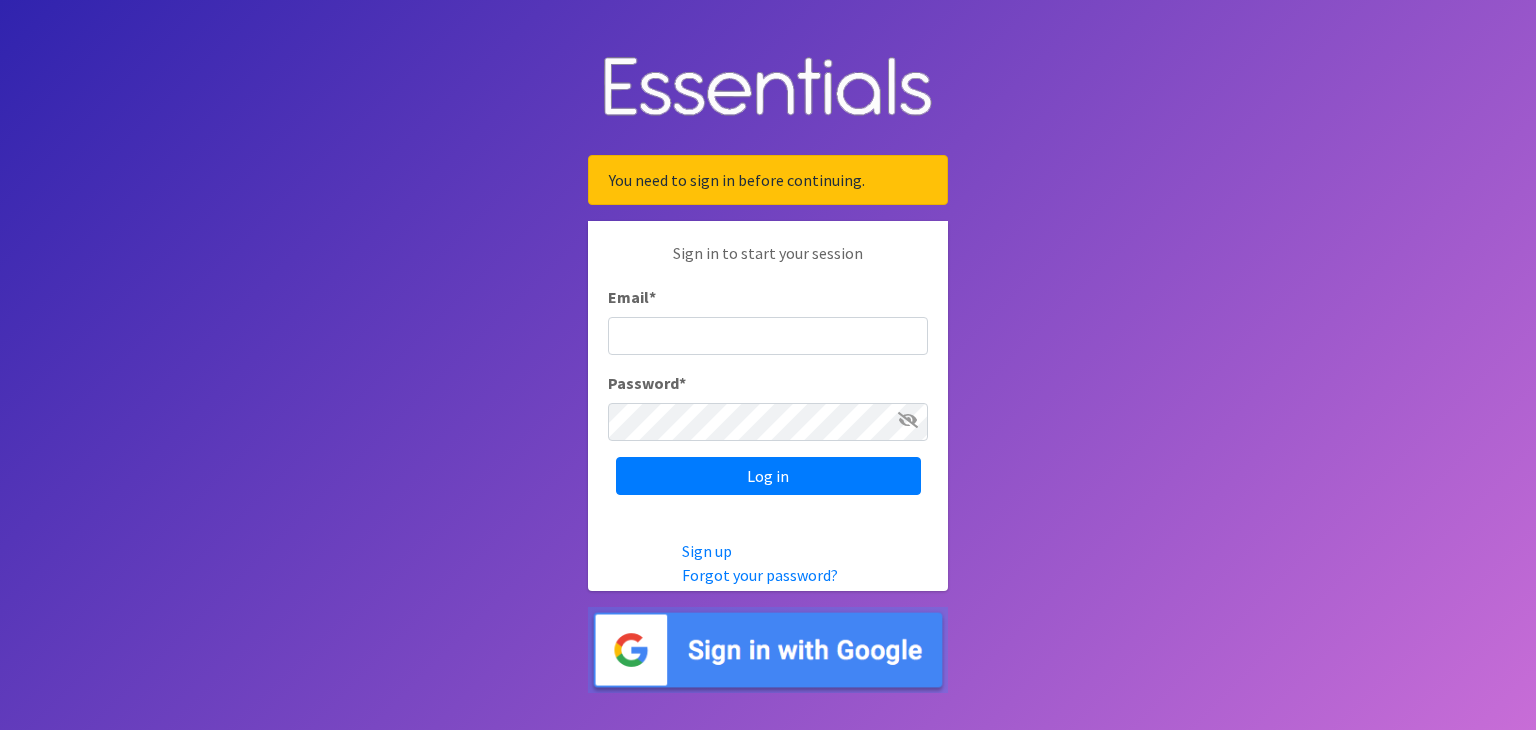 click at bounding box center (768, 650) 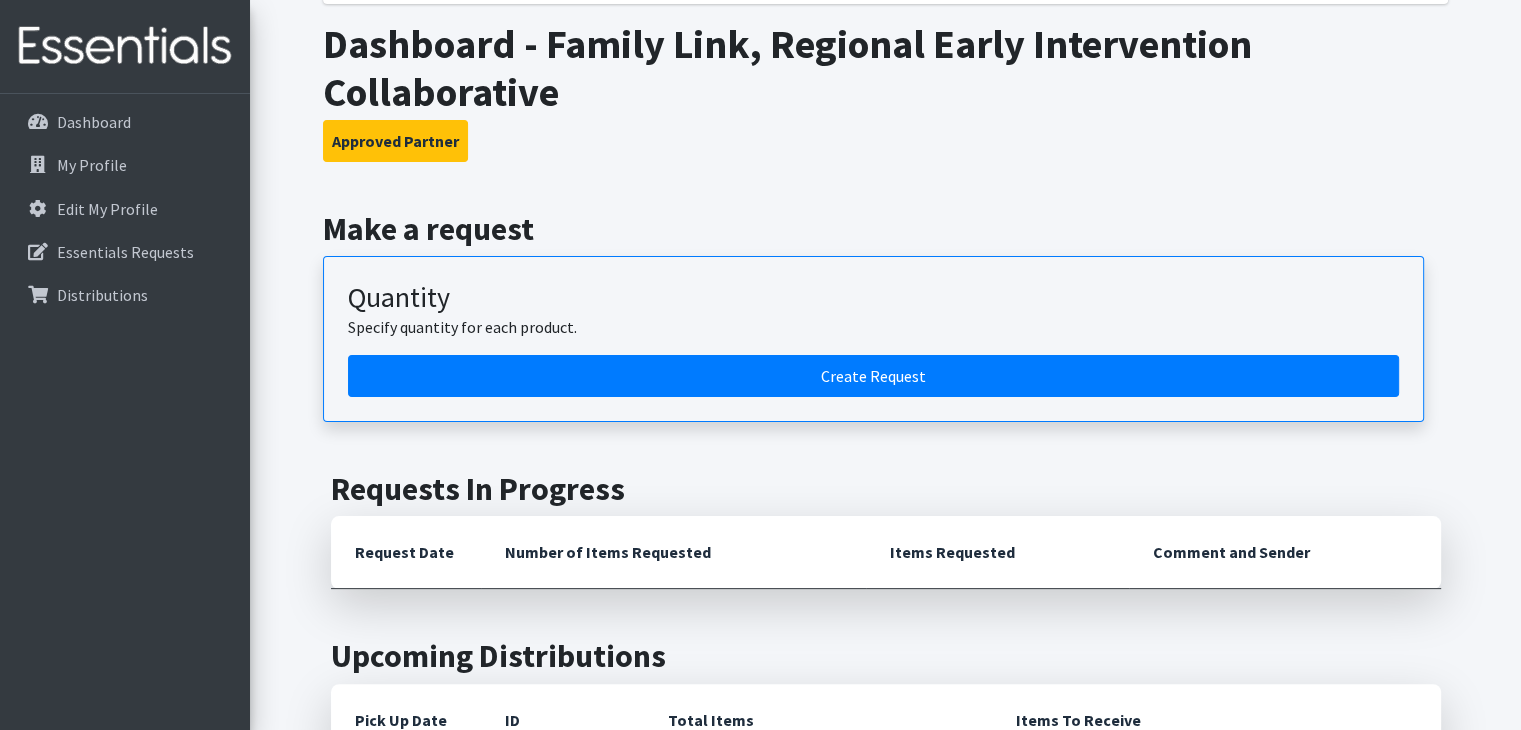 scroll, scrollTop: 312, scrollLeft: 0, axis: vertical 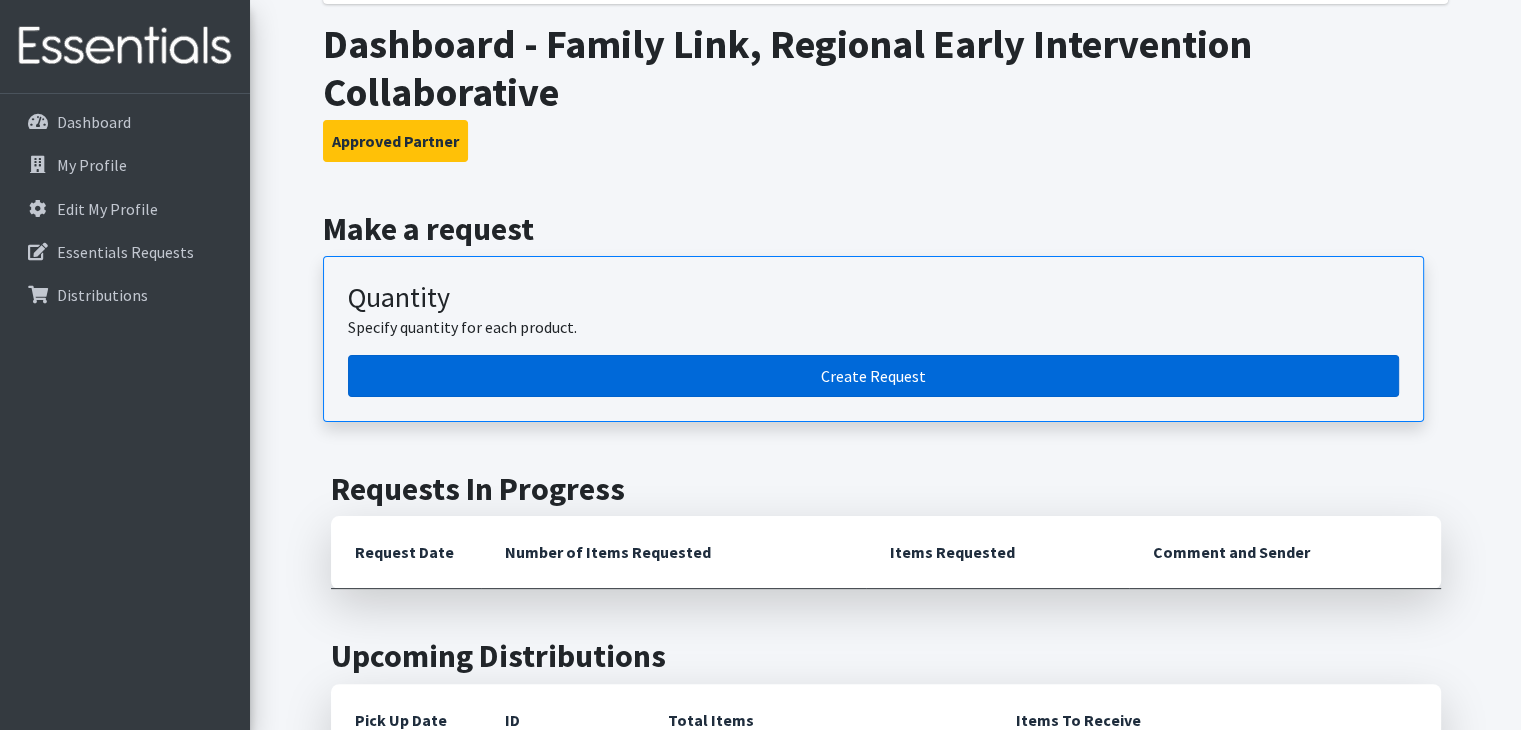 click on "Create Request" at bounding box center [873, 376] 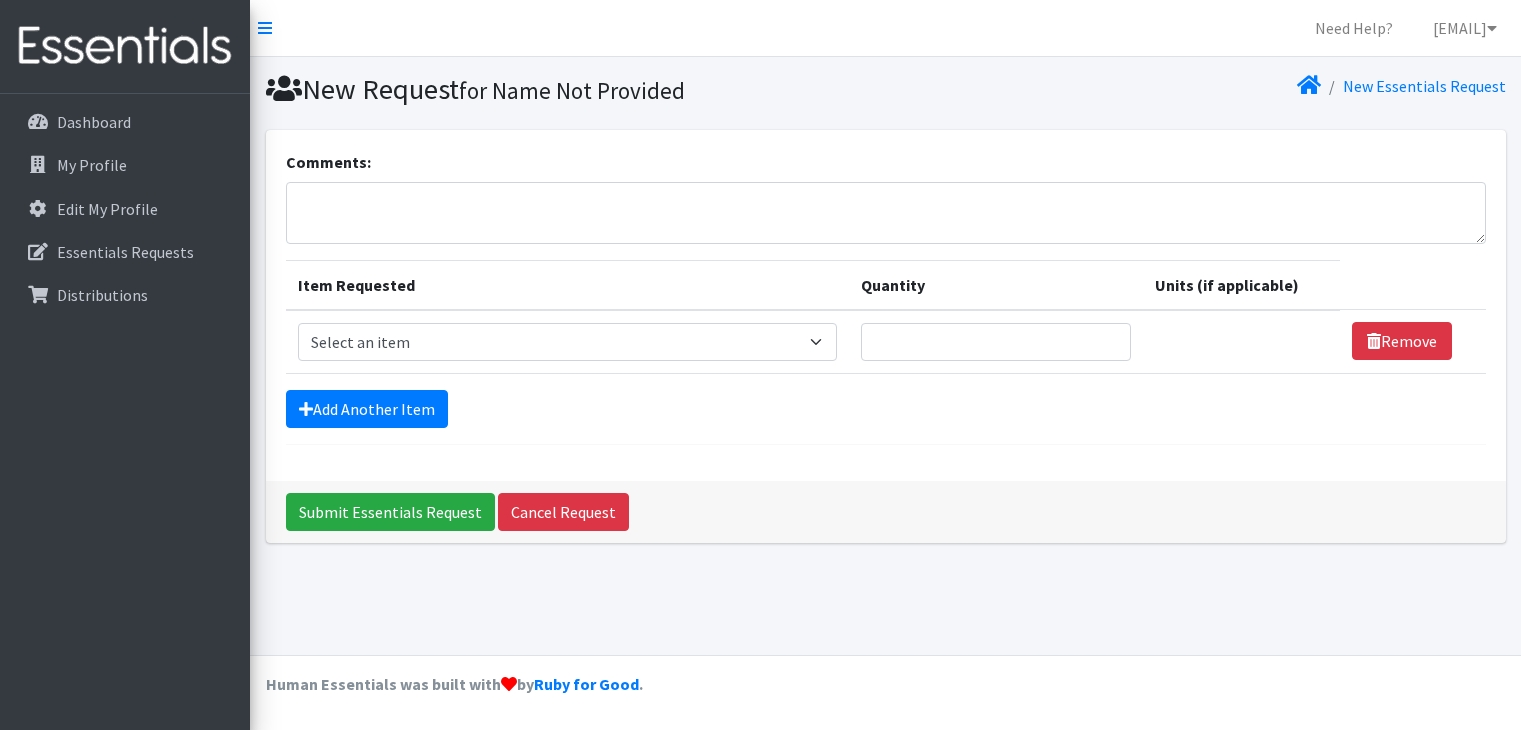 scroll, scrollTop: 0, scrollLeft: 0, axis: both 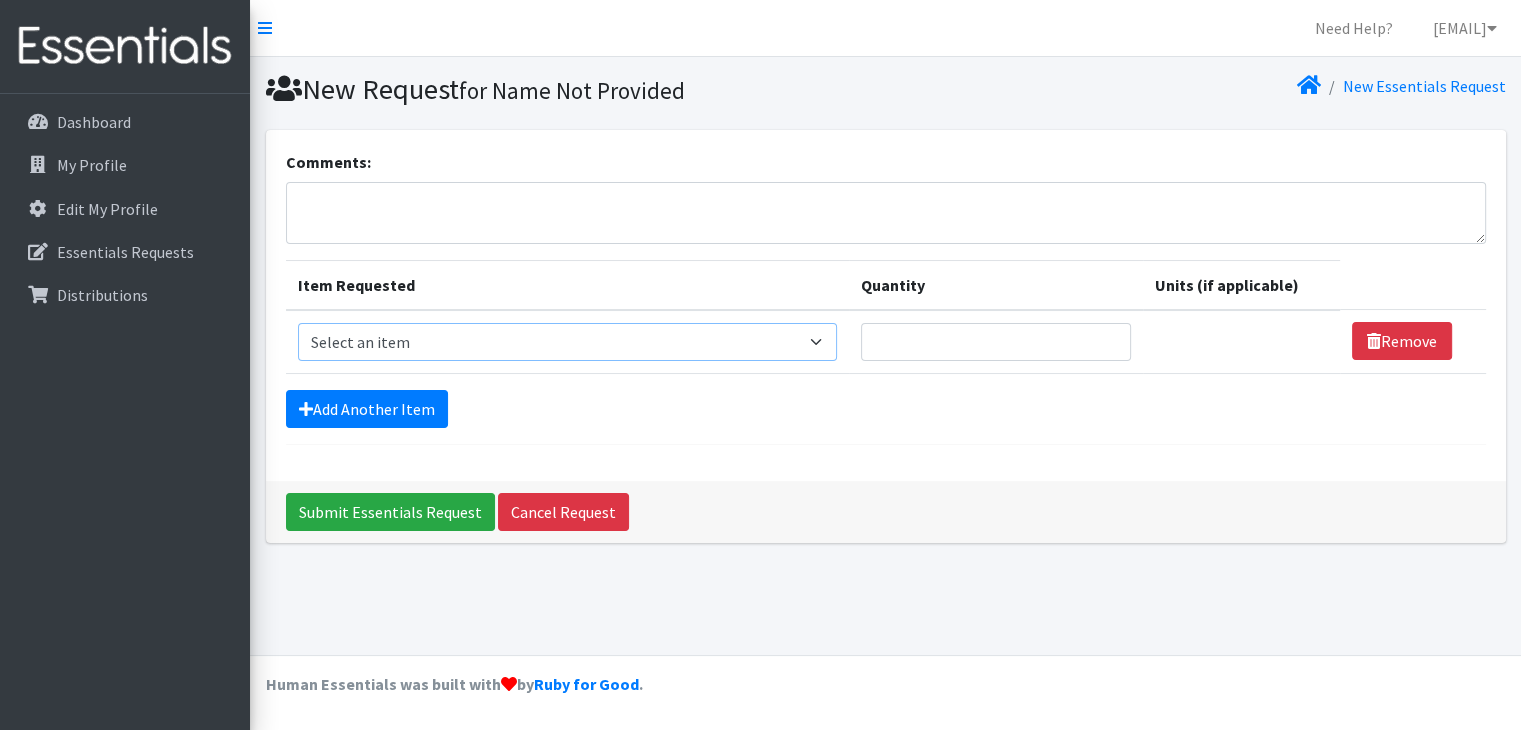 click on "Select an item
# of Children this order will serve
# of Individuals Living in Household
Activity Mat
Baby Carriers
Bath Tubs
Bed Pads
Bibs
Birthday Box - Boy
Birthday Box - Girl
Blankets/Swaddlers/Sleepsacks
Books
Bottles
Breast Pump
Bundle Me's
Car Seat - 3in1 up to 80 lbs.
Car Seat - Infant up to 22lbs. w/ handle
Clothing Boys Spring/Summer 0-6 Months
Clothing Boys Spring/Summer 12-18 Months
Clothing Boys Spring/Summer 18-24 Months
Clothing Boys Spring/Summer 2T
Clothing Boys Spring/Summer 3T
Clothing Boys Spring/Summer 4T
Clothing Boys Spring/Summer 5T
Clothing Boys Spring/Summer 6-12 Months
Clothing Boys Spring/Summer Premie/NB
Clothing Girls Fall/Winter 6-12 Months
Clothing Girls Spring/Summer 0-6 Months
Clothing Girls Spring/Summer 12-18 Months
Clothing Girls Spring/Summer 18-24 Months
Clothing Girls Spring/Summer 2T
Clothing Girls Spring/Summer 3T
Clothing Girls Spring/Summer 4T
Clothing Girls Spring/Summer 5T
Diaper Bags" at bounding box center (567, 342) 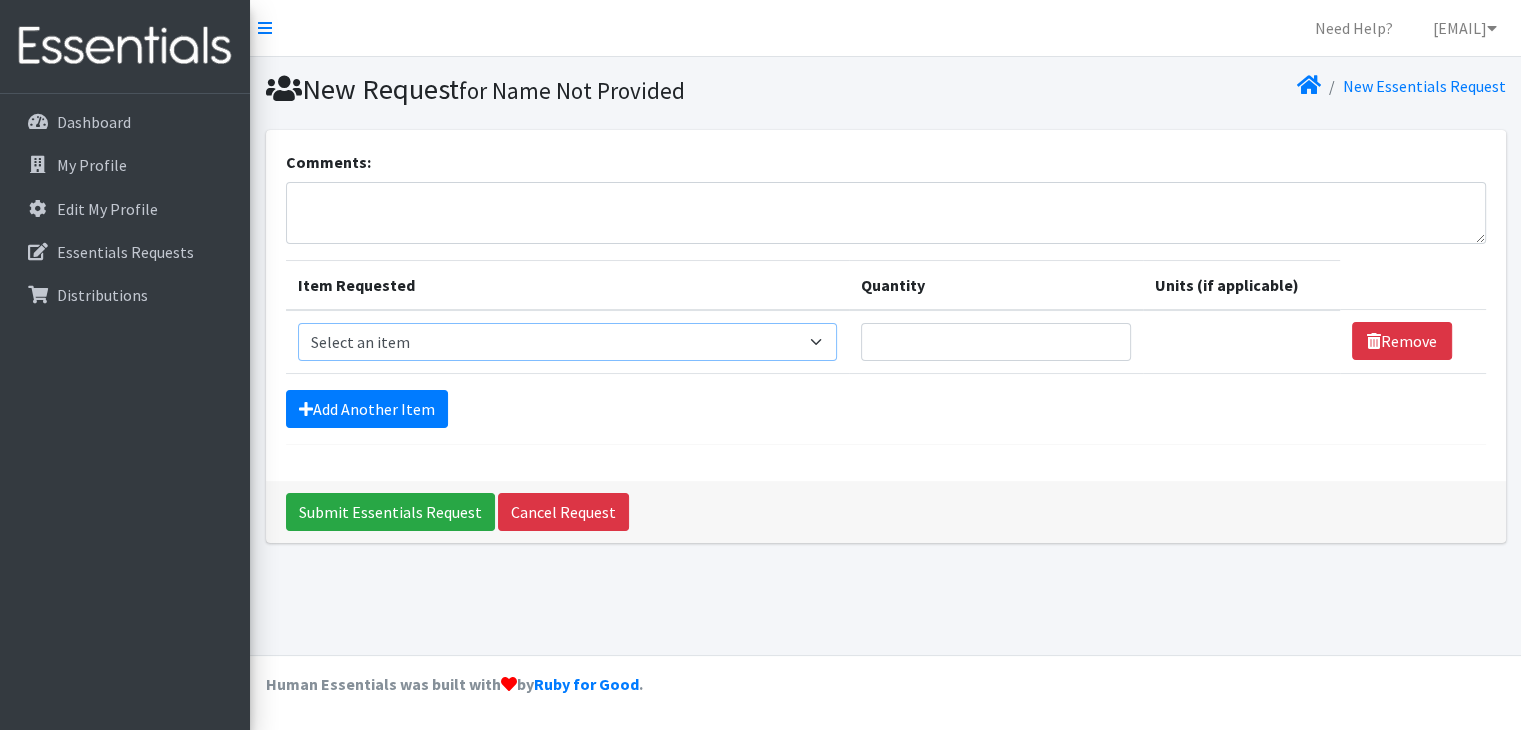 select on "13431" 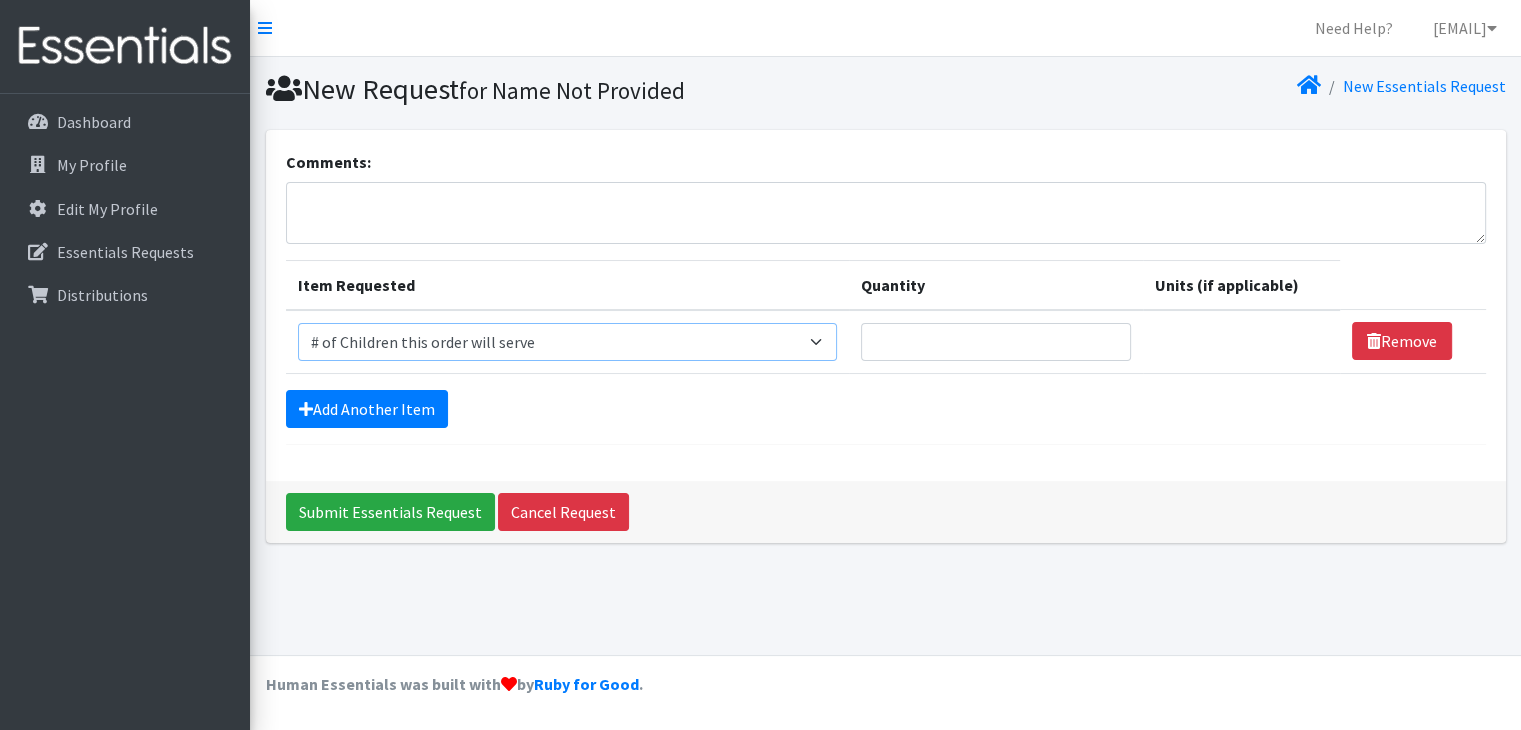 click on "Select an item
# of Children this order will serve
# of Individuals Living in Household
Activity Mat
Baby Carriers
Bath Tubs
Bed Pads
Bibs
Birthday Box - Boy
Birthday Box - Girl
Blankets/Swaddlers/Sleepsacks
Books
Bottles
Breast Pump
Bundle Me's
Car Seat - 3in1 up to 80 lbs.
Car Seat - Infant up to 22lbs. w/ handle
Clothing Boys Spring/Summer 0-6 Months
Clothing Boys Spring/Summer 12-18 Months
Clothing Boys Spring/Summer 18-24 Months
Clothing Boys Spring/Summer 2T
Clothing Boys Spring/Summer 3T
Clothing Boys Spring/Summer 4T
Clothing Boys Spring/Summer 5T
Clothing Boys Spring/Summer 6-12 Months
Clothing Boys Spring/Summer Premie/NB
Clothing Girls Fall/Winter 6-12 Months
Clothing Girls Spring/Summer 0-6 Months
Clothing Girls Spring/Summer 12-18 Months
Clothing Girls Spring/Summer 18-24 Months
Clothing Girls Spring/Summer 2T
Clothing Girls Spring/Summer 3T
Clothing Girls Spring/Summer 4T
Clothing Girls Spring/Summer 5T
Diaper Bags" at bounding box center (567, 342) 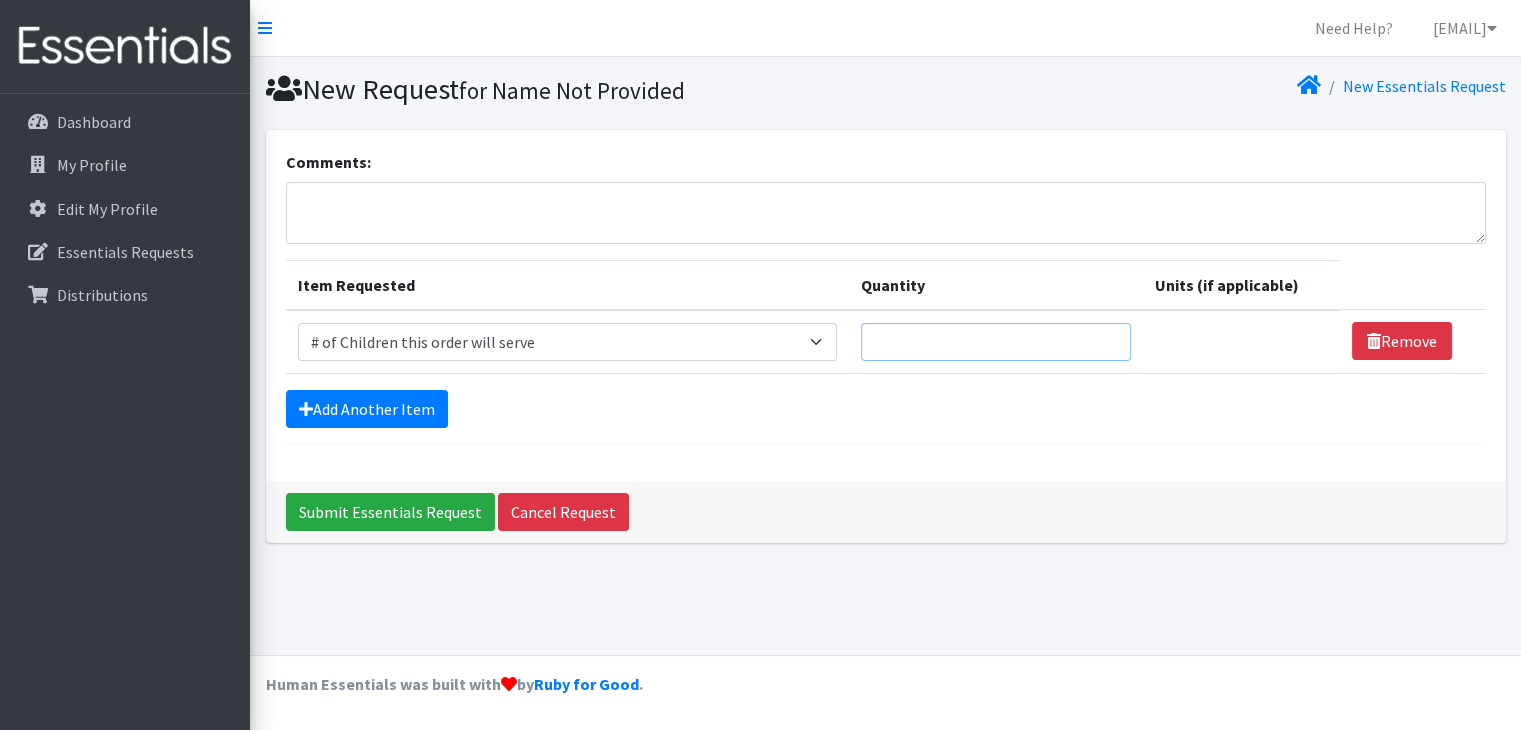 click on "Quantity" at bounding box center [996, 342] 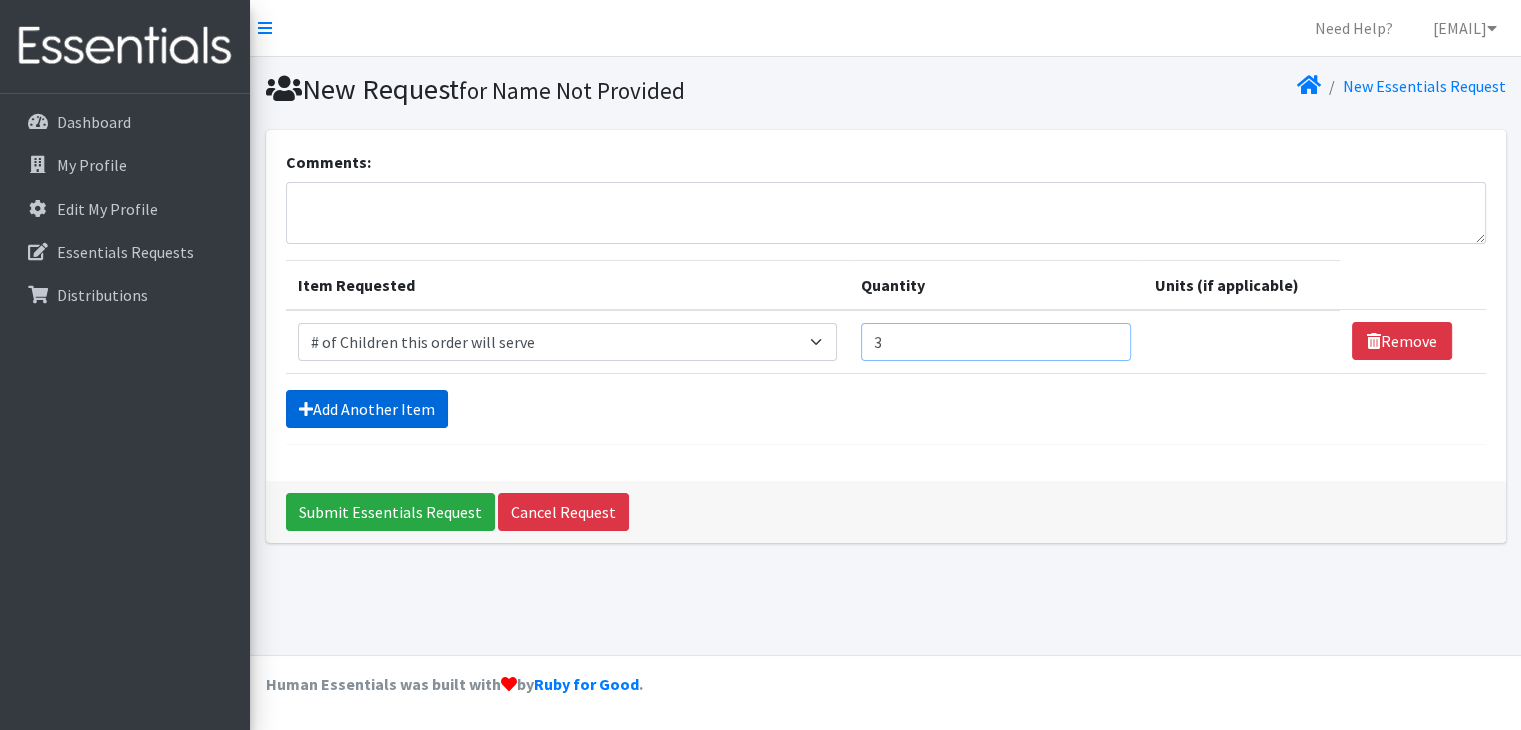 type on "3" 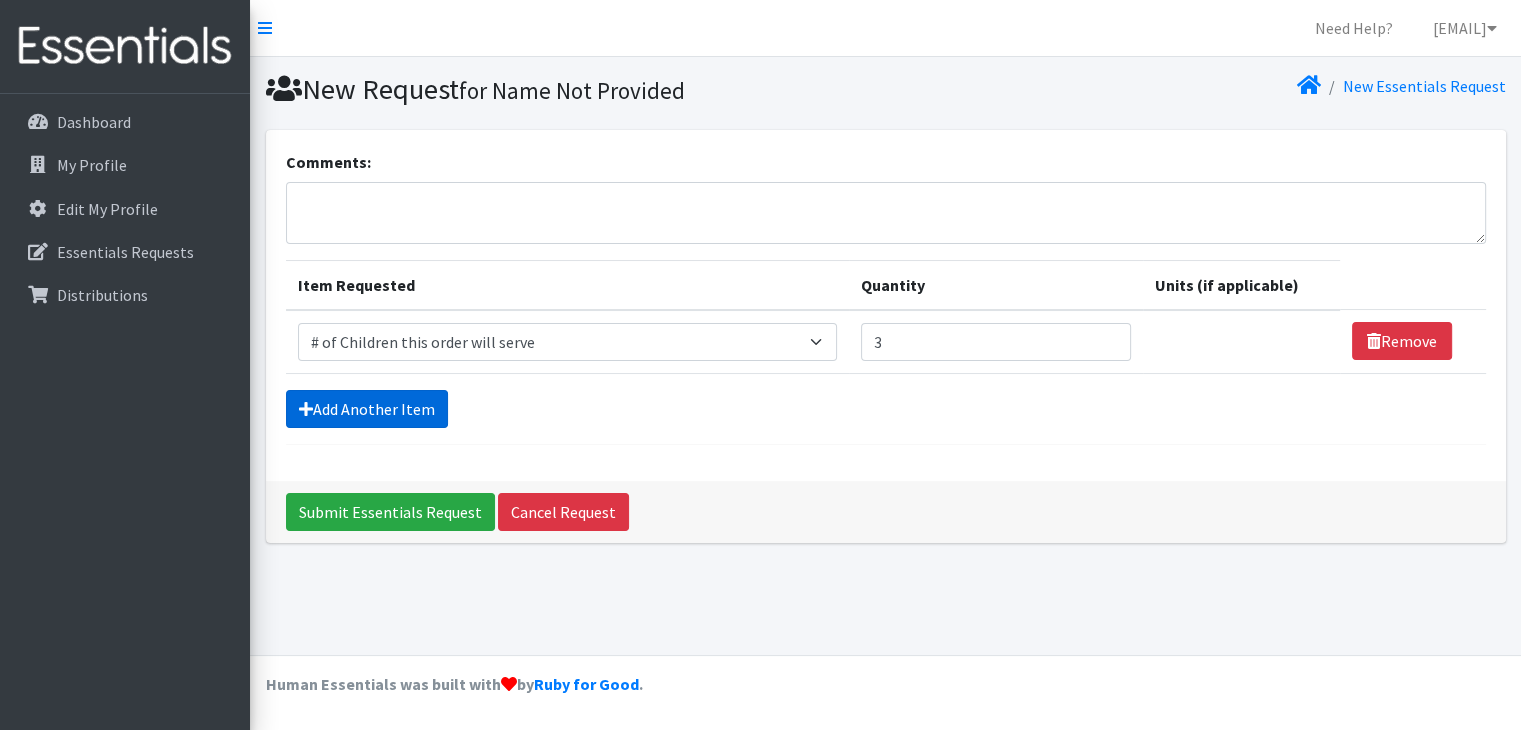 click on "Add Another Item" at bounding box center (367, 409) 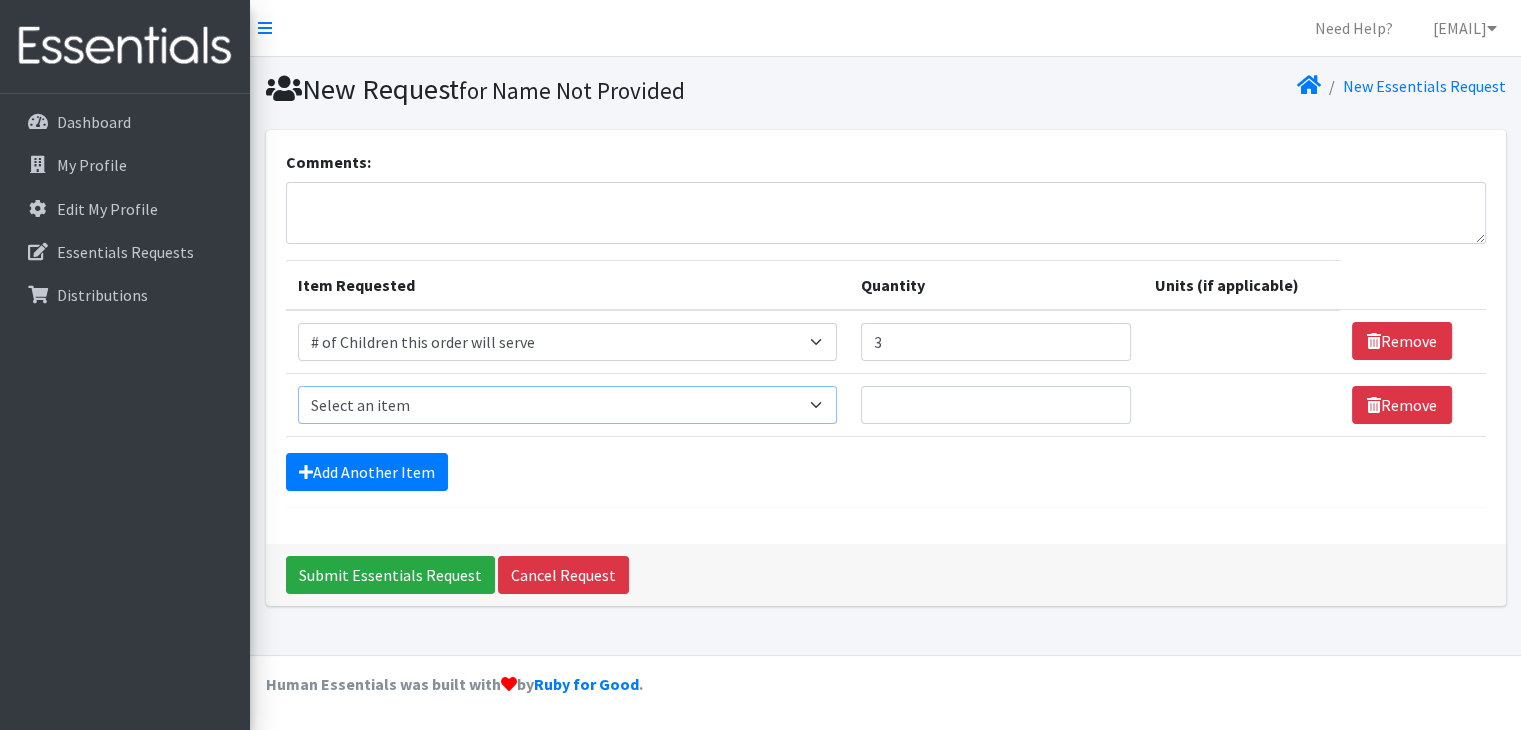 click on "Select an item
# of Children this order will serve
# of Individuals Living in Household
Activity Mat
Baby Carriers
Bath Tubs
Bed Pads
Bibs
Birthday Box - Boy
Birthday Box - Girl
Blankets/Swaddlers/Sleepsacks
Books
Bottles
Breast Pump
Bundle Me's
Car Seat - 3in1 up to 80 lbs.
Car Seat - Infant up to 22lbs. w/ handle
Clothing Boys Spring/Summer 0-6 Months
Clothing Boys Spring/Summer 12-18 Months
Clothing Boys Spring/Summer 18-24 Months
Clothing Boys Spring/Summer 2T
Clothing Boys Spring/Summer 3T
Clothing Boys Spring/Summer 4T
Clothing Boys Spring/Summer 5T
Clothing Boys Spring/Summer 6-12 Months
Clothing Boys Spring/Summer Premie/NB
Clothing Girls Fall/Winter 6-12 Months
Clothing Girls Spring/Summer 0-6 Months
Clothing Girls Spring/Summer 12-18 Months
Clothing Girls Spring/Summer 18-24 Months
Clothing Girls Spring/Summer 2T
Clothing Girls Spring/Summer 3T
Clothing Girls Spring/Summer 4T
Clothing Girls Spring/Summer 5T
Diaper Bags" at bounding box center [567, 405] 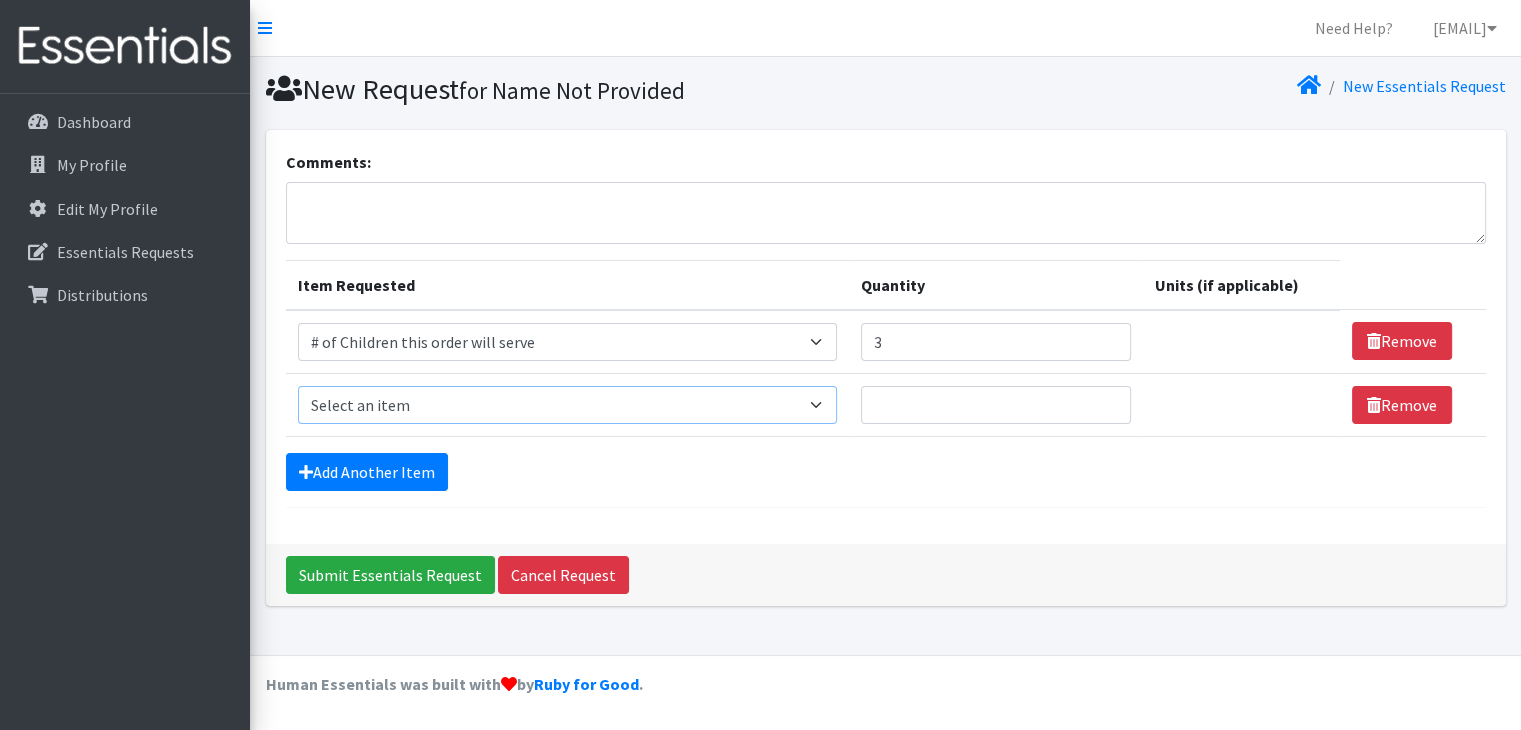 select on "6076" 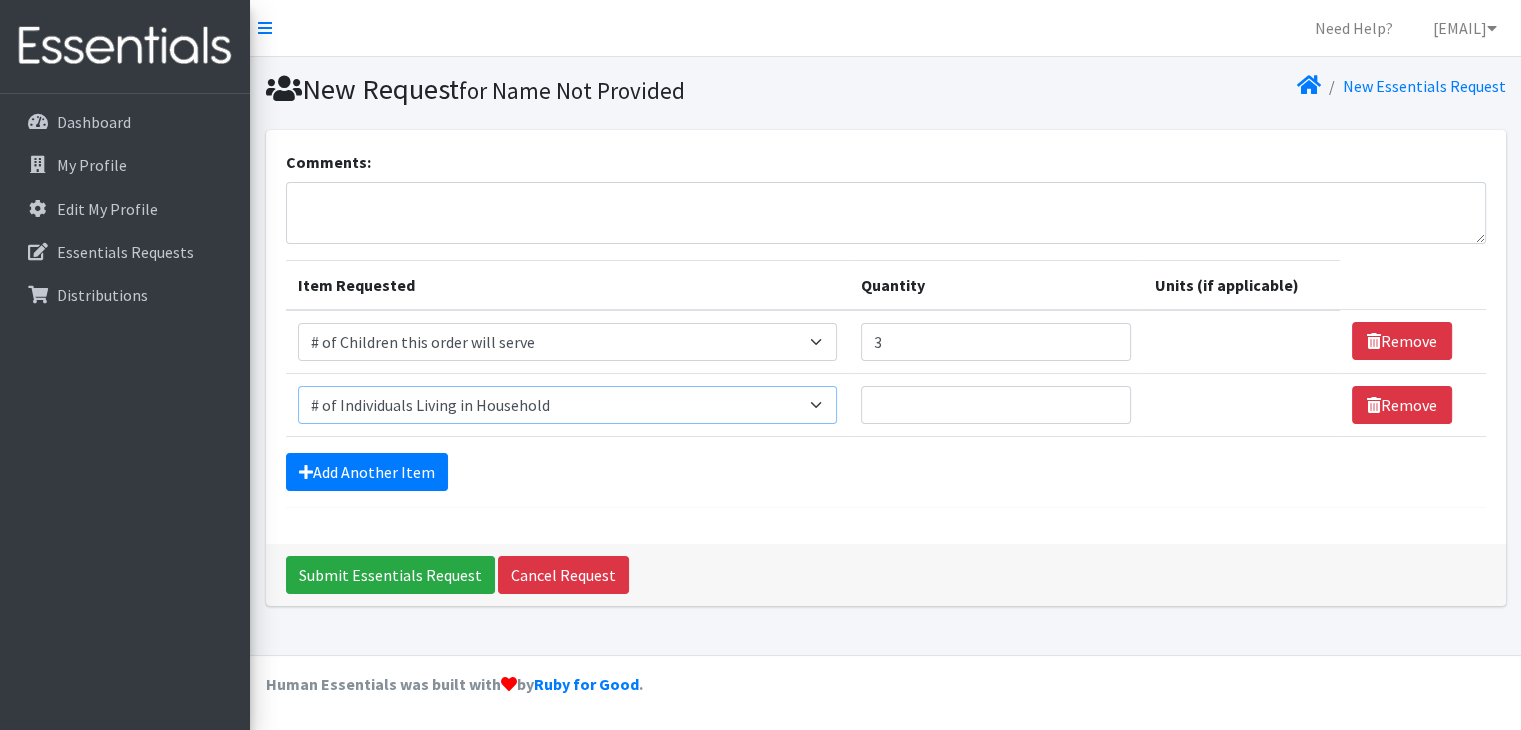 click on "Select an item
# of Children this order will serve
# of Individuals Living in Household
Activity Mat
Baby Carriers
Bath Tubs
Bed Pads
Bibs
Birthday Box - Boy
Birthday Box - Girl
Blankets/Swaddlers/Sleepsacks
Books
Bottles
Breast Pump
Bundle Me's
Car Seat - 3in1 up to 80 lbs.
Car Seat - Infant up to 22lbs. w/ handle
Clothing Boys Spring/Summer 0-6 Months
Clothing Boys Spring/Summer 12-18 Months
Clothing Boys Spring/Summer 18-24 Months
Clothing Boys Spring/Summer 2T
Clothing Boys Spring/Summer 3T
Clothing Boys Spring/Summer 4T
Clothing Boys Spring/Summer 5T
Clothing Boys Spring/Summer 6-12 Months
Clothing Boys Spring/Summer Premie/NB
Clothing Girls Fall/Winter 6-12 Months
Clothing Girls Spring/Summer 0-6 Months
Clothing Girls Spring/Summer 12-18 Months
Clothing Girls Spring/Summer 18-24 Months
Clothing Girls Spring/Summer 2T
Clothing Girls Spring/Summer 3T
Clothing Girls Spring/Summer 4T
Clothing Girls Spring/Summer 5T
Diaper Bags" at bounding box center (567, 405) 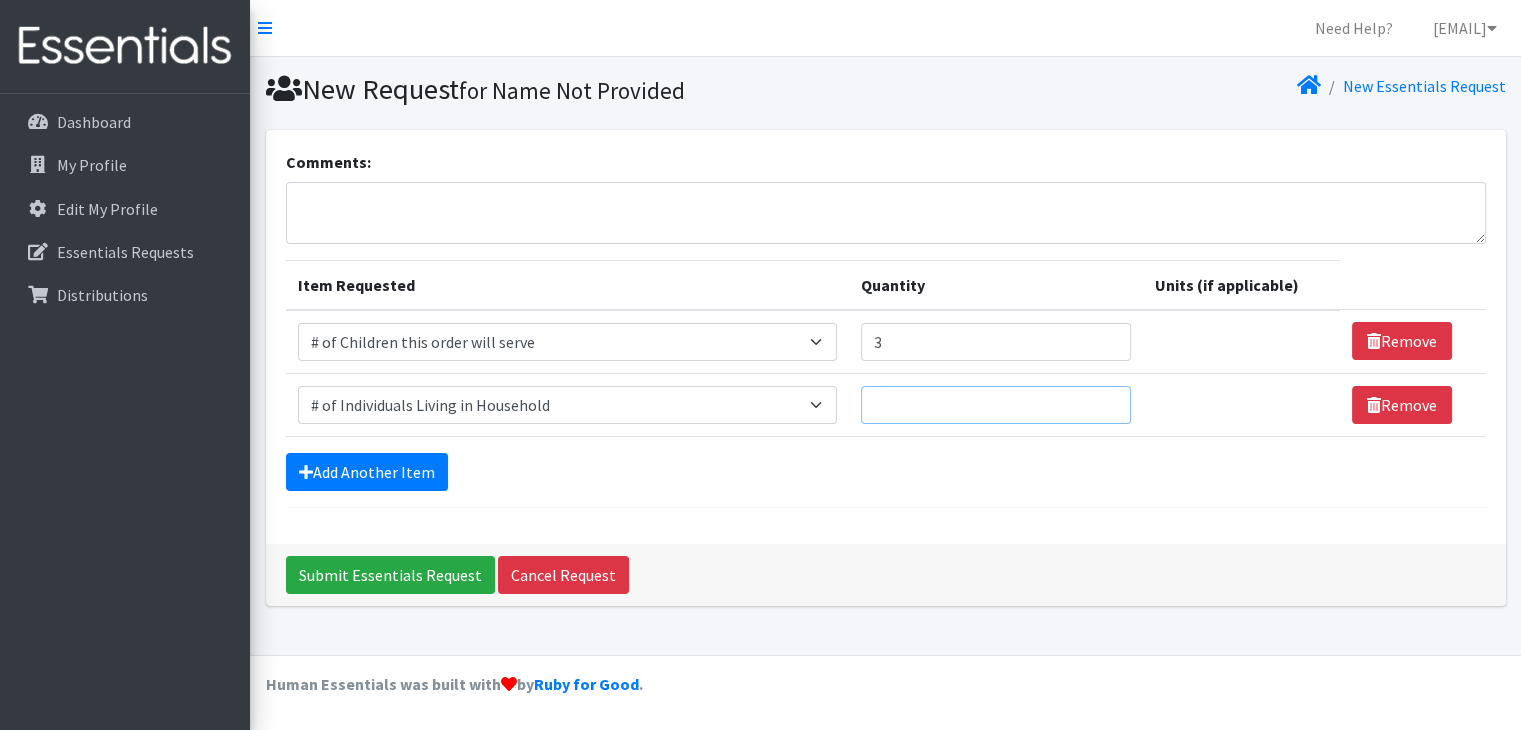 click on "Quantity" at bounding box center (996, 405) 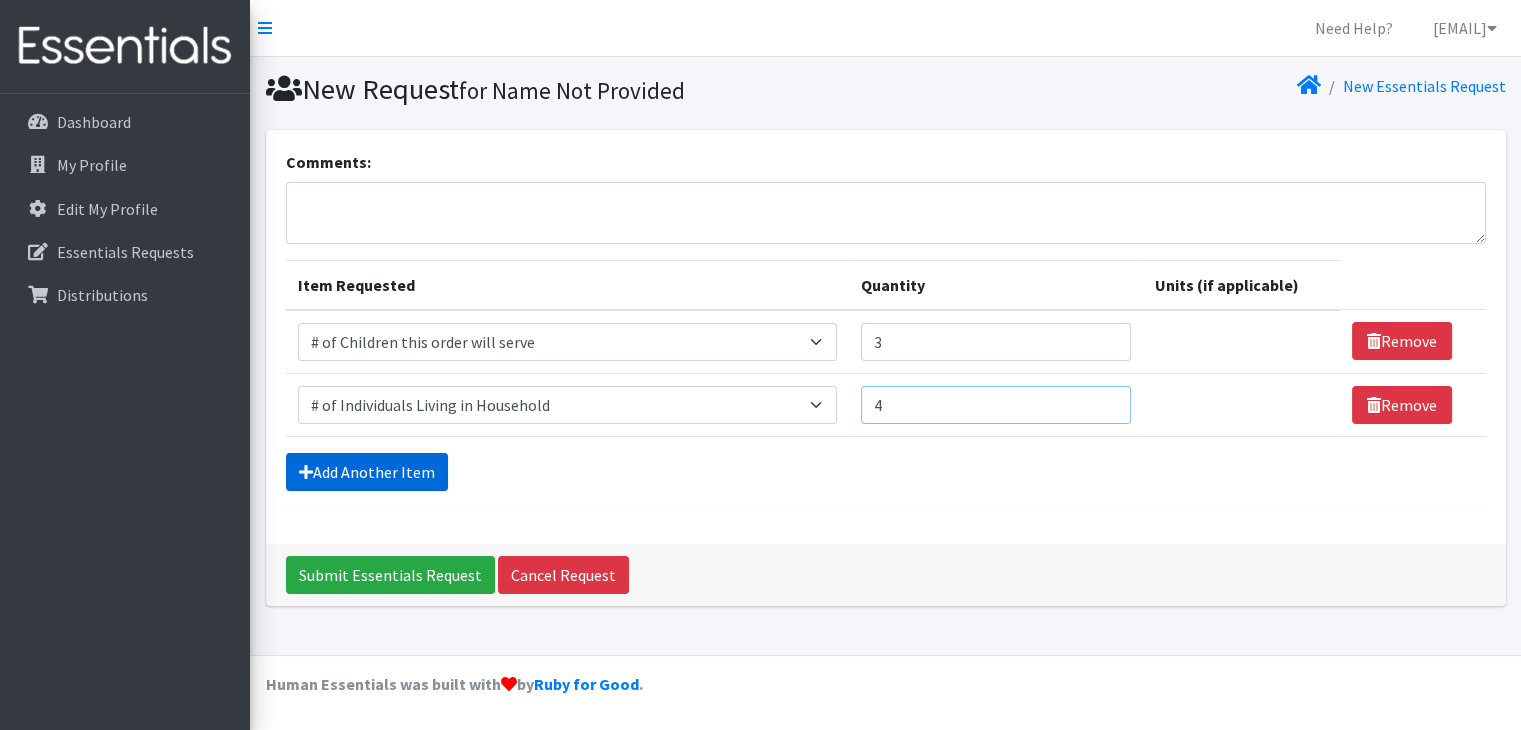 type on "4" 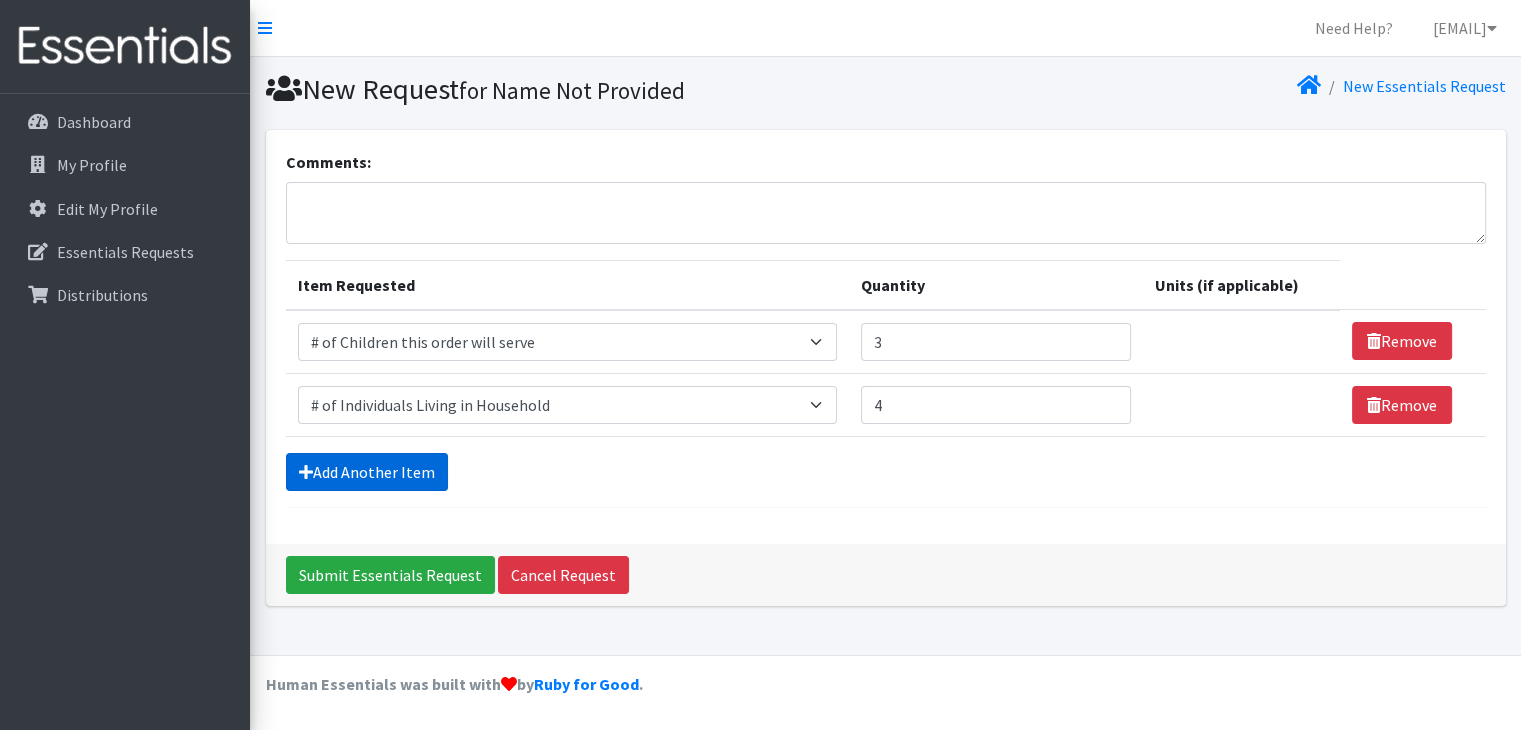 click on "Add Another Item" at bounding box center [367, 472] 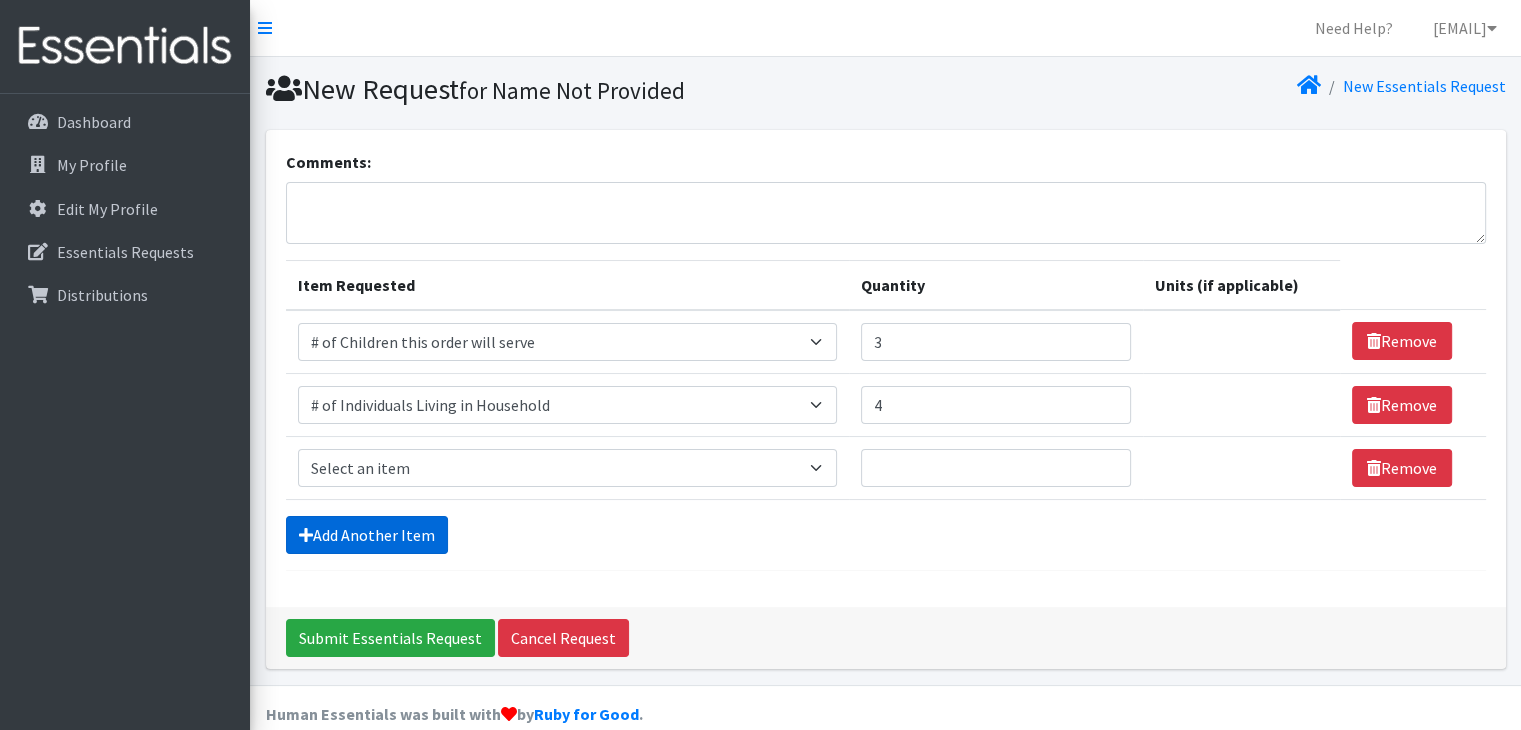 scroll, scrollTop: 27, scrollLeft: 0, axis: vertical 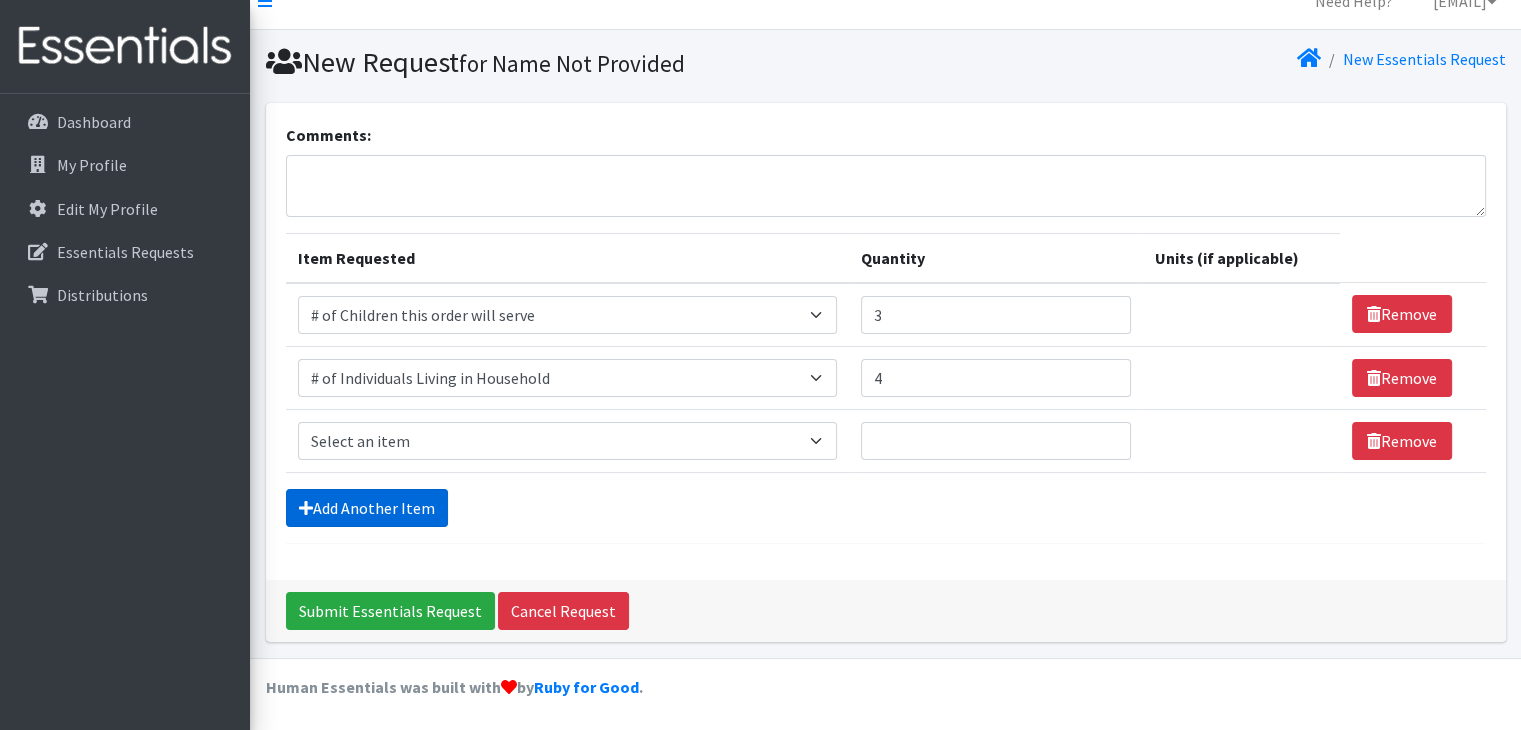 click on "Item Requested
Select an item
# of Children this order will serve
# of Individuals Living in Household
Activity Mat
Baby Carriers
Bath Tubs
Bed Pads
Bibs
Birthday Box - Boy
Birthday Box - Girl
Blankets/Swaddlers/Sleepsacks
Books
Bottles
Breast Pump
Bundle Me's
Car Seat - 3in1 up to 80 lbs.
Car Seat - Infant up to 22lbs. w/ handle
Clothing Boys Spring/Summer 0-6 Months
Clothing Boys Spring/Summer 12-18 Months
Clothing Boys Spring/Summer 18-24 Months
Clothing Boys Spring/Summer 2T
Clothing Boys Spring/Summer 3T
Clothing Boys Spring/Summer 4T
Clothing Boys Spring/Summer 5T
Clothing Boys Spring/Summer 6-12 Months
Clothing Boys Spring/Summer Premie/NB
Clothing Girls Fall/Winter 6-12 Months
Clothing Girls Spring/Summer 0-6 Months
Clothing Girls Spring/Summer 12-18 Months
Clothing Girls Spring/Summer 18-24 Months
Clothing Girls Spring/Summer 2T
Clothing Girls Spring/Summer 3T
Clothing Girls Spring/Summer 4T
Diaper Bags" at bounding box center (567, 440) 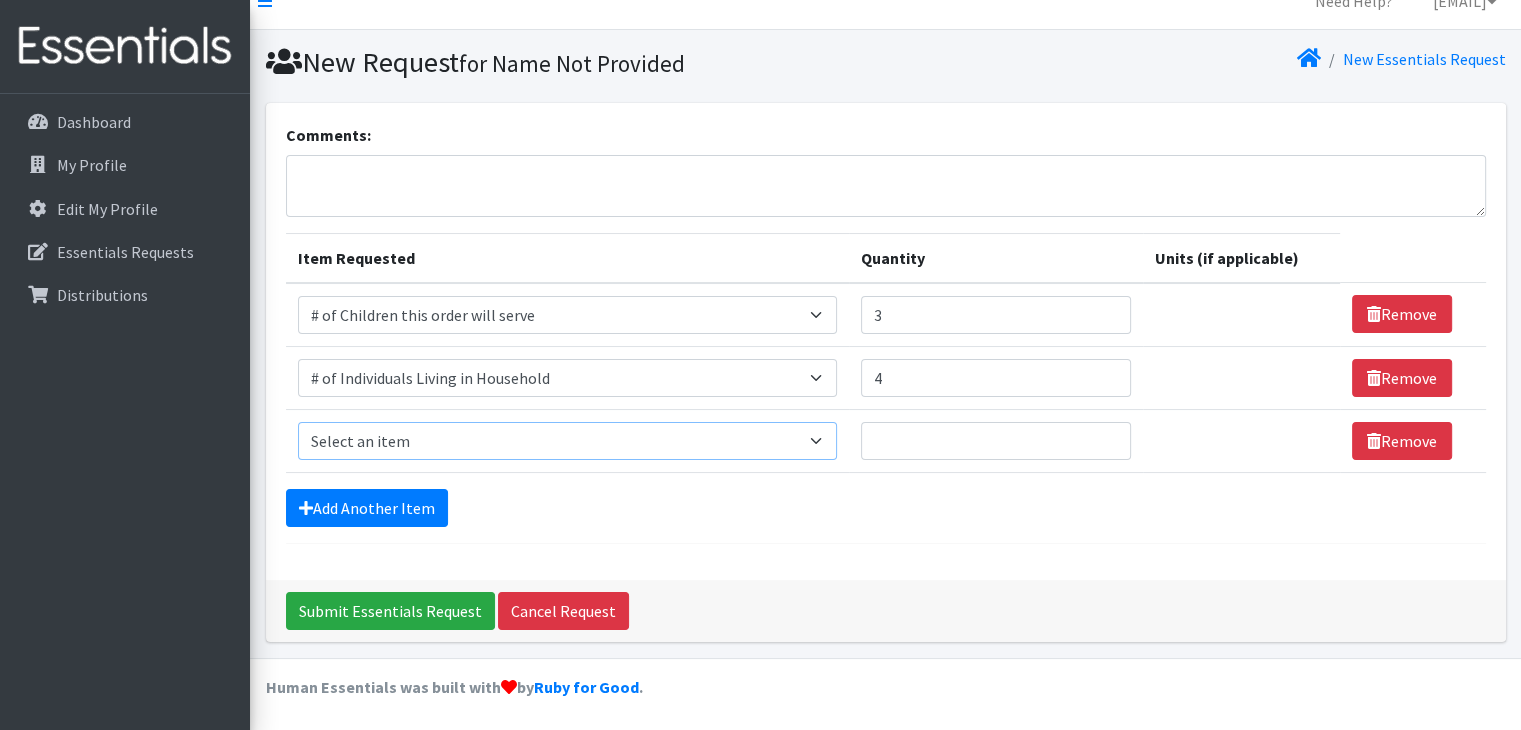 click on "Select an item
# of Children this order will serve
# of Individuals Living in Household
Activity Mat
Baby Carriers
Bath Tubs
Bed Pads
Bibs
Birthday Box - Boy
Birthday Box - Girl
Blankets/Swaddlers/Sleepsacks
Books
Bottles
Breast Pump
Bundle Me's
Car Seat - 3in1 up to 80 lbs.
Car Seat - Infant up to 22lbs. w/ handle
Clothing Boys Spring/Summer 0-6 Months
Clothing Boys Spring/Summer 12-18 Months
Clothing Boys Spring/Summer 18-24 Months
Clothing Boys Spring/Summer 2T
Clothing Boys Spring/Summer 3T
Clothing Boys Spring/Summer 4T
Clothing Boys Spring/Summer 5T
Clothing Boys Spring/Summer 6-12 Months
Clothing Boys Spring/Summer Premie/NB
Clothing Girls Fall/Winter 6-12 Months
Clothing Girls Spring/Summer 0-6 Months
Clothing Girls Spring/Summer 12-18 Months
Clothing Girls Spring/Summer 18-24 Months
Clothing Girls Spring/Summer 2T
Clothing Girls Spring/Summer 3T
Clothing Girls Spring/Summer 4T
Clothing Girls Spring/Summer 5T
Diaper Bags" at bounding box center [567, 441] 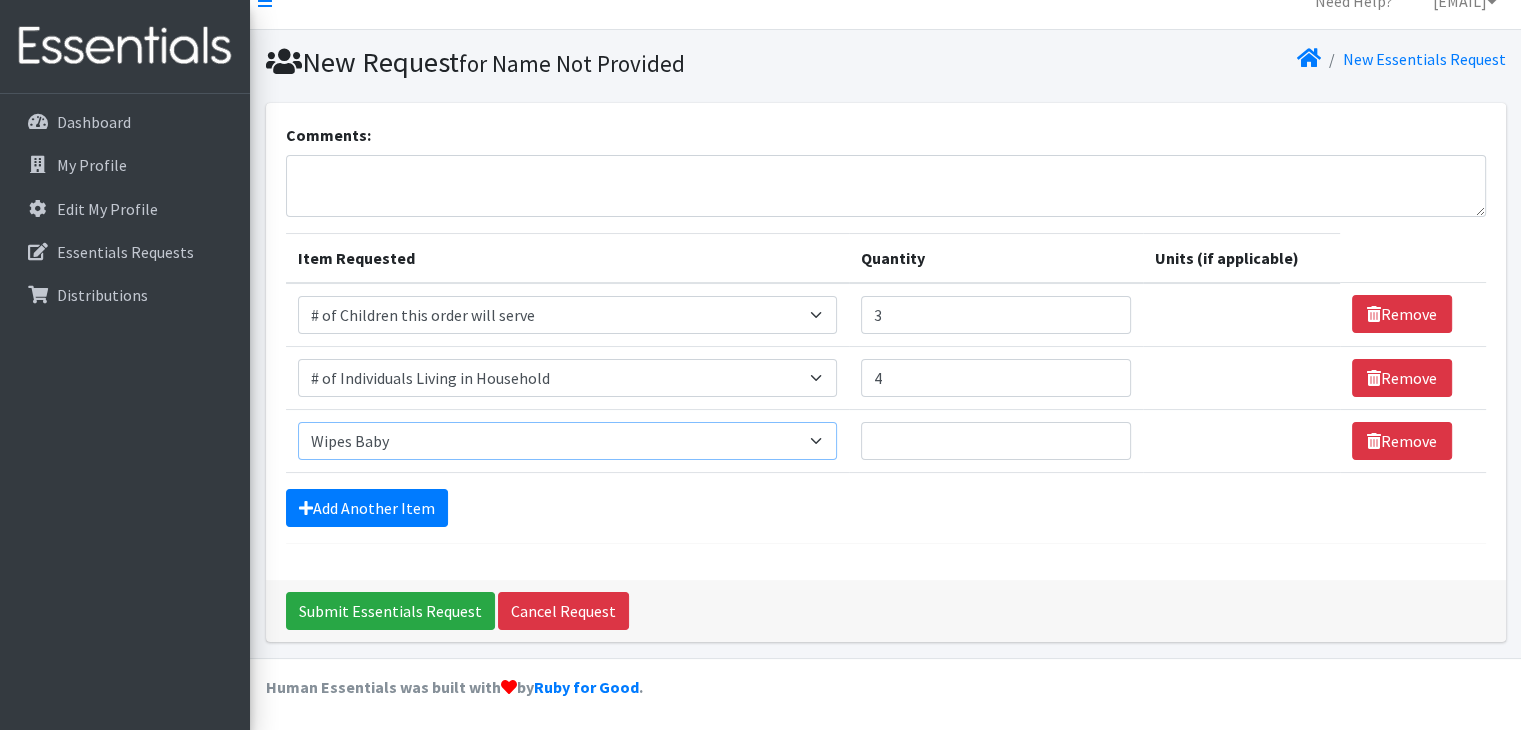 click on "Select an item
# of Children this order will serve
# of Individuals Living in Household
Activity Mat
Baby Carriers
Bath Tubs
Bed Pads
Bibs
Birthday Box - Boy
Birthday Box - Girl
Blankets/Swaddlers/Sleepsacks
Books
Bottles
Breast Pump
Bundle Me's
Car Seat - 3in1 up to 80 lbs.
Car Seat - Infant up to 22lbs. w/ handle
Clothing Boys Spring/Summer 0-6 Months
Clothing Boys Spring/Summer 12-18 Months
Clothing Boys Spring/Summer 18-24 Months
Clothing Boys Spring/Summer 2T
Clothing Boys Spring/Summer 3T
Clothing Boys Spring/Summer 4T
Clothing Boys Spring/Summer 5T
Clothing Boys Spring/Summer 6-12 Months
Clothing Boys Spring/Summer Premie/NB
Clothing Girls Fall/Winter 6-12 Months
Clothing Girls Spring/Summer 0-6 Months
Clothing Girls Spring/Summer 12-18 Months
Clothing Girls Spring/Summer 18-24 Months
Clothing Girls Spring/Summer 2T
Clothing Girls Spring/Summer 3T
Clothing Girls Spring/Summer 4T
Clothing Girls Spring/Summer 5T
Diaper Bags" at bounding box center (567, 441) 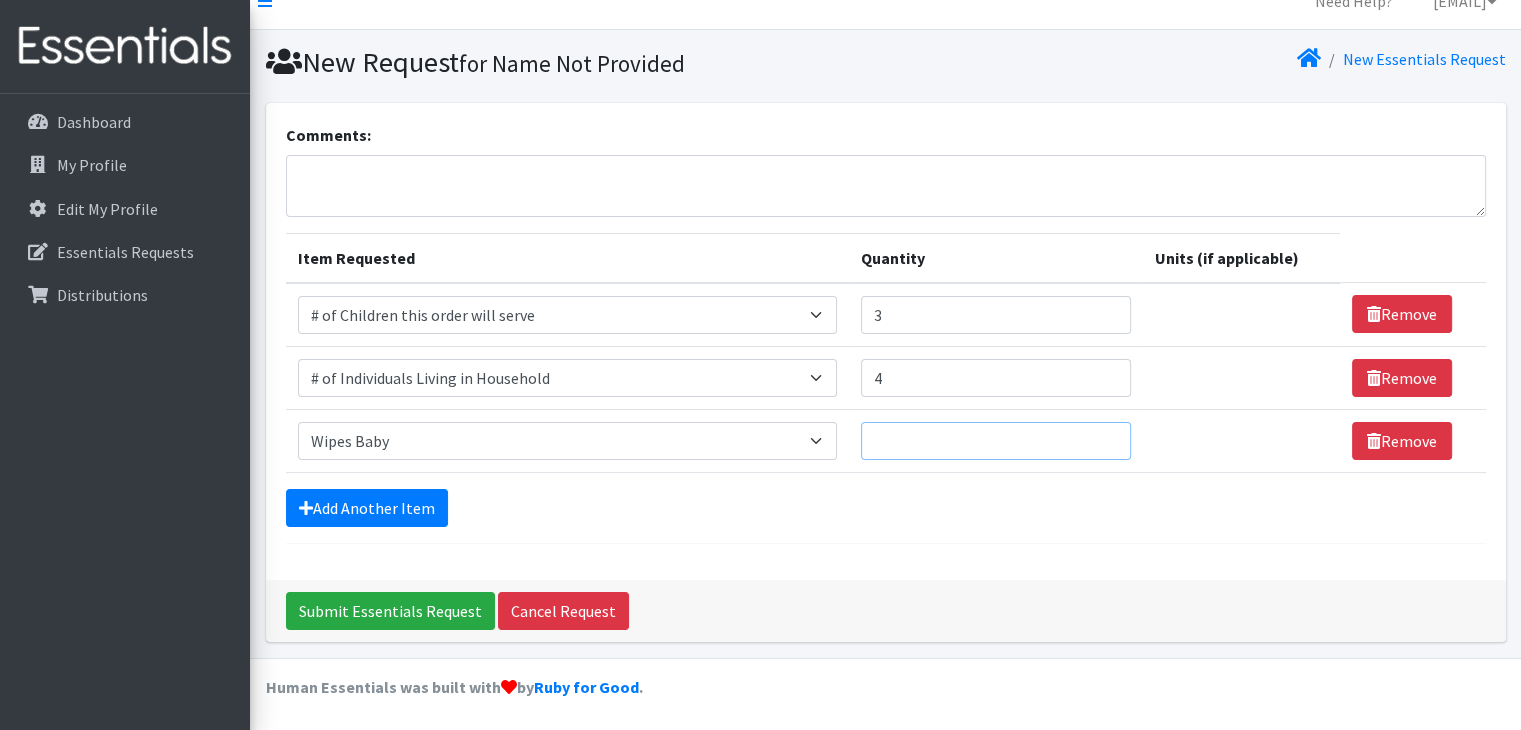 click on "Quantity" at bounding box center (996, 441) 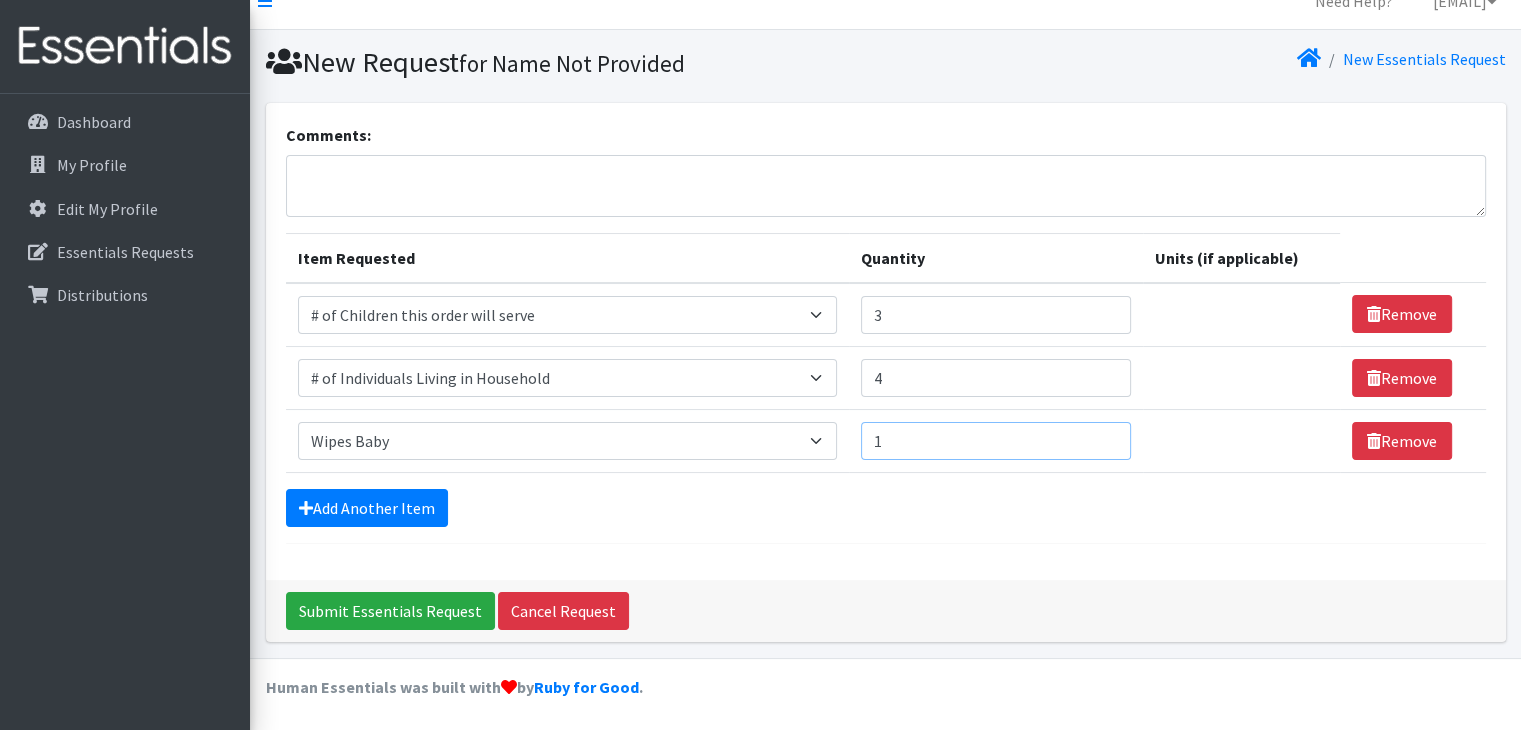 click on "1" at bounding box center (996, 441) 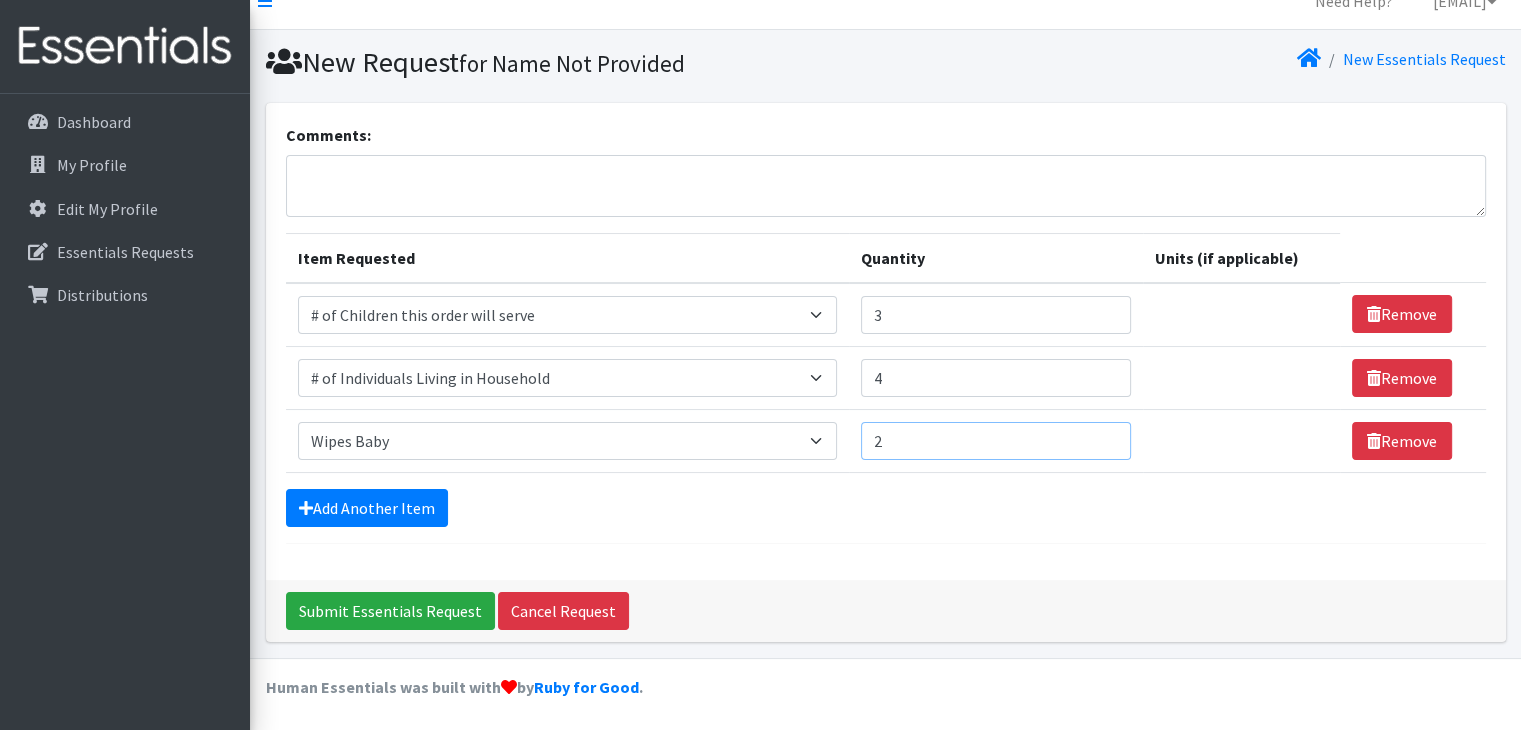 click on "2" at bounding box center (996, 441) 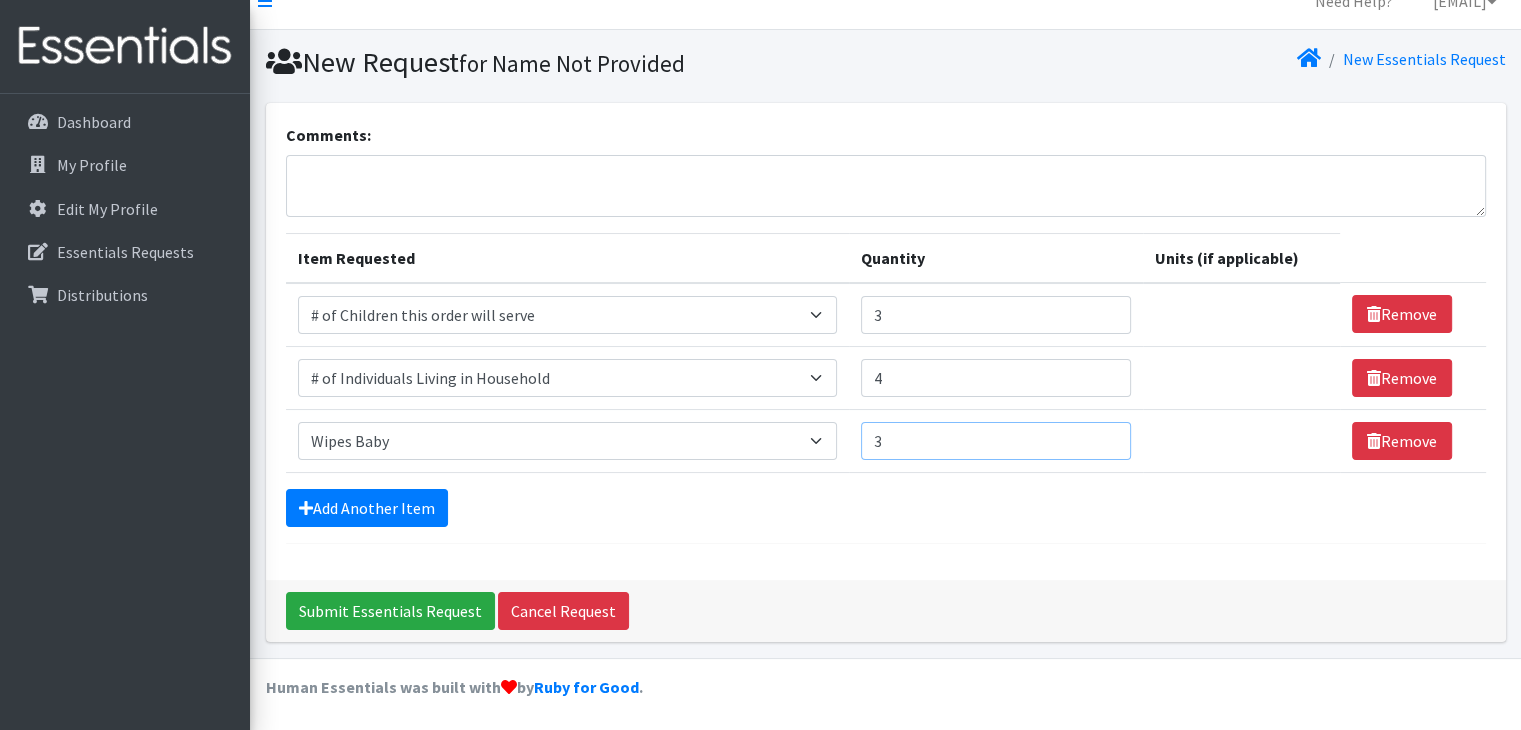 click on "3" at bounding box center (996, 441) 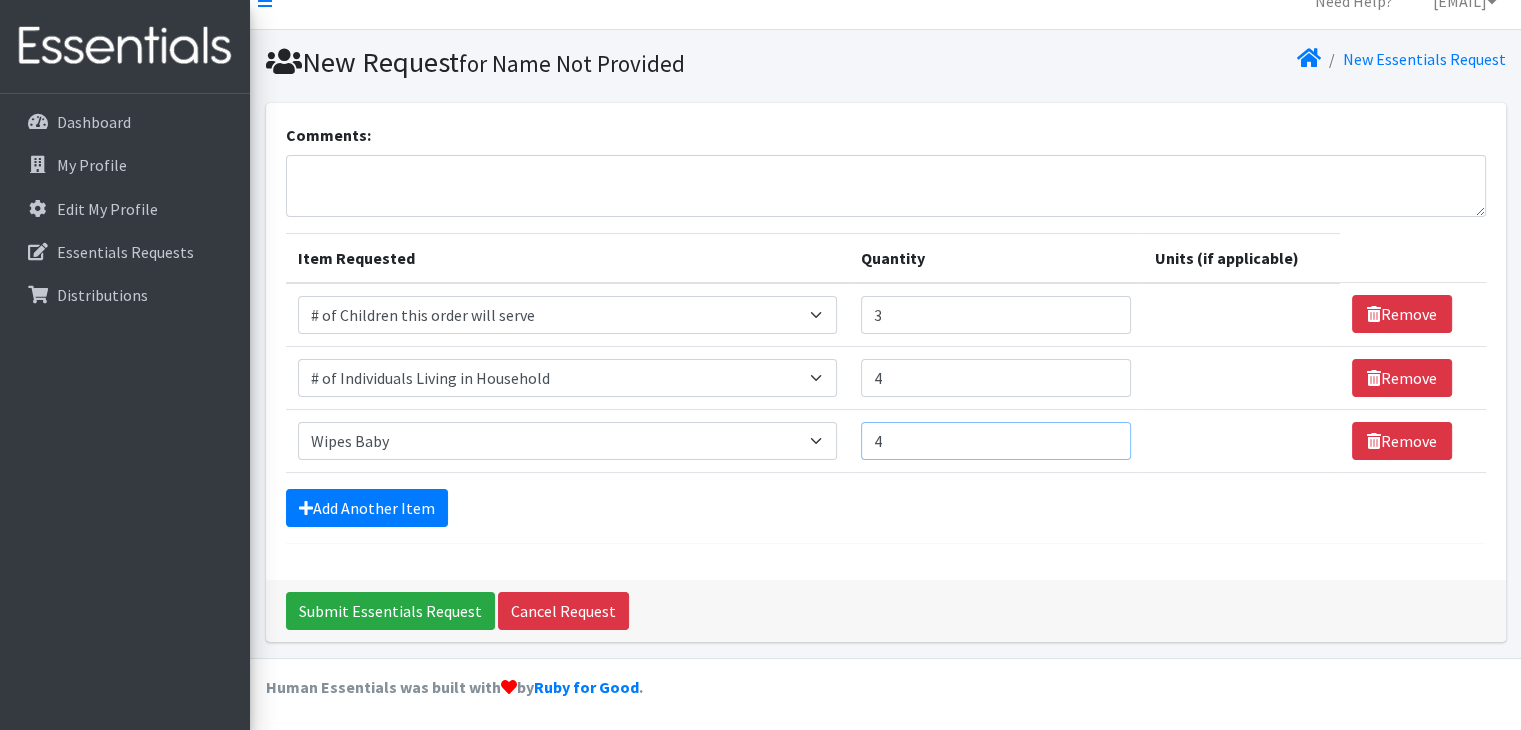 click on "4" at bounding box center [996, 441] 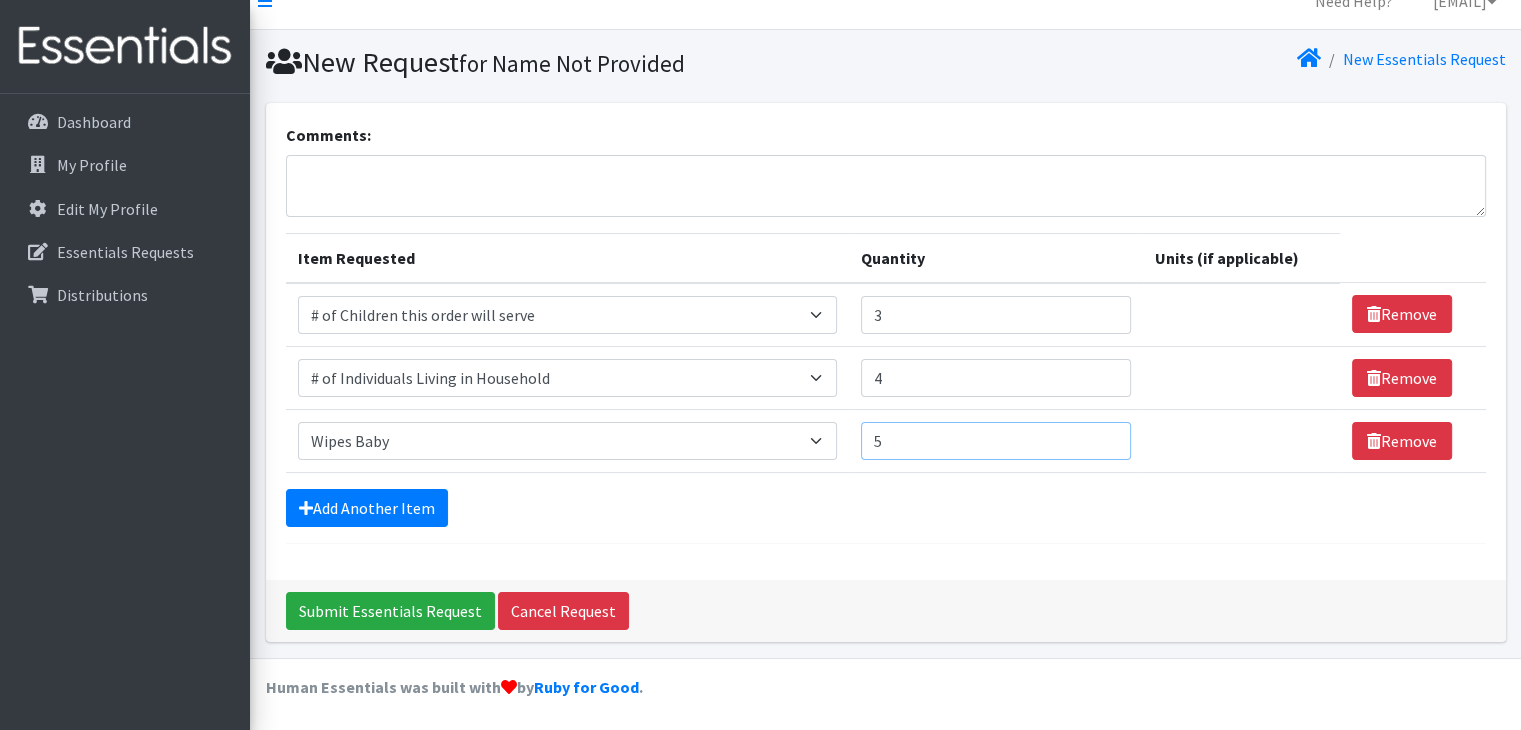 click on "5" at bounding box center (996, 441) 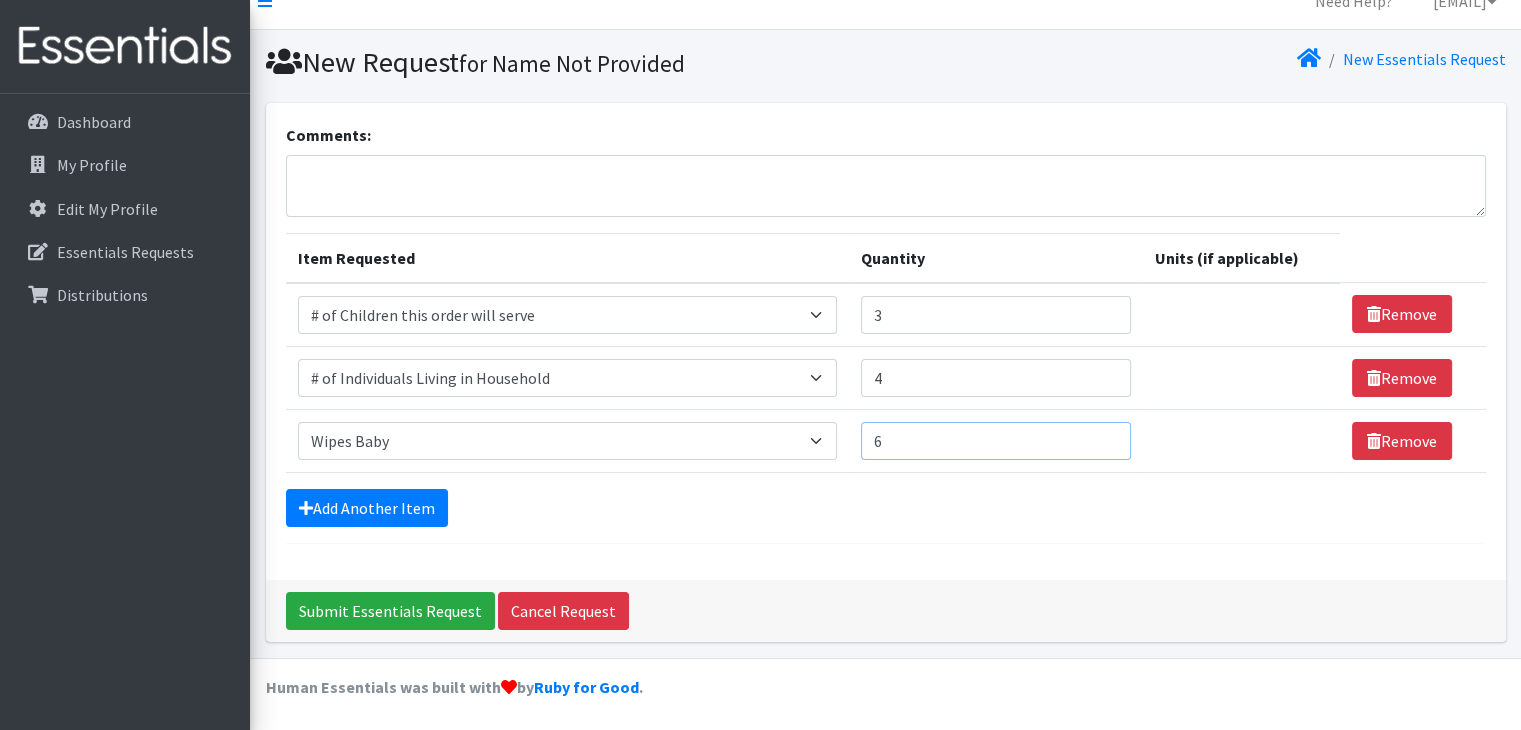 type on "6" 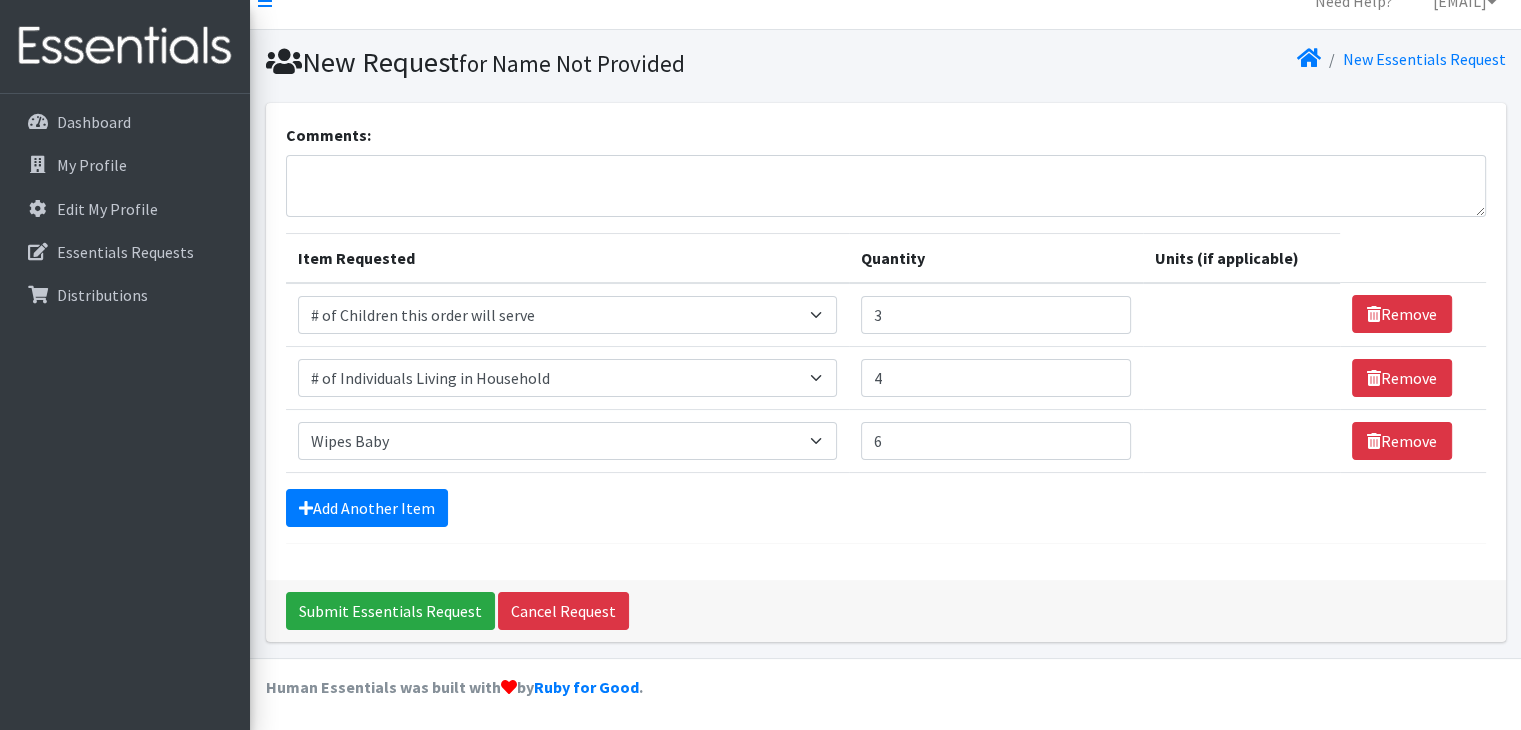 click on "Add Another Item" at bounding box center [886, 508] 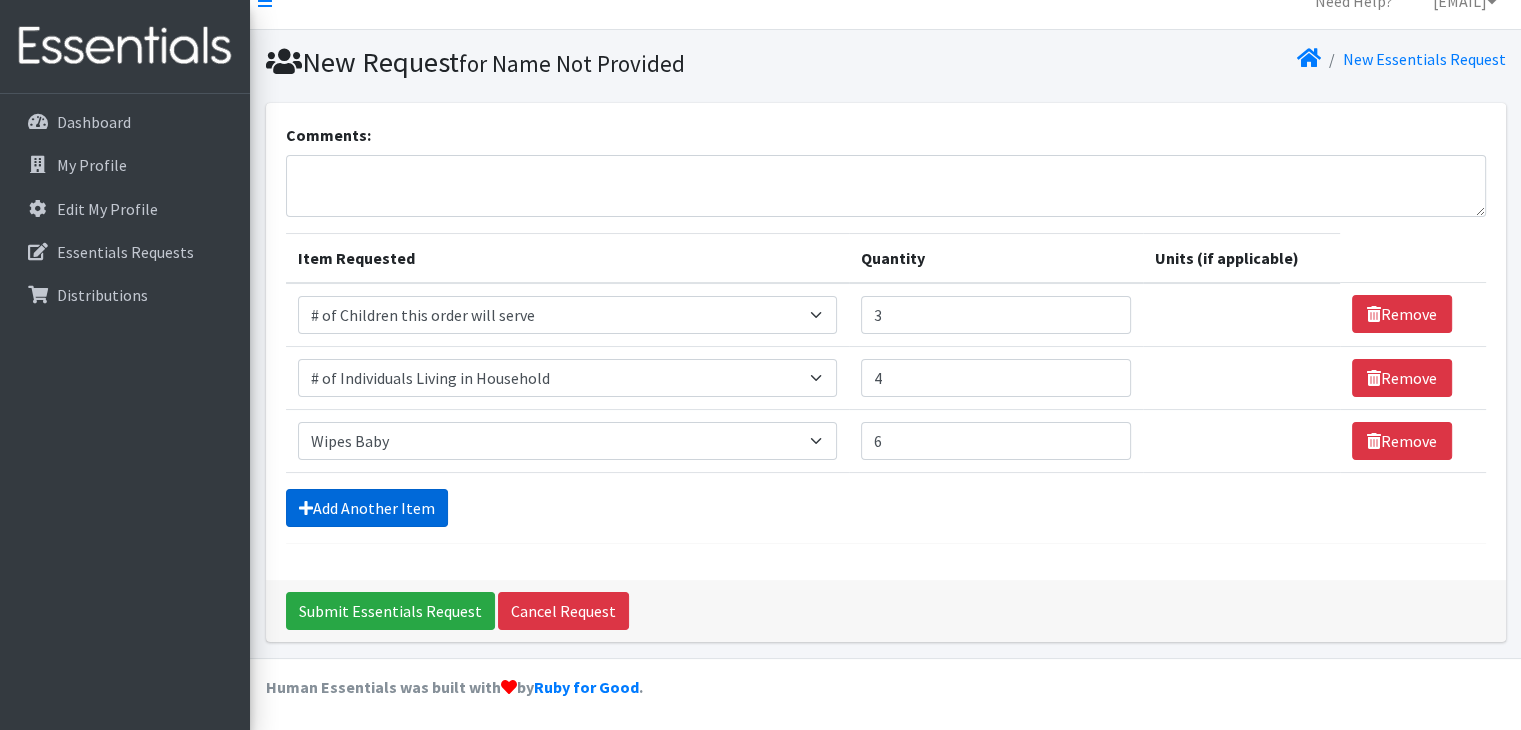 click on "Add Another Item" at bounding box center [367, 508] 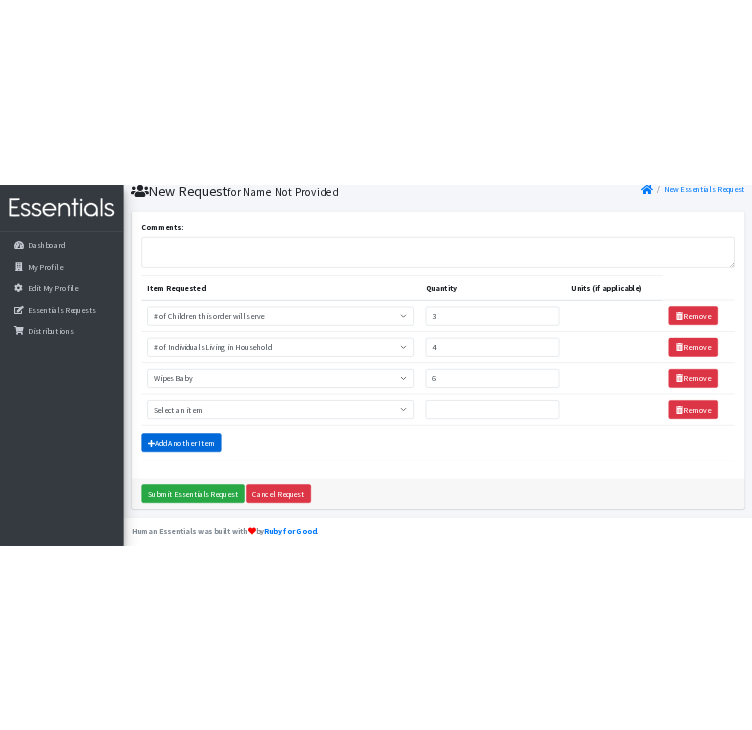 scroll, scrollTop: 90, scrollLeft: 0, axis: vertical 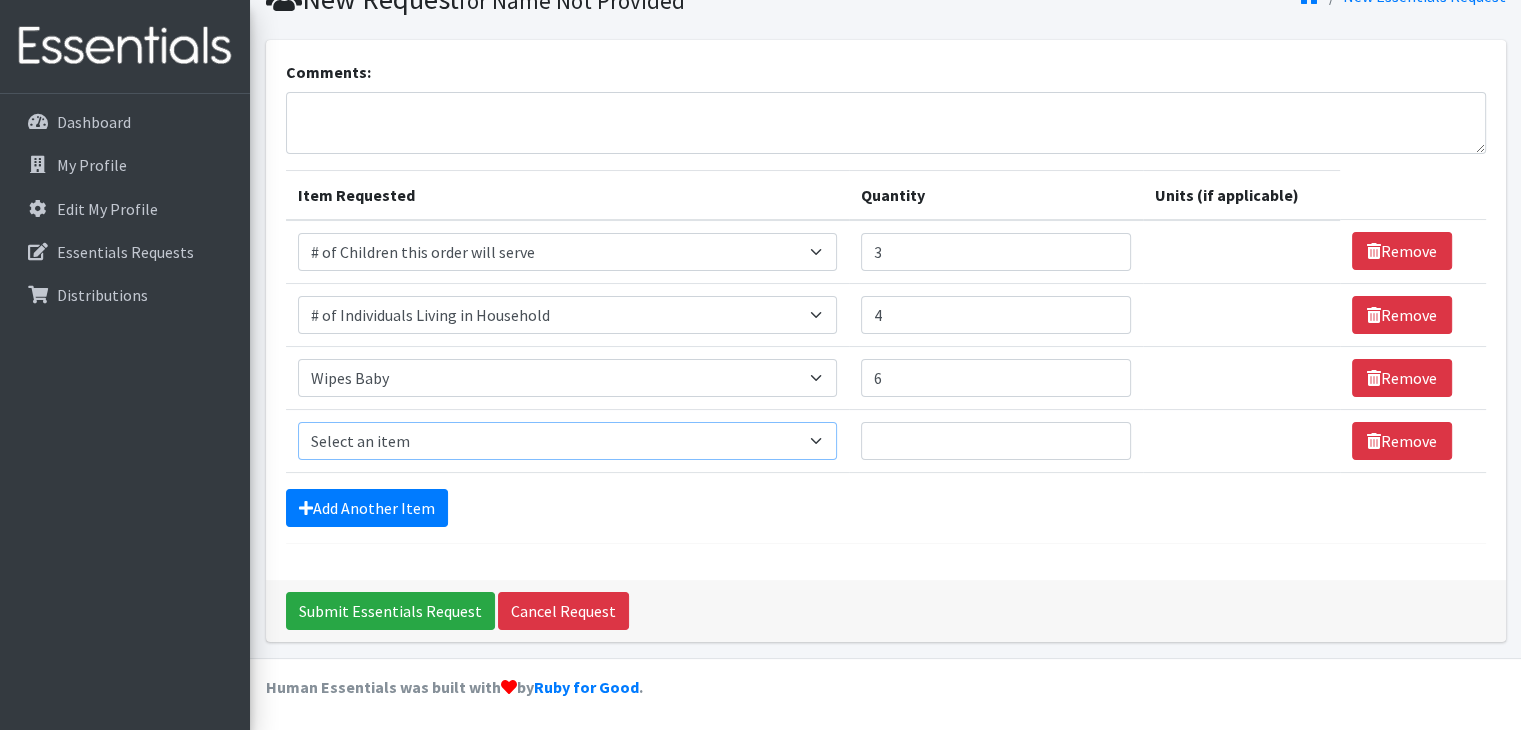 click on "Select an item
# of Children this order will serve
# of Individuals Living in Household
Activity Mat
Baby Carriers
Bath Tubs
Bed Pads
Bibs
Birthday Box - Boy
Birthday Box - Girl
Blankets/Swaddlers/Sleepsacks
Books
Bottles
Breast Pump
Bundle Me's
Car Seat - 3in1 up to 80 lbs.
Car Seat - Infant up to 22lbs. w/ handle
Clothing Boys Spring/Summer 0-6 Months
Clothing Boys Spring/Summer 12-18 Months
Clothing Boys Spring/Summer 18-24 Months
Clothing Boys Spring/Summer 2T
Clothing Boys Spring/Summer 3T
Clothing Boys Spring/Summer 4T
Clothing Boys Spring/Summer 5T
Clothing Boys Spring/Summer 6-12 Months
Clothing Boys Spring/Summer Premie/NB
Clothing Girls Fall/Winter 6-12 Months
Clothing Girls Spring/Summer 0-6 Months
Clothing Girls Spring/Summer 12-18 Months
Clothing Girls Spring/Summer 18-24 Months
Clothing Girls Spring/Summer 2T
Clothing Girls Spring/Summer 3T
Clothing Girls Spring/Summer 4T
Clothing Girls Spring/Summer 5T
Diaper Bags" at bounding box center (567, 441) 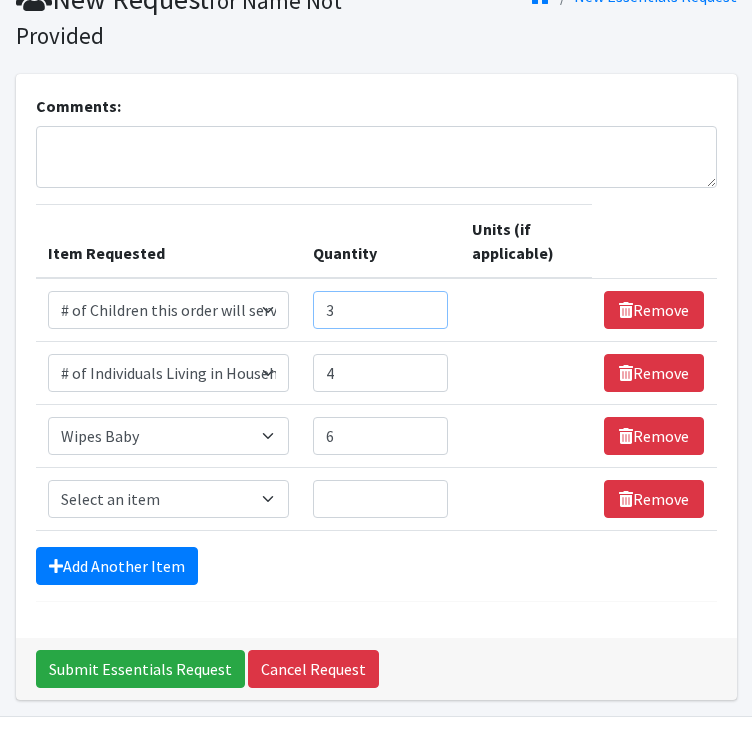 click on "3" at bounding box center [380, 310] 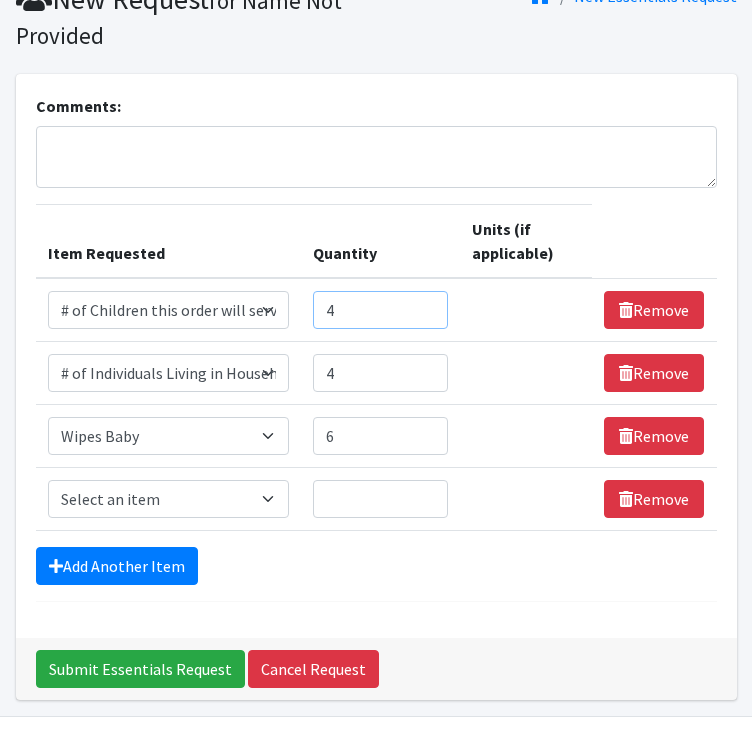 click on "4" at bounding box center [380, 310] 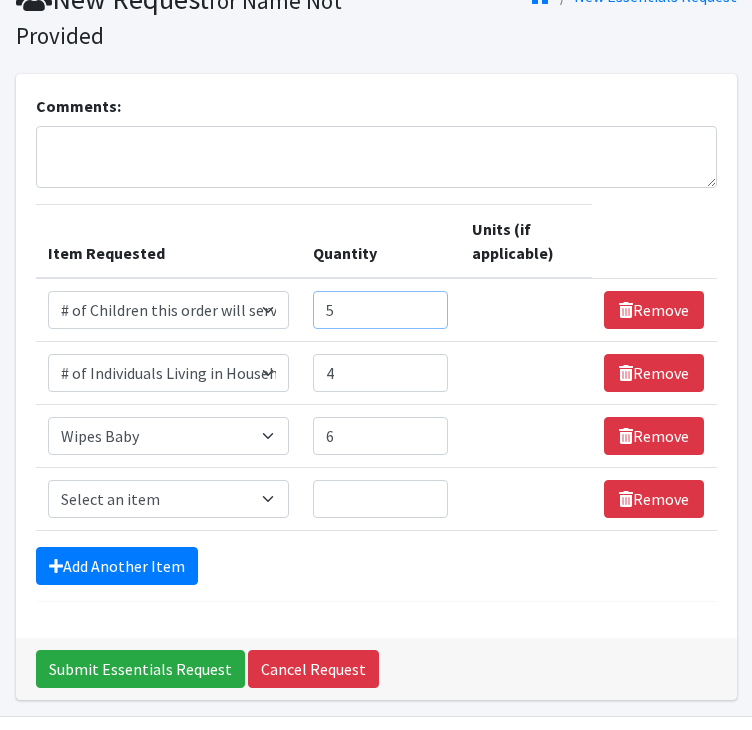 click on "5" at bounding box center (380, 310) 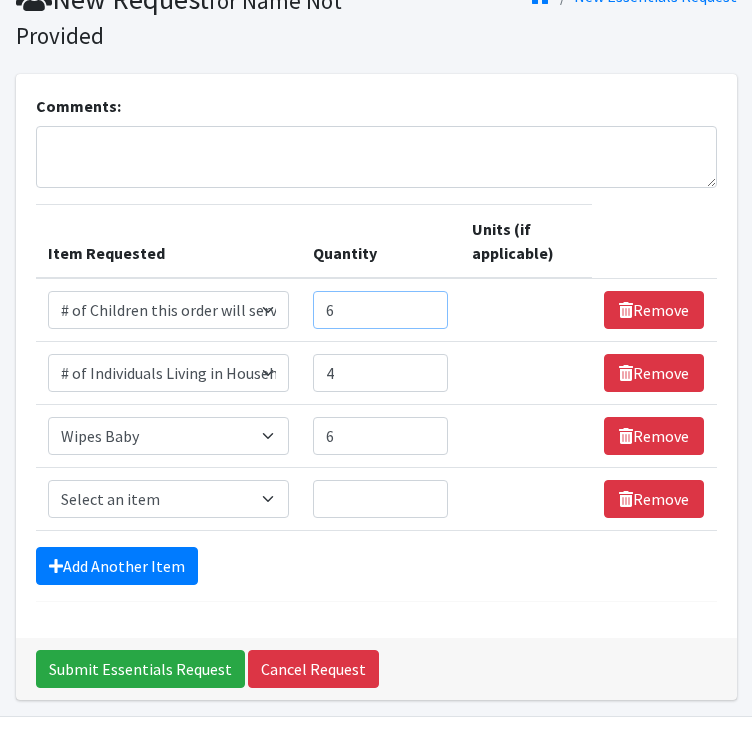 click on "6" at bounding box center (380, 310) 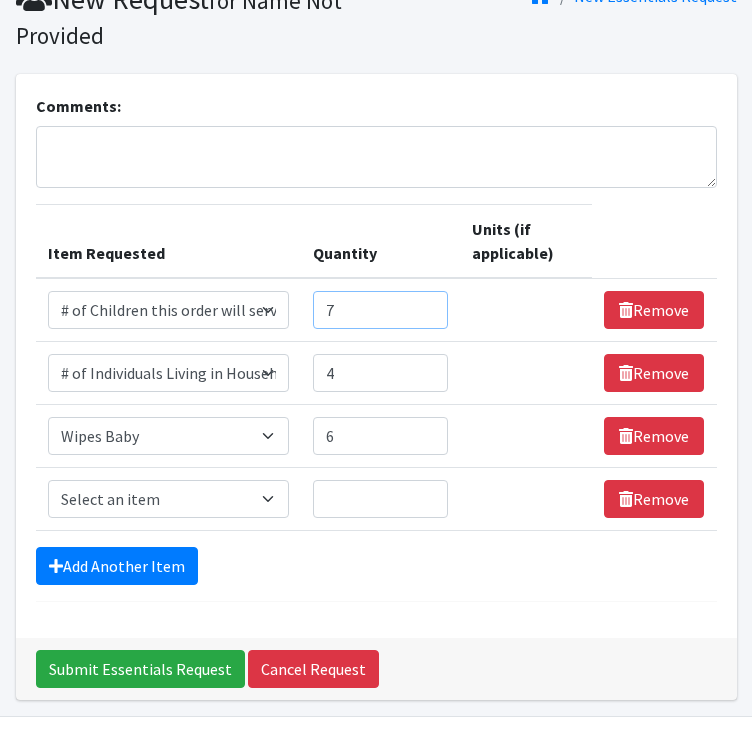 type on "7" 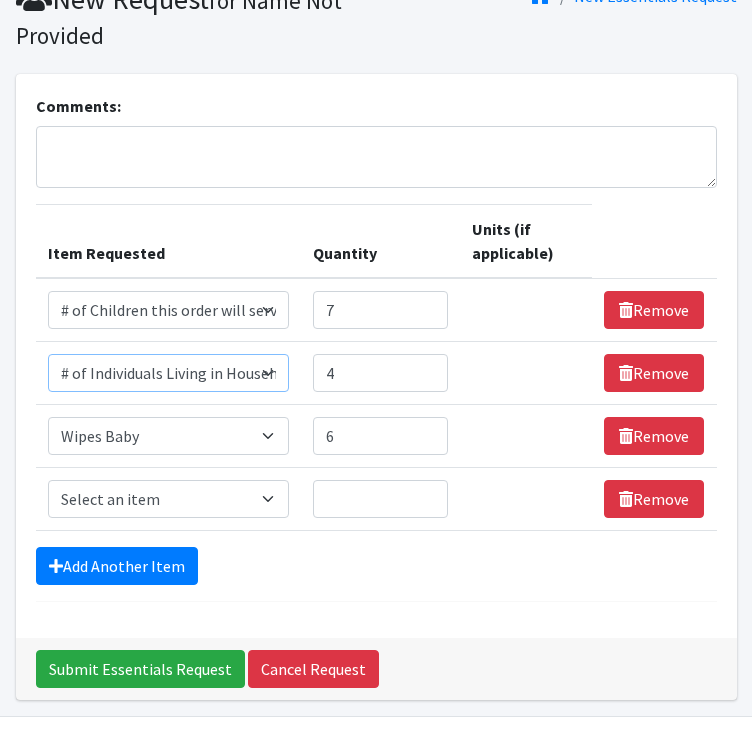 click on "Select an item
# of Children this order will serve
# of Individuals Living in Household
Activity Mat
Baby Carriers
Bath Tubs
Bed Pads
Bibs
Birthday Box - Boy
Birthday Box - Girl
Blankets/Swaddlers/Sleepsacks
Books
Bottles
Breast Pump
Bundle Me's
Car Seat - 3in1 up to 80 lbs.
Car Seat - Infant up to 22lbs. w/ handle
Clothing Boys Spring/Summer 0-6 Months
Clothing Boys Spring/Summer 12-18 Months
Clothing Boys Spring/Summer 18-24 Months
Clothing Boys Spring/Summer 2T
Clothing Boys Spring/Summer 3T
Clothing Boys Spring/Summer 4T
Clothing Boys Spring/Summer 5T
Clothing Boys Spring/Summer 6-12 Months
Clothing Boys Spring/Summer Premie/NB
Clothing Girls Fall/Winter 6-12 Months
Clothing Girls Spring/Summer 0-6 Months
Clothing Girls Spring/Summer 12-18 Months
Clothing Girls Spring/Summer 18-24 Months
Clothing Girls Spring/Summer 2T
Clothing Girls Spring/Summer 3T
Clothing Girls Spring/Summer 4T
Clothing Girls Spring/Summer 5T
Diaper Bags" at bounding box center [169, 373] 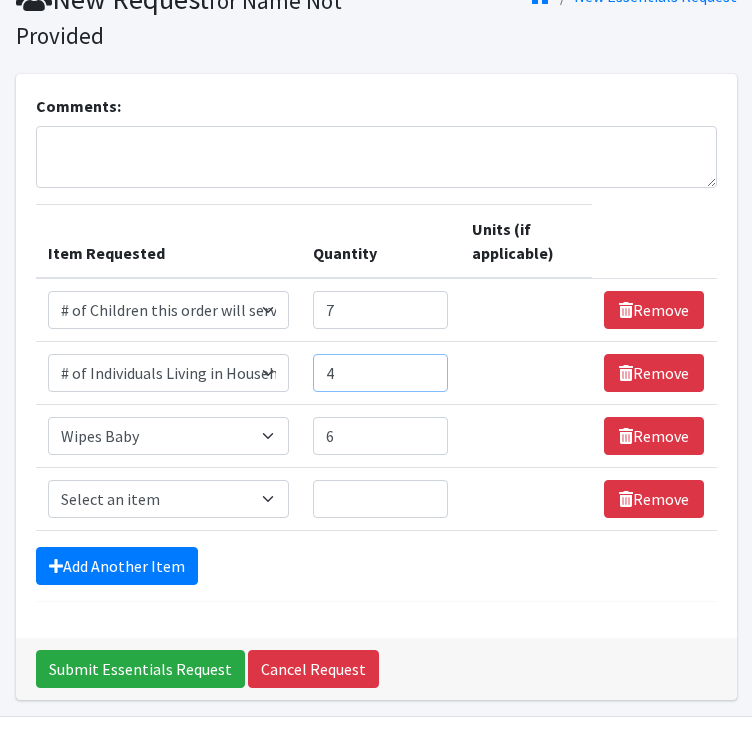 click on "4" at bounding box center [380, 373] 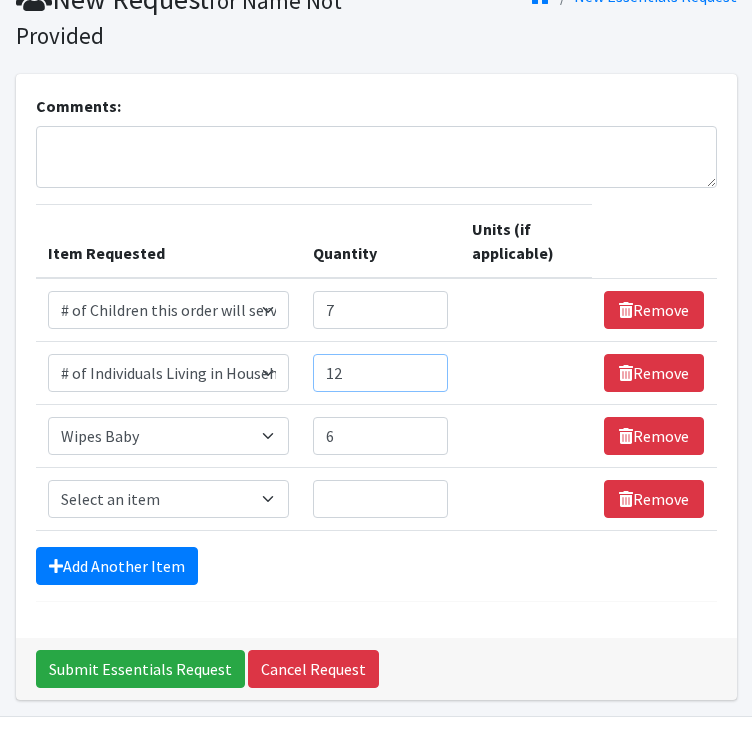 type on "12" 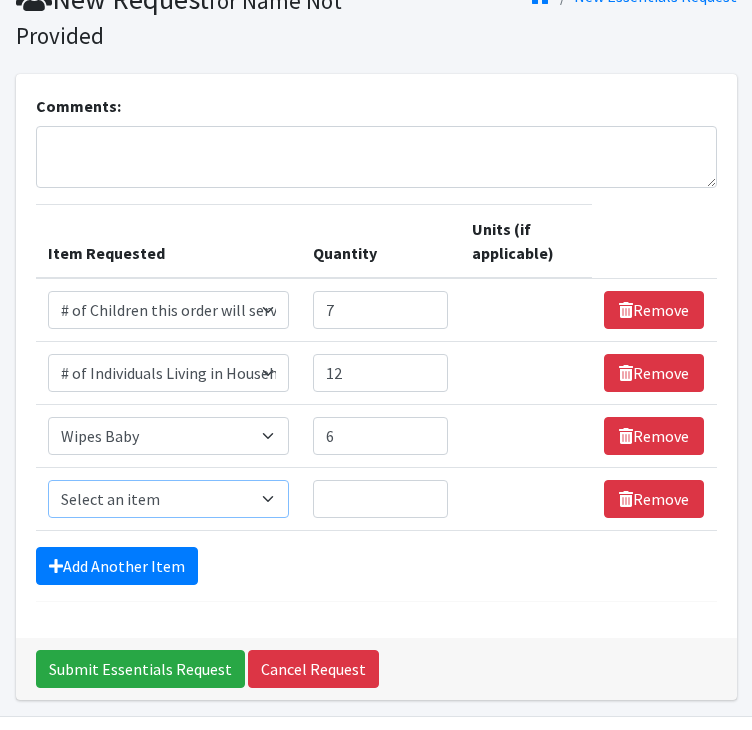 click on "Select an item
# of Children this order will serve
# of Individuals Living in Household
Activity Mat
Baby Carriers
Bath Tubs
Bed Pads
Bibs
Birthday Box - Boy
Birthday Box - Girl
Blankets/Swaddlers/Sleepsacks
Books
Bottles
Breast Pump
Bundle Me's
Car Seat - 3in1 up to 80 lbs.
Car Seat - Infant up to 22lbs. w/ handle
Clothing Boys Spring/Summer 0-6 Months
Clothing Boys Spring/Summer 12-18 Months
Clothing Boys Spring/Summer 18-24 Months
Clothing Boys Spring/Summer 2T
Clothing Boys Spring/Summer 3T
Clothing Boys Spring/Summer 4T
Clothing Boys Spring/Summer 5T
Clothing Boys Spring/Summer 6-12 Months
Clothing Boys Spring/Summer Premie/NB
Clothing Girls Fall/Winter 6-12 Months
Clothing Girls Spring/Summer 0-6 Months
Clothing Girls Spring/Summer 12-18 Months
Clothing Girls Spring/Summer 18-24 Months
Clothing Girls Spring/Summer 2T
Clothing Girls Spring/Summer 3T
Clothing Girls Spring/Summer 4T
Clothing Girls Spring/Summer 5T
Diaper Bags" at bounding box center [169, 499] 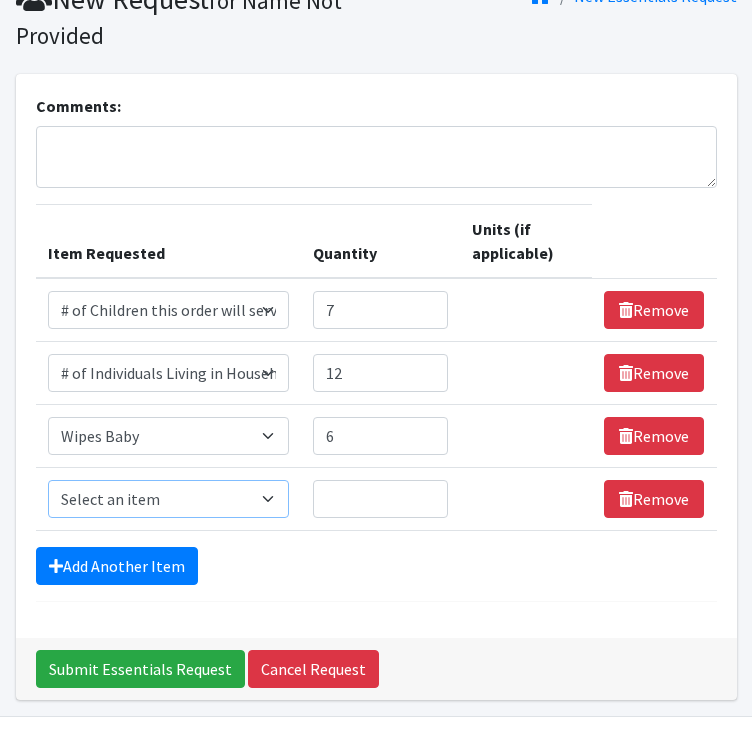 select on "1970" 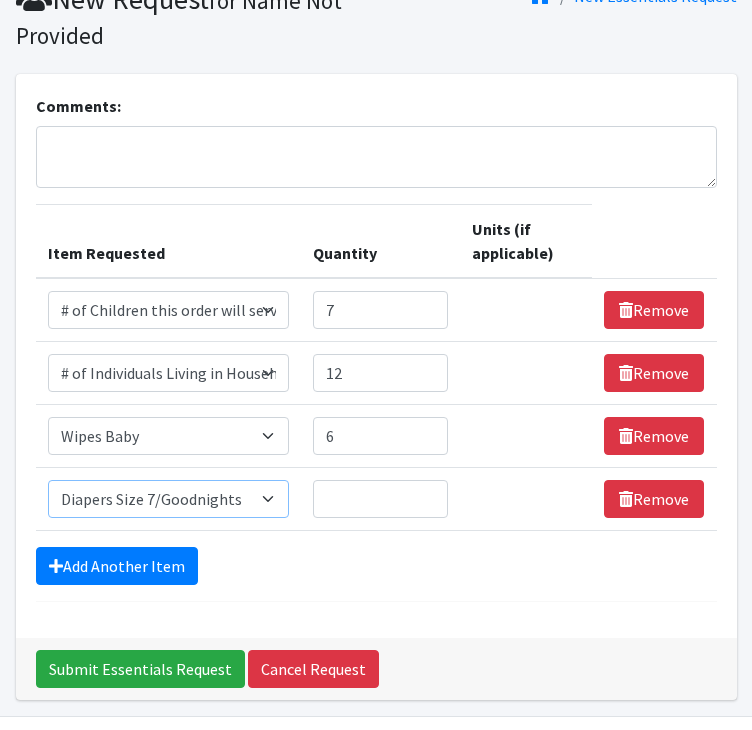 click on "Select an item
# of Children this order will serve
# of Individuals Living in Household
Activity Mat
Baby Carriers
Bath Tubs
Bed Pads
Bibs
Birthday Box - Boy
Birthday Box - Girl
Blankets/Swaddlers/Sleepsacks
Books
Bottles
Breast Pump
Bundle Me's
Car Seat - 3in1 up to 80 lbs.
Car Seat - Infant up to 22lbs. w/ handle
Clothing Boys Spring/Summer 0-6 Months
Clothing Boys Spring/Summer 12-18 Months
Clothing Boys Spring/Summer 18-24 Months
Clothing Boys Spring/Summer 2T
Clothing Boys Spring/Summer 3T
Clothing Boys Spring/Summer 4T
Clothing Boys Spring/Summer 5T
Clothing Boys Spring/Summer 6-12 Months
Clothing Boys Spring/Summer Premie/NB
Clothing Girls Fall/Winter 6-12 Months
Clothing Girls Spring/Summer 0-6 Months
Clothing Girls Spring/Summer 12-18 Months
Clothing Girls Spring/Summer 18-24 Months
Clothing Girls Spring/Summer 2T
Clothing Girls Spring/Summer 3T
Clothing Girls Spring/Summer 4T
Clothing Girls Spring/Summer 5T
Diaper Bags" at bounding box center [169, 499] 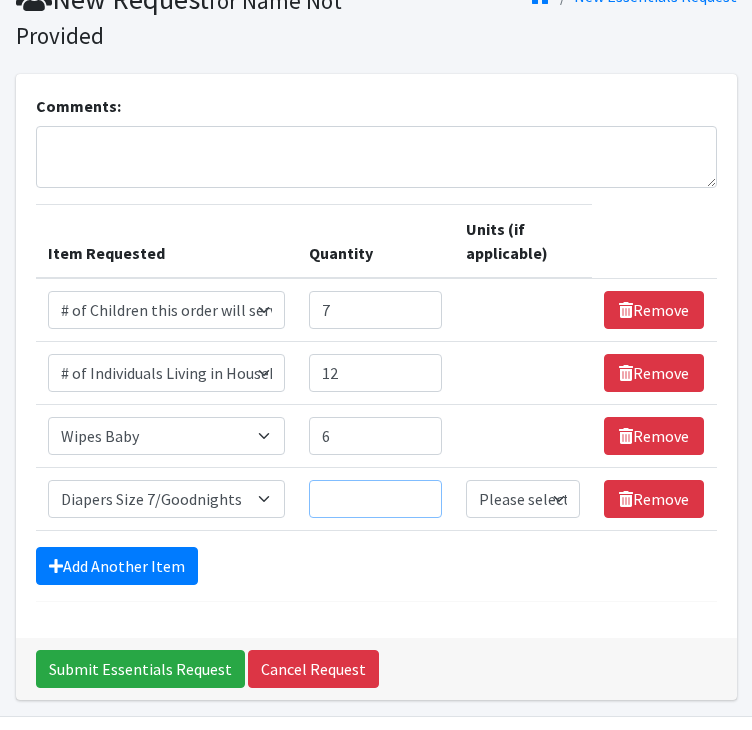 click on "Quantity" at bounding box center (375, 499) 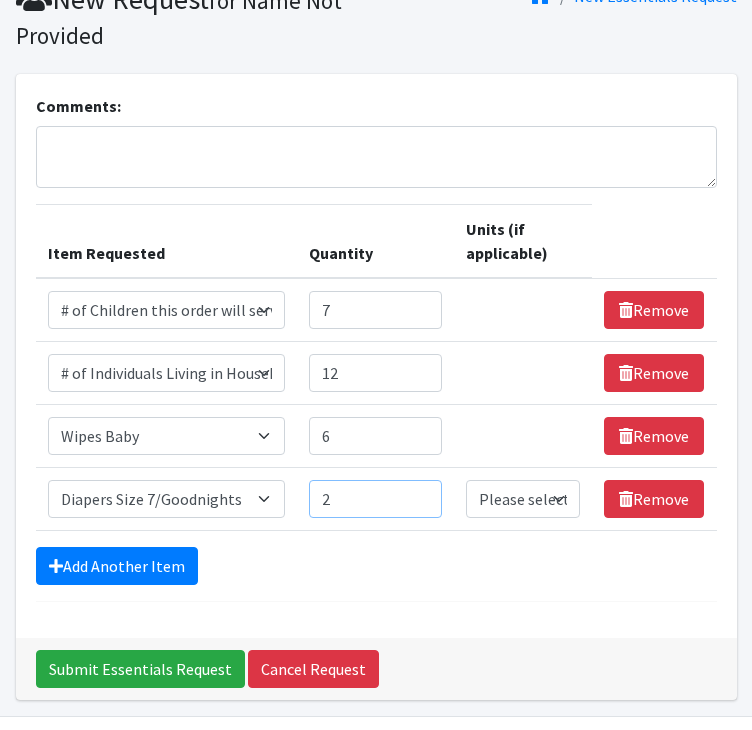 type on "2" 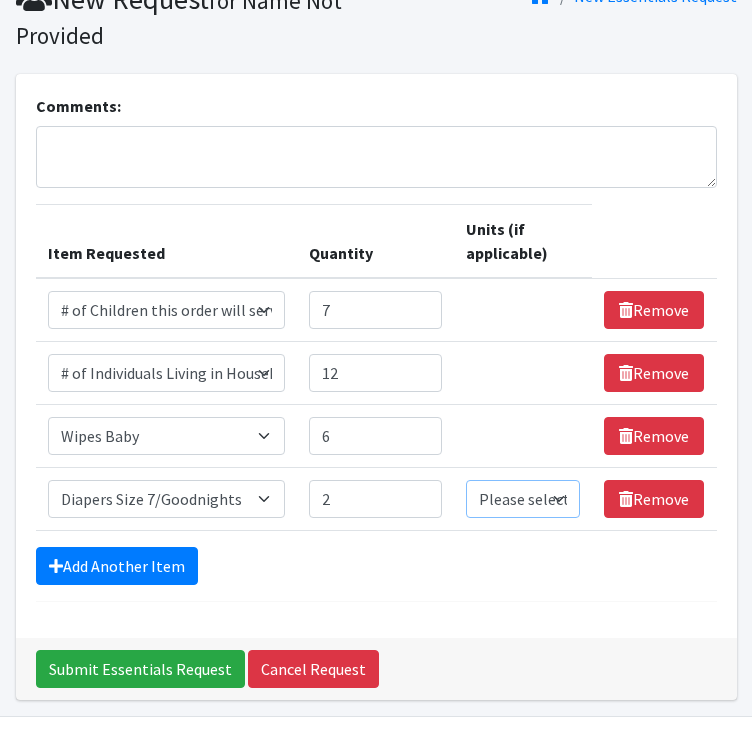 click on "Please select a unit units Packs" at bounding box center (523, 499) 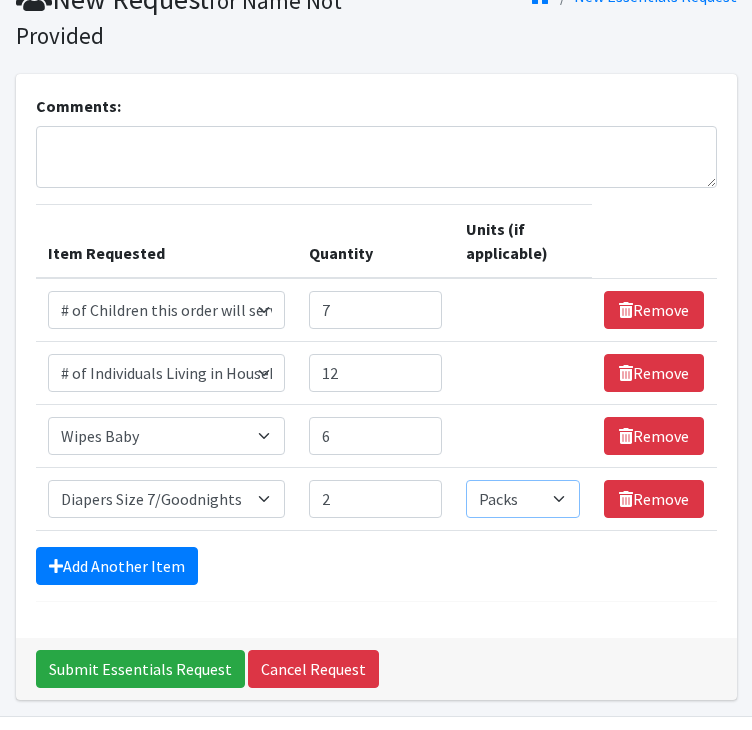 click on "Please select a unit units Packs" at bounding box center [523, 499] 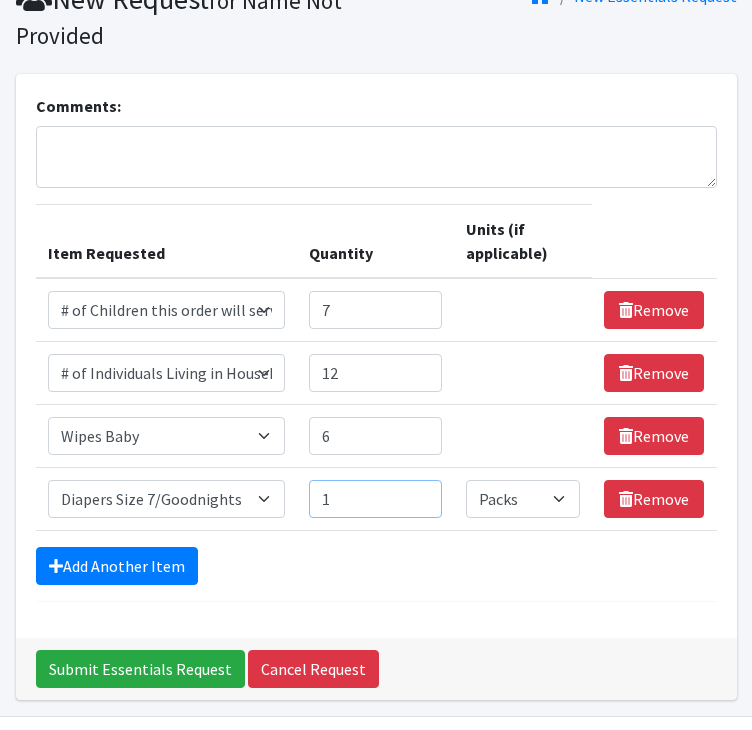 type on "1" 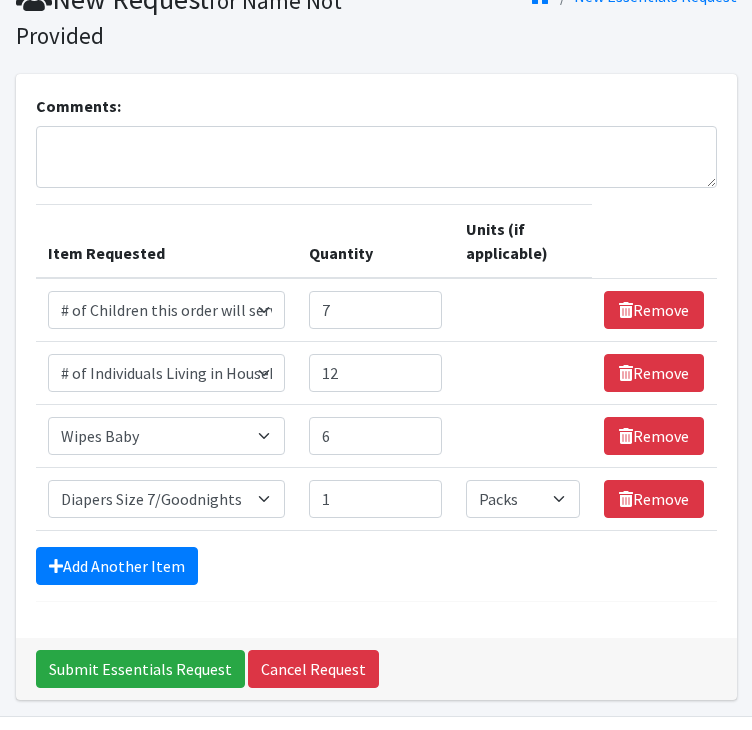 click on "Add Another Item" at bounding box center (376, 566) 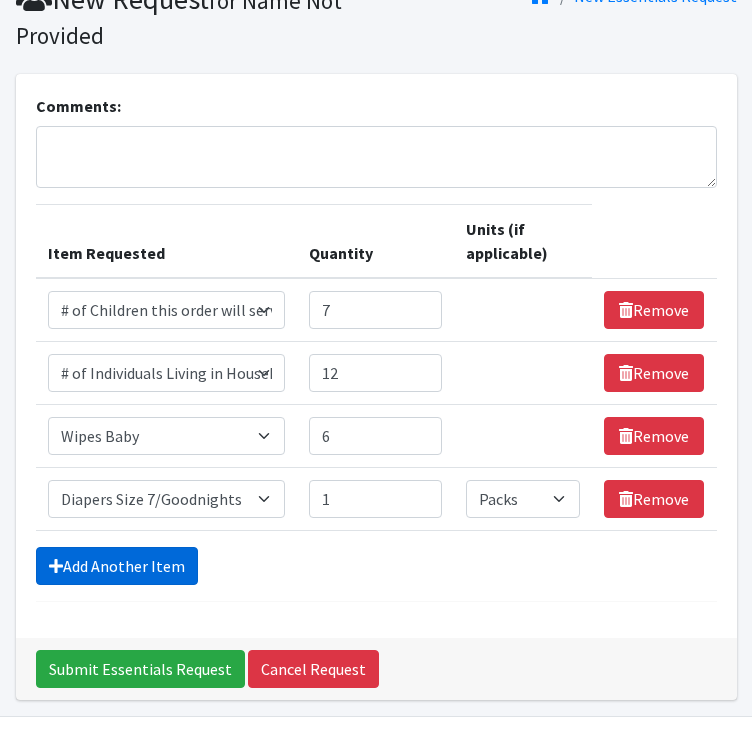 click on "Add Another Item" at bounding box center (117, 566) 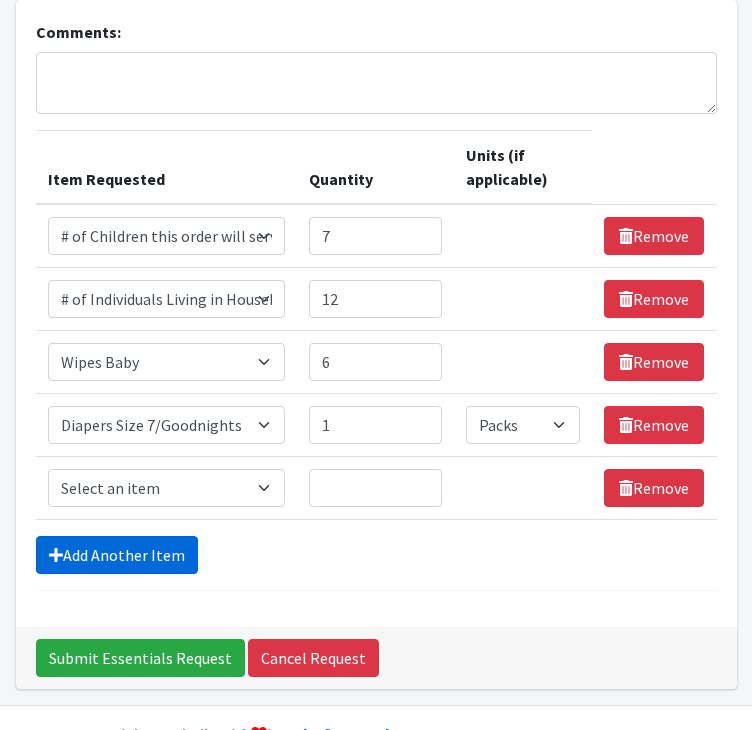 scroll, scrollTop: 211, scrollLeft: 0, axis: vertical 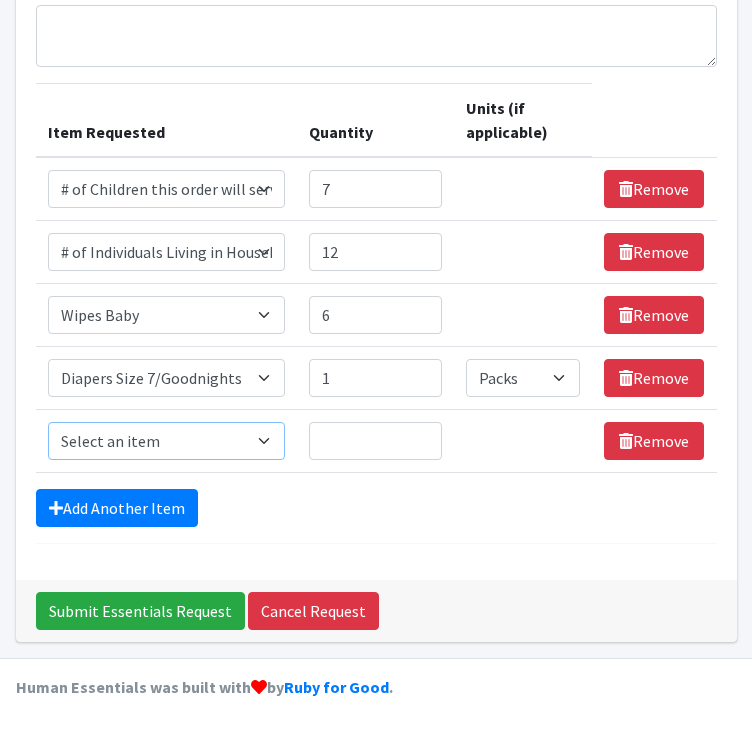 click on "Select an item
# of Children this order will serve
# of Individuals Living in Household
Activity Mat
Baby Carriers
Bath Tubs
Bed Pads
Bibs
Birthday Box - Boy
Birthday Box - Girl
Blankets/Swaddlers/Sleepsacks
Books
Bottles
Breast Pump
Bundle Me's
Car Seat - 3in1 up to 80 lbs.
Car Seat - Infant up to 22lbs. w/ handle
Clothing Boys Spring/Summer 0-6 Months
Clothing Boys Spring/Summer 12-18 Months
Clothing Boys Spring/Summer 18-24 Months
Clothing Boys Spring/Summer 2T
Clothing Boys Spring/Summer 3T
Clothing Boys Spring/Summer 4T
Clothing Boys Spring/Summer 5T
Clothing Boys Spring/Summer 6-12 Months
Clothing Boys Spring/Summer Premie/NB
Clothing Girls Fall/Winter 6-12 Months
Clothing Girls Spring/Summer 0-6 Months
Clothing Girls Spring/Summer 12-18 Months
Clothing Girls Spring/Summer 18-24 Months
Clothing Girls Spring/Summer 2T
Clothing Girls Spring/Summer 3T
Clothing Girls Spring/Summer 4T
Clothing Girls Spring/Summer 5T
Diaper Bags" at bounding box center [167, 441] 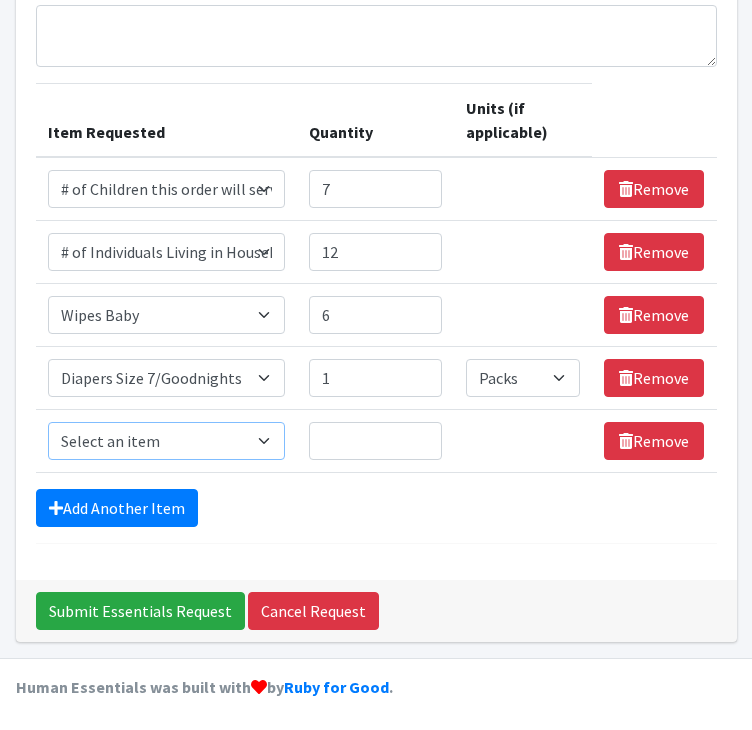 select on "1968" 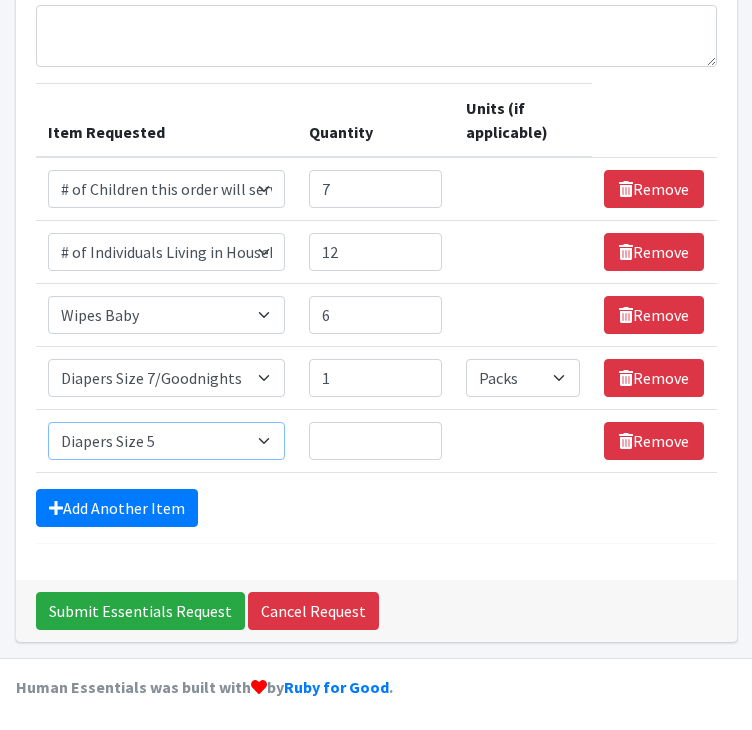 click on "Select an item
# of Children this order will serve
# of Individuals Living in Household
Activity Mat
Baby Carriers
Bath Tubs
Bed Pads
Bibs
Birthday Box - Boy
Birthday Box - Girl
Blankets/Swaddlers/Sleepsacks
Books
Bottles
Breast Pump
Bundle Me's
Car Seat - 3in1 up to 80 lbs.
Car Seat - Infant up to 22lbs. w/ handle
Clothing Boys Spring/Summer 0-6 Months
Clothing Boys Spring/Summer 12-18 Months
Clothing Boys Spring/Summer 18-24 Months
Clothing Boys Spring/Summer 2T
Clothing Boys Spring/Summer 3T
Clothing Boys Spring/Summer 4T
Clothing Boys Spring/Summer 5T
Clothing Boys Spring/Summer 6-12 Months
Clothing Boys Spring/Summer Premie/NB
Clothing Girls Fall/Winter 6-12 Months
Clothing Girls Spring/Summer 0-6 Months
Clothing Girls Spring/Summer 12-18 Months
Clothing Girls Spring/Summer 18-24 Months
Clothing Girls Spring/Summer 2T
Clothing Girls Spring/Summer 3T
Clothing Girls Spring/Summer 4T
Clothing Girls Spring/Summer 5T
Diaper Bags" at bounding box center (167, 441) 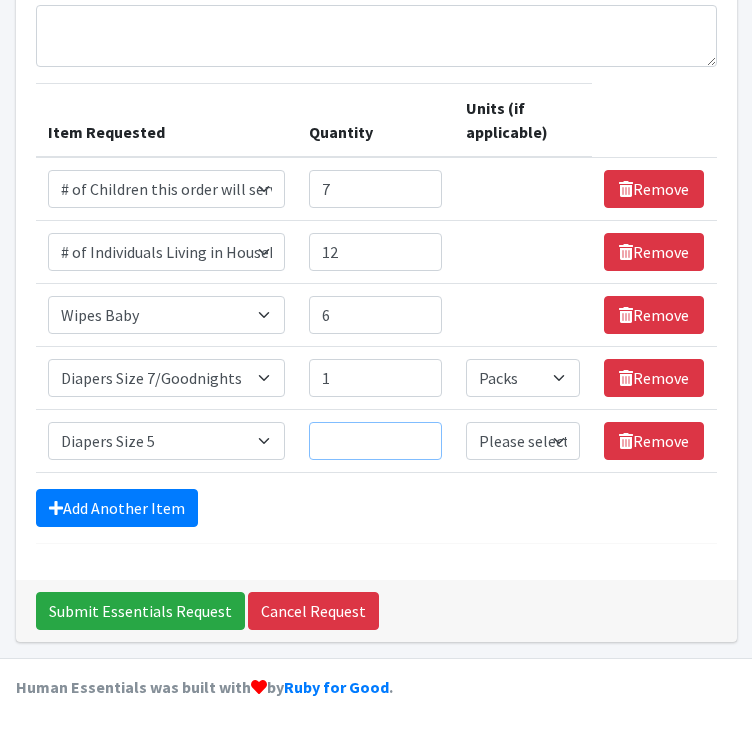 click on "Quantity" at bounding box center [375, 441] 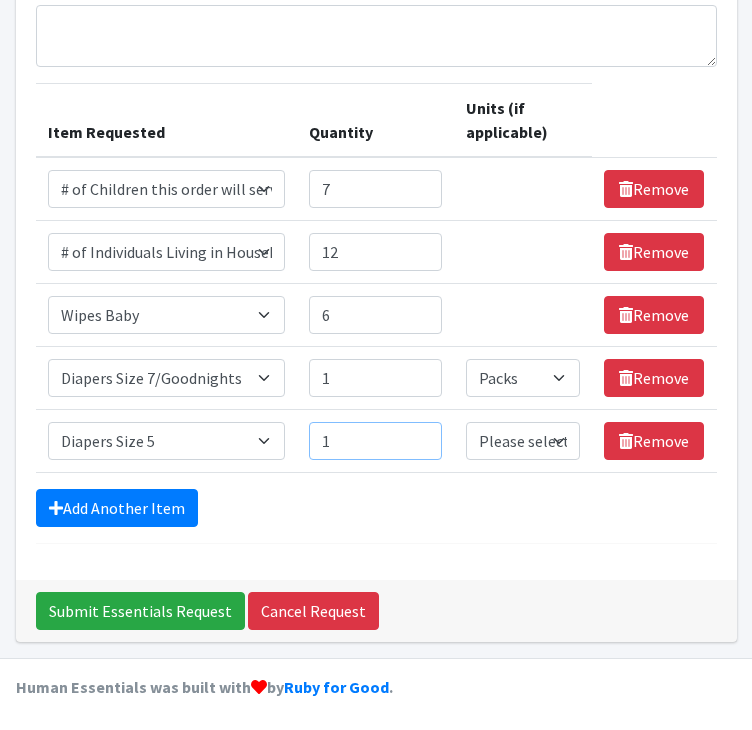 click on "1" at bounding box center (375, 441) 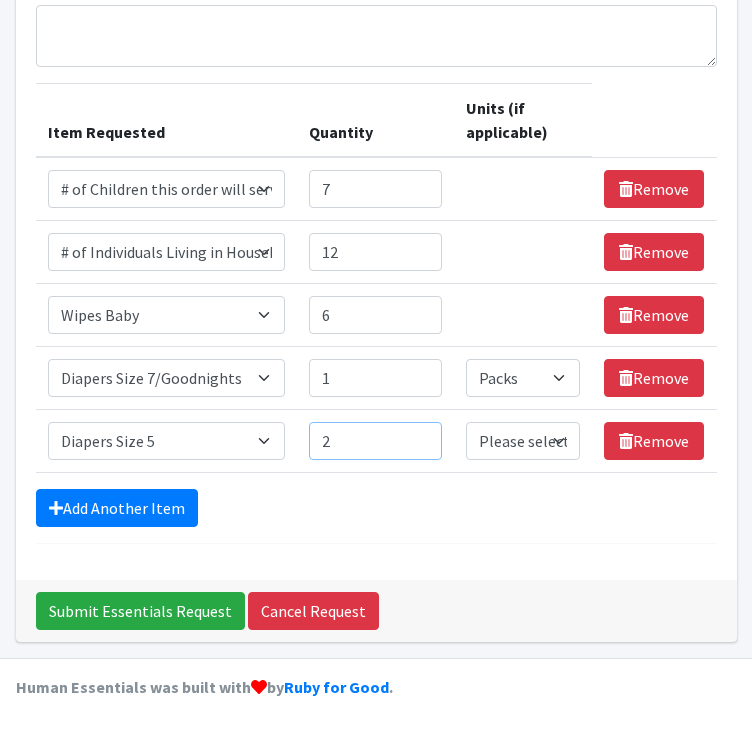 type on "2" 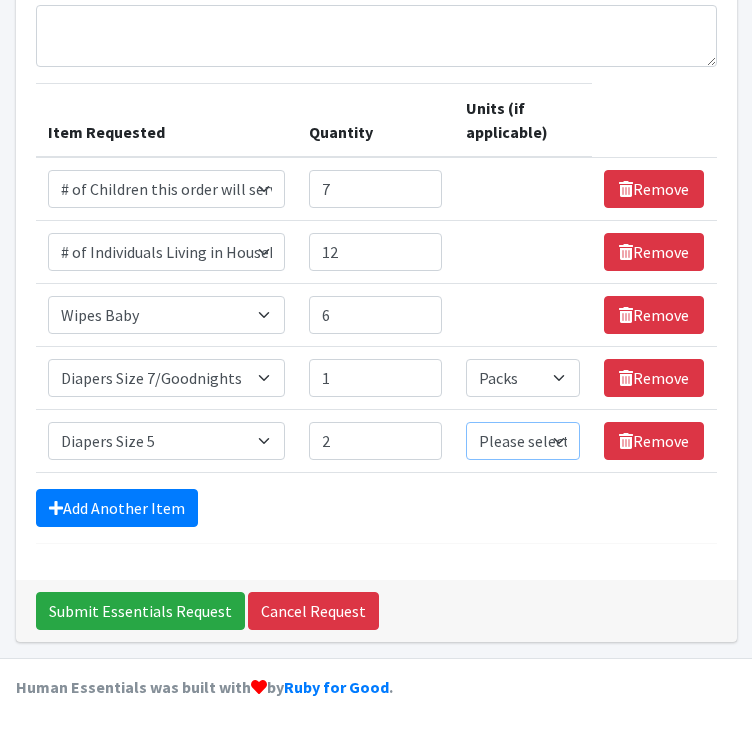 click on "Please select a unit units Packs" at bounding box center [523, 441] 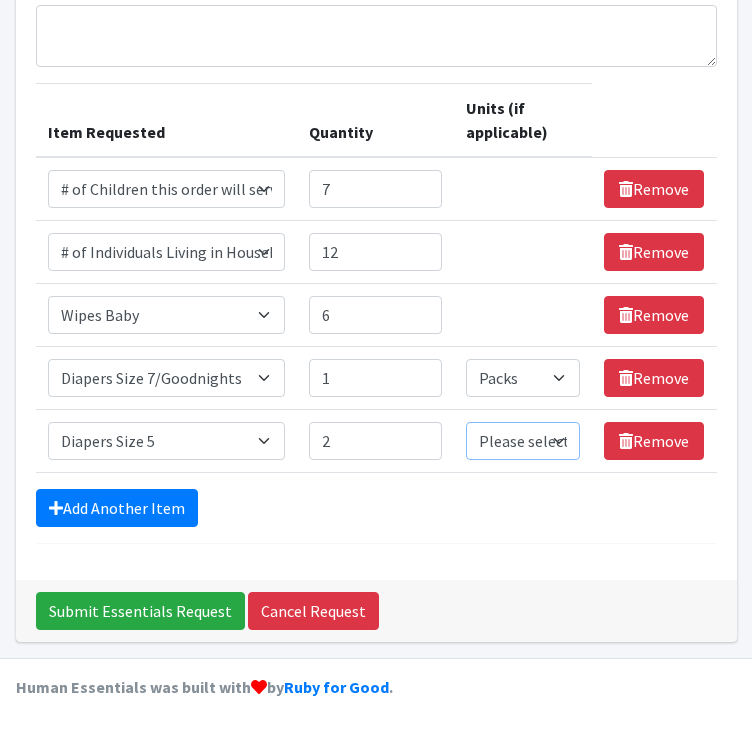 select on "Pack" 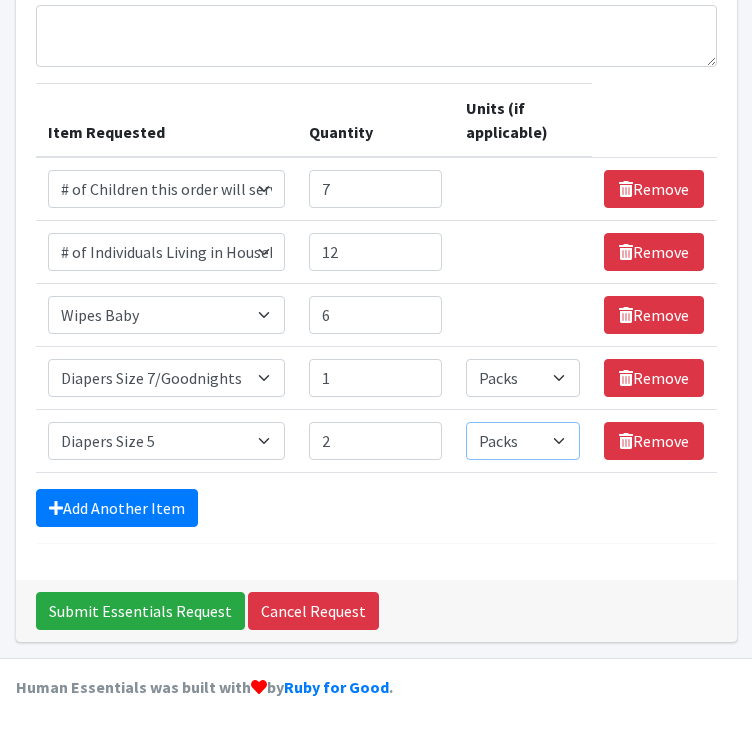 click on "Please select a unit units Packs" at bounding box center [523, 441] 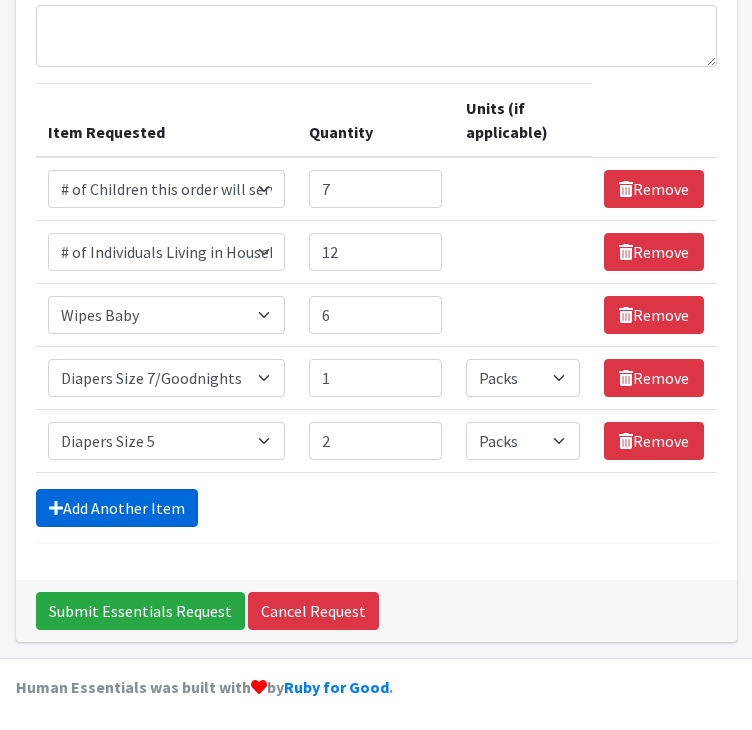 click on "Add Another Item" at bounding box center (117, 508) 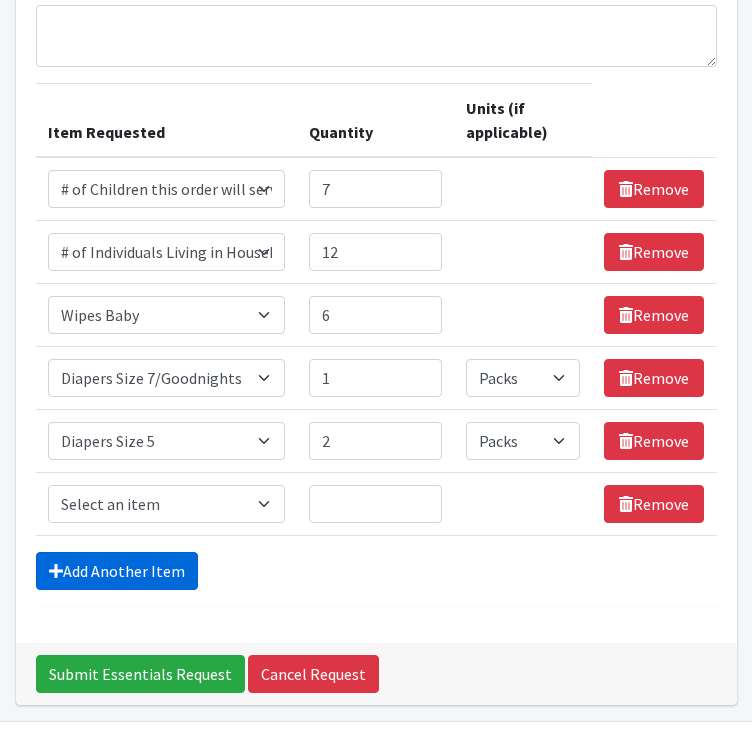 scroll, scrollTop: 274, scrollLeft: 0, axis: vertical 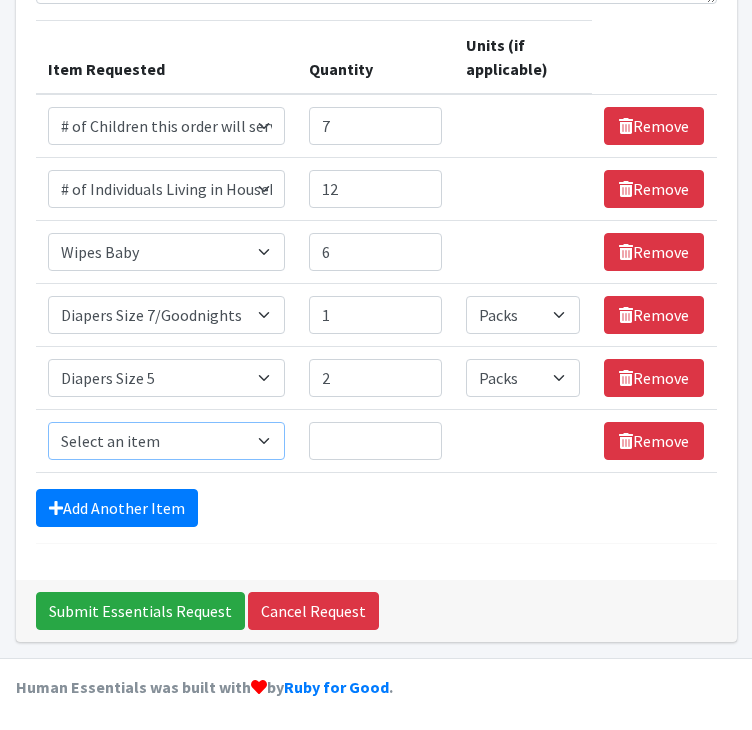 click on "Select an item
# of Children this order will serve
# of Individuals Living in Household
Activity Mat
Baby Carriers
Bath Tubs
Bed Pads
Bibs
Birthday Box - Boy
Birthday Box - Girl
Blankets/Swaddlers/Sleepsacks
Books
Bottles
Breast Pump
Bundle Me's
Car Seat - 3in1 up to 80 lbs.
Car Seat - Infant up to 22lbs. w/ handle
Clothing Boys Spring/Summer 0-6 Months
Clothing Boys Spring/Summer 12-18 Months
Clothing Boys Spring/Summer 18-24 Months
Clothing Boys Spring/Summer 2T
Clothing Boys Spring/Summer 3T
Clothing Boys Spring/Summer 4T
Clothing Boys Spring/Summer 5T
Clothing Boys Spring/Summer 6-12 Months
Clothing Boys Spring/Summer Premie/NB
Clothing Girls Fall/Winter 6-12 Months
Clothing Girls Spring/Summer 0-6 Months
Clothing Girls Spring/Summer 12-18 Months
Clothing Girls Spring/Summer 18-24 Months
Clothing Girls Spring/Summer 2T
Clothing Girls Spring/Summer 3T
Clothing Girls Spring/Summer 4T
Clothing Girls Spring/Summer 5T
Diaper Bags" at bounding box center [167, 441] 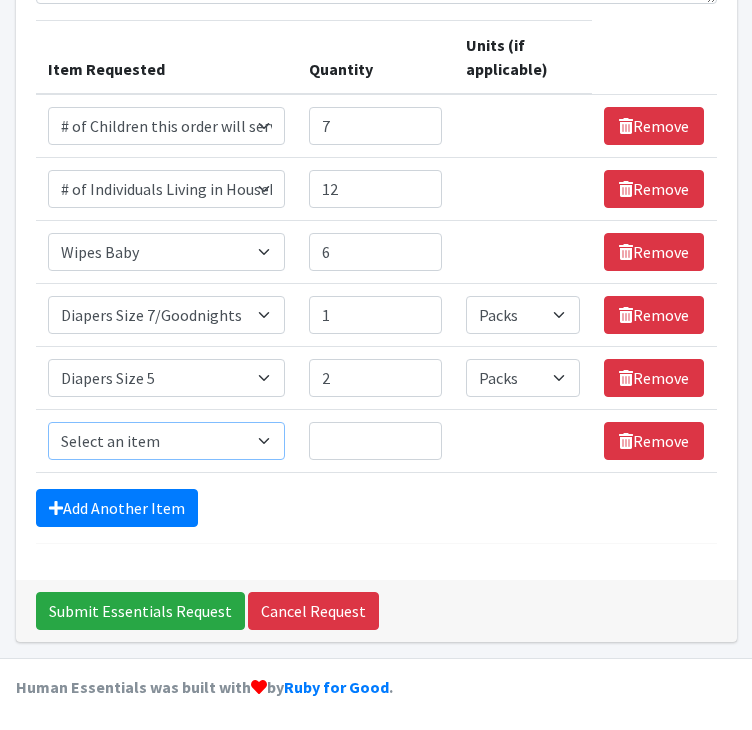 select on "1967" 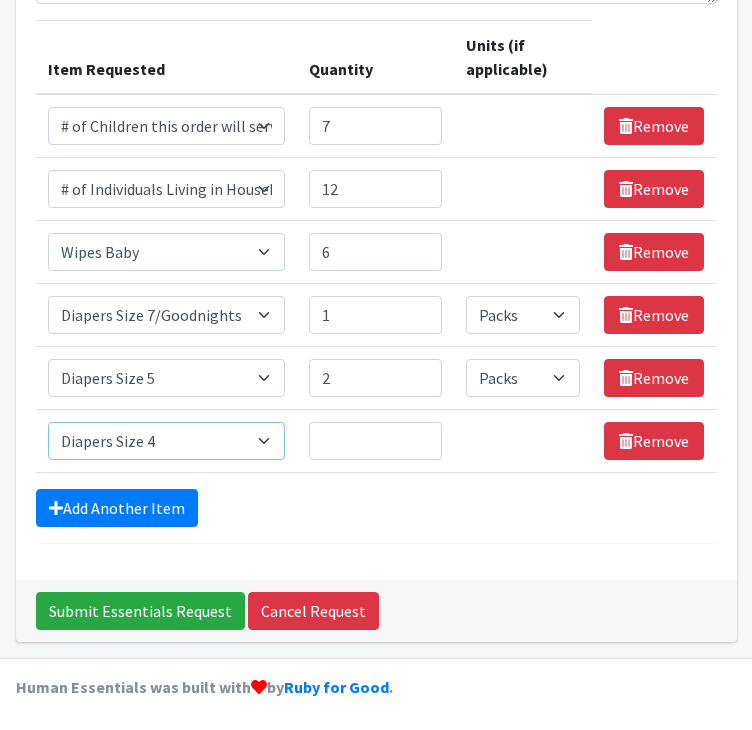 click on "Select an item
# of Children this order will serve
# of Individuals Living in Household
Activity Mat
Baby Carriers
Bath Tubs
Bed Pads
Bibs
Birthday Box - Boy
Birthday Box - Girl
Blankets/Swaddlers/Sleepsacks
Books
Bottles
Breast Pump
Bundle Me's
Car Seat - 3in1 up to 80 lbs.
Car Seat - Infant up to 22lbs. w/ handle
Clothing Boys Spring/Summer 0-6 Months
Clothing Boys Spring/Summer 12-18 Months
Clothing Boys Spring/Summer 18-24 Months
Clothing Boys Spring/Summer 2T
Clothing Boys Spring/Summer 3T
Clothing Boys Spring/Summer 4T
Clothing Boys Spring/Summer 5T
Clothing Boys Spring/Summer 6-12 Months
Clothing Boys Spring/Summer Premie/NB
Clothing Girls Fall/Winter 6-12 Months
Clothing Girls Spring/Summer 0-6 Months
Clothing Girls Spring/Summer 12-18 Months
Clothing Girls Spring/Summer 18-24 Months
Clothing Girls Spring/Summer 2T
Clothing Girls Spring/Summer 3T
Clothing Girls Spring/Summer 4T
Clothing Girls Spring/Summer 5T
Diaper Bags" at bounding box center [167, 441] 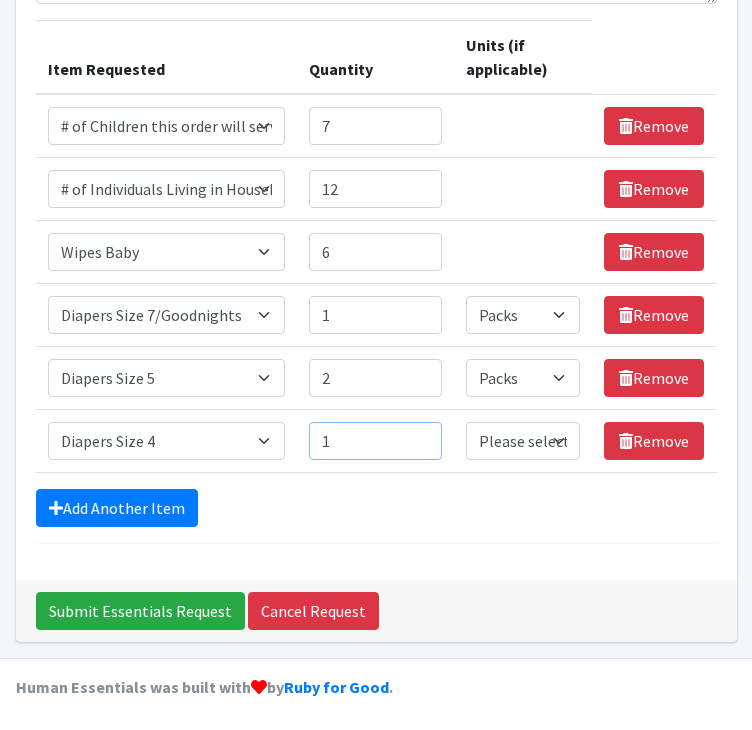 type on "1" 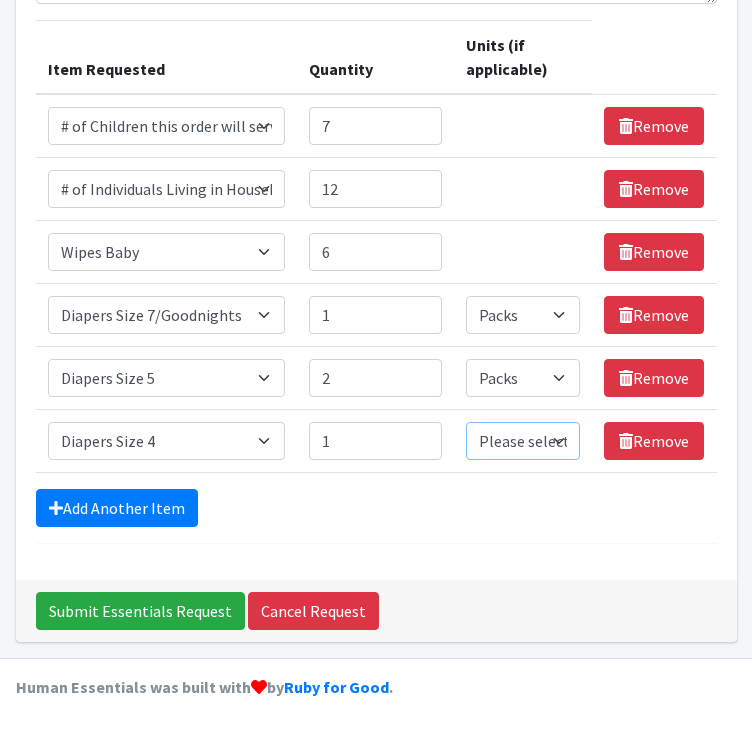 click on "Please select a unit units Packs" at bounding box center [523, 441] 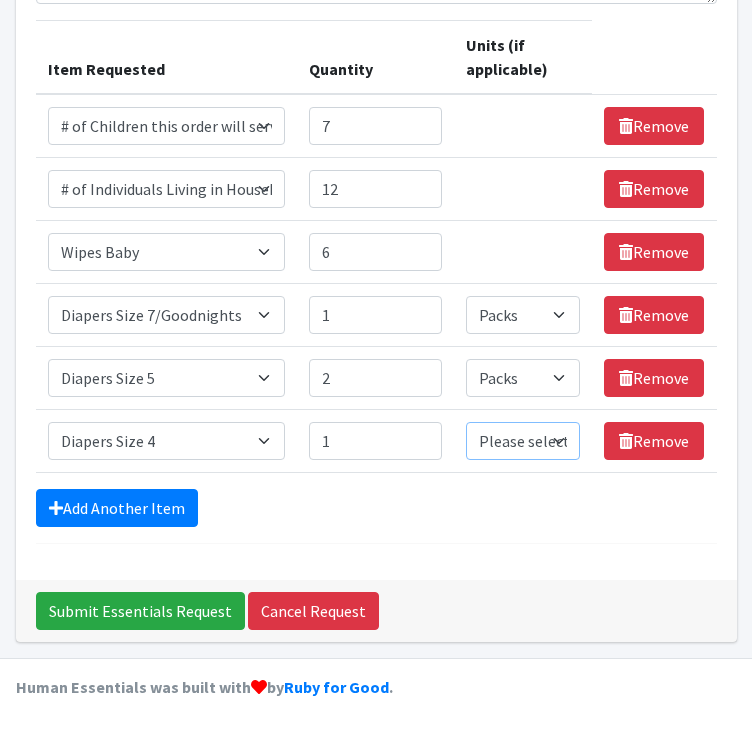select on "Pack" 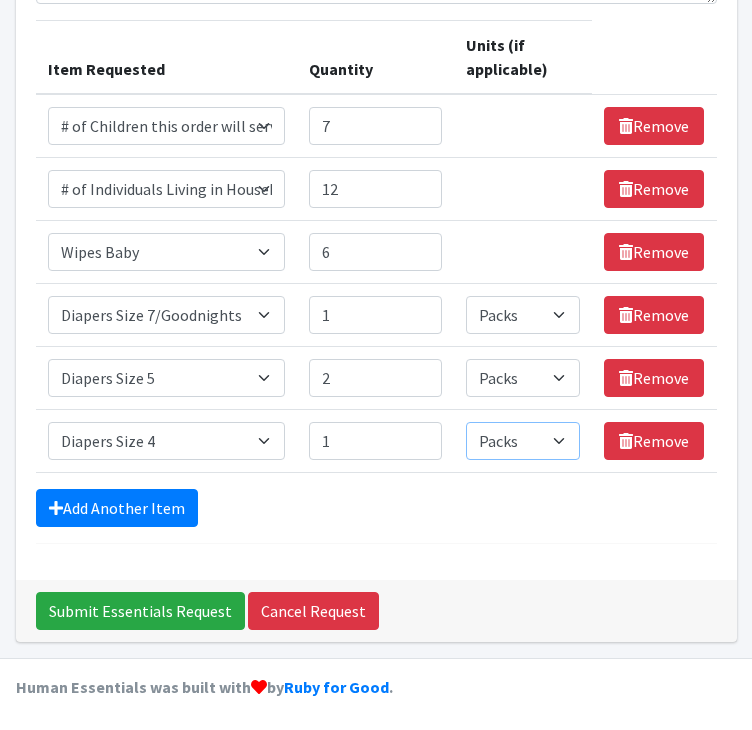 click on "Please select a unit units Packs" at bounding box center (523, 441) 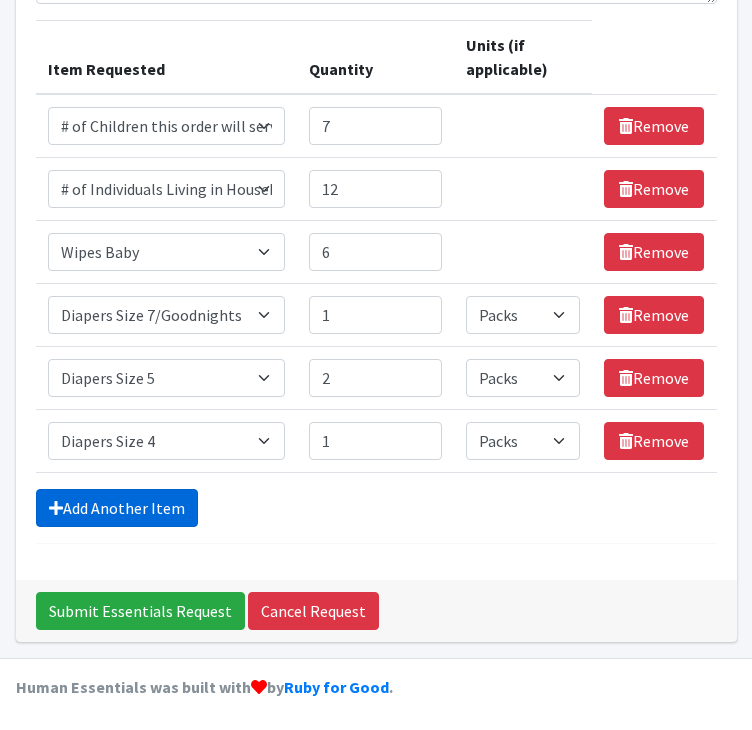 click on "Add Another Item" at bounding box center [117, 508] 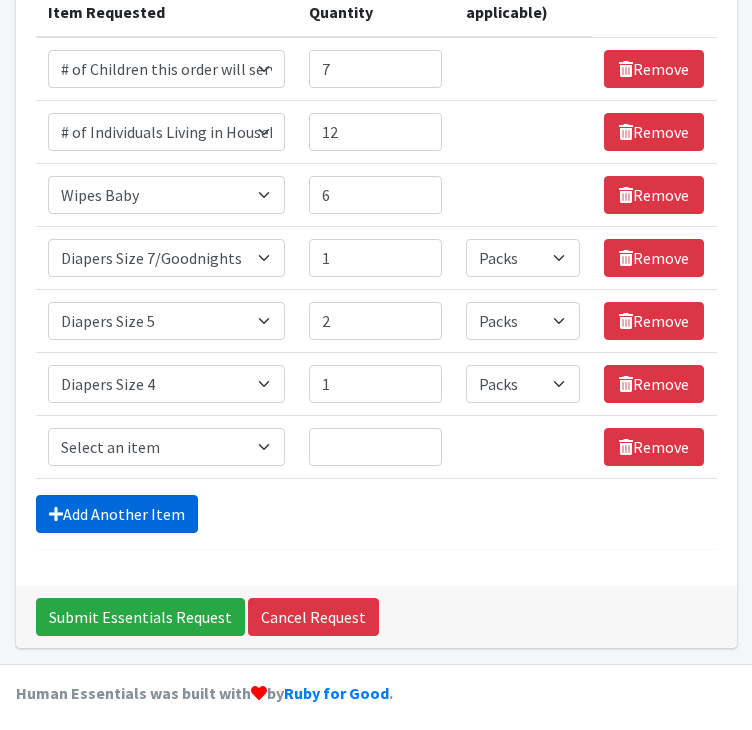 scroll, scrollTop: 336, scrollLeft: 0, axis: vertical 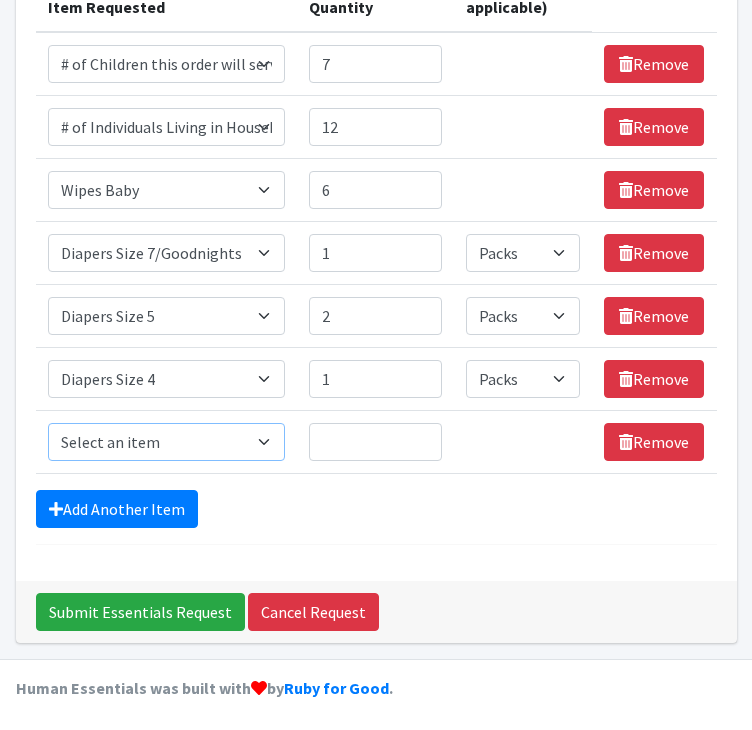 click on "Select an item
# of Children this order will serve
# of Individuals Living in Household
Activity Mat
Baby Carriers
Bath Tubs
Bed Pads
Bibs
Birthday Box - Boy
Birthday Box - Girl
Blankets/Swaddlers/Sleepsacks
Books
Bottles
Breast Pump
Bundle Me's
Car Seat - 3in1 up to 80 lbs.
Car Seat - Infant up to 22lbs. w/ handle
Clothing Boys Spring/Summer 0-6 Months
Clothing Boys Spring/Summer 12-18 Months
Clothing Boys Spring/Summer 18-24 Months
Clothing Boys Spring/Summer 2T
Clothing Boys Spring/Summer 3T
Clothing Boys Spring/Summer 4T
Clothing Boys Spring/Summer 5T
Clothing Boys Spring/Summer 6-12 Months
Clothing Boys Spring/Summer Premie/NB
Clothing Girls Fall/Winter 6-12 Months
Clothing Girls Spring/Summer 0-6 Months
Clothing Girls Spring/Summer 12-18 Months
Clothing Girls Spring/Summer 18-24 Months
Clothing Girls Spring/Summer 2T
Clothing Girls Spring/Summer 3T
Clothing Girls Spring/Summer 4T
Clothing Girls Spring/Summer 5T
Diaper Bags" at bounding box center [167, 442] 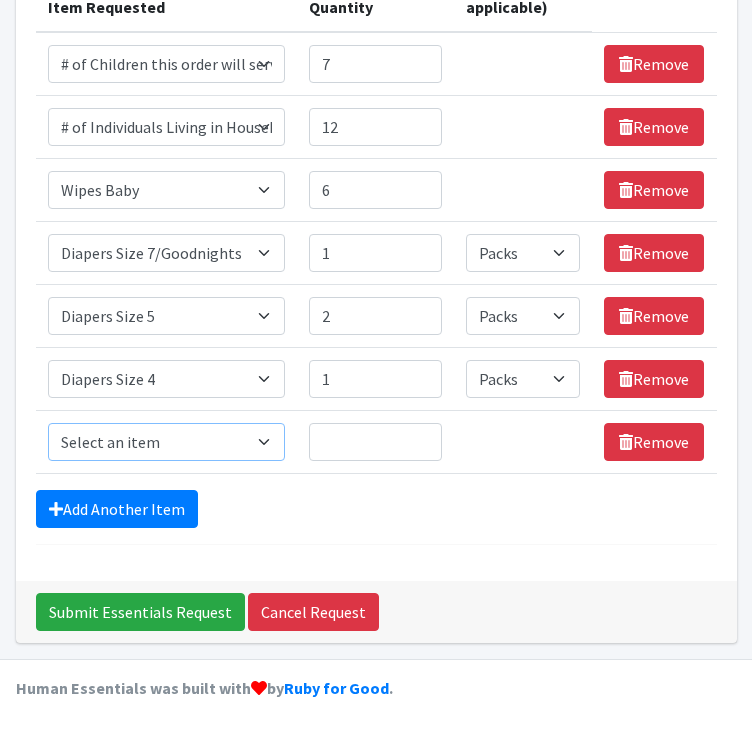 select on "[NUMBER]" 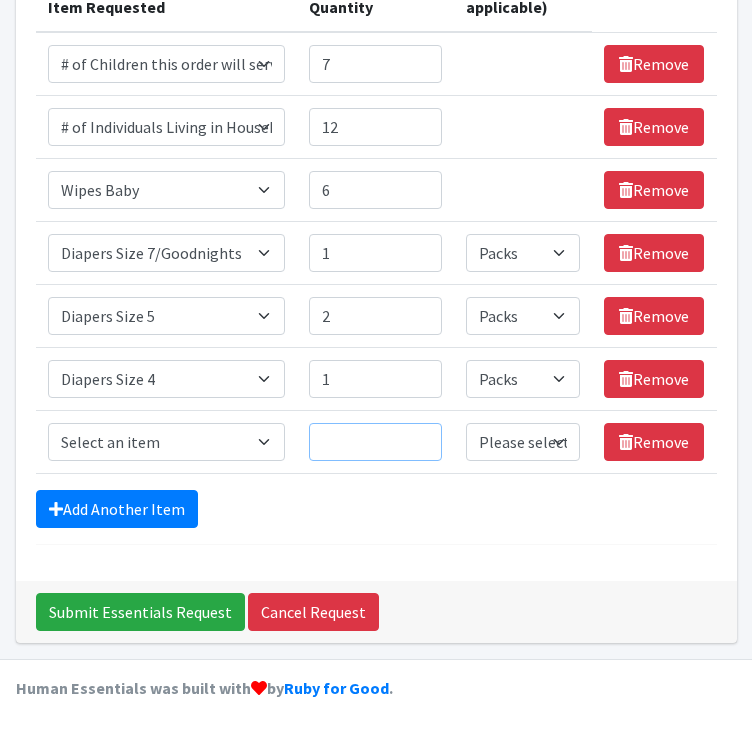 click on "Quantity" at bounding box center [375, 442] 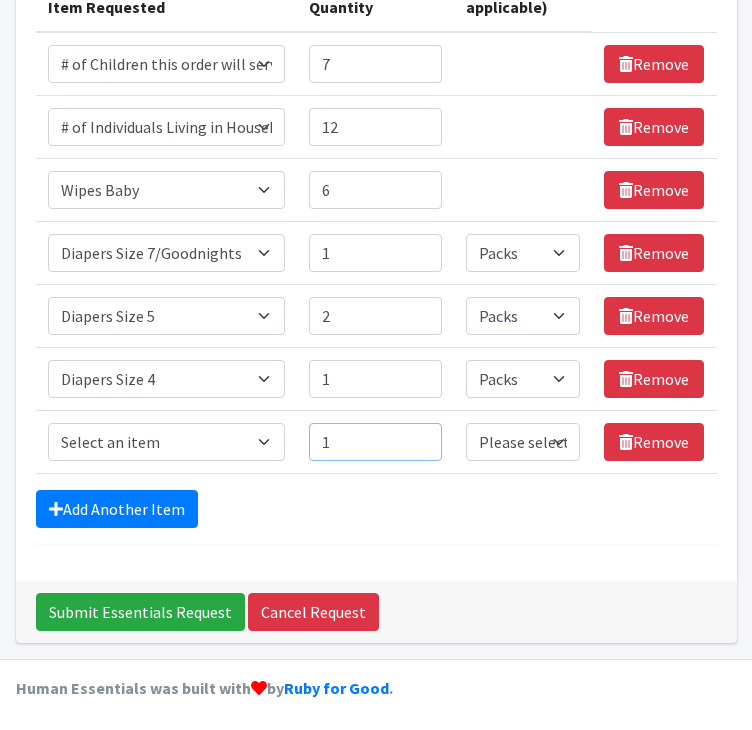 type on "1" 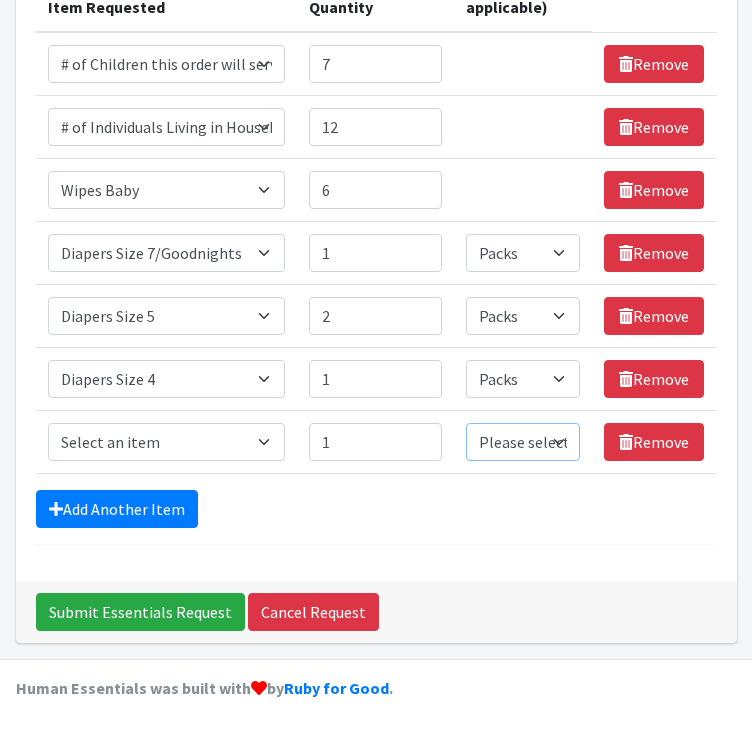click on "Please select a unit units Packs" at bounding box center (523, 442) 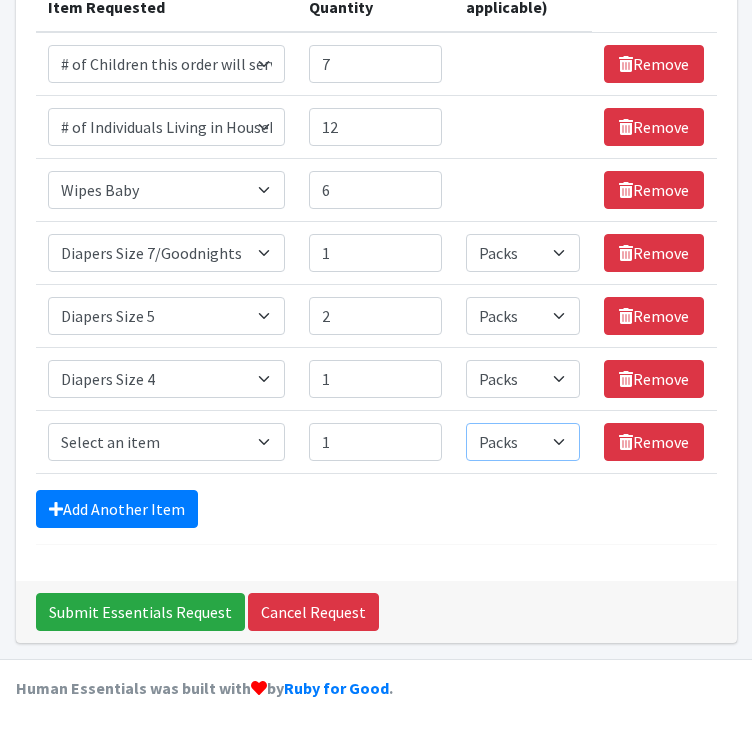 click on "Please select a unit units Packs" at bounding box center (523, 442) 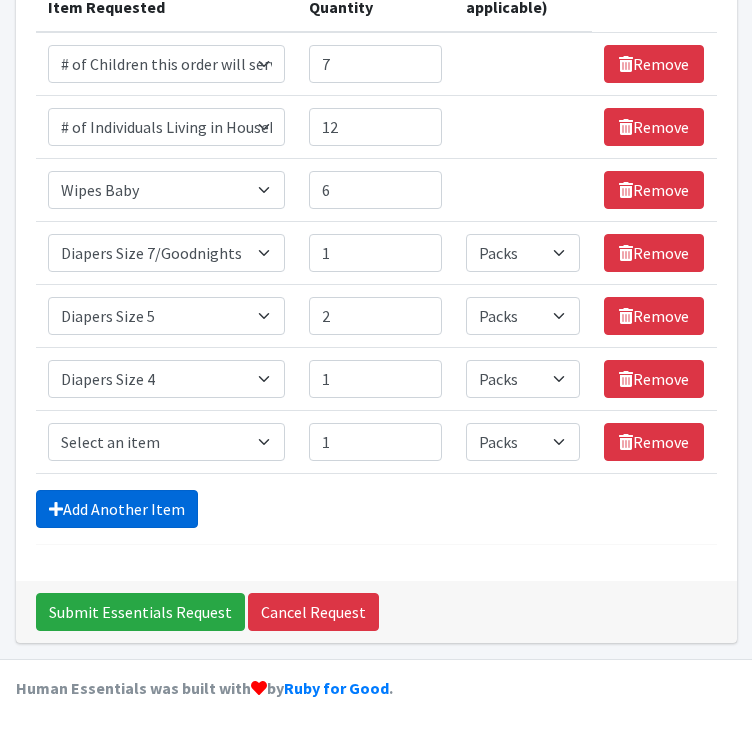 click on "Add Another Item" at bounding box center [117, 509] 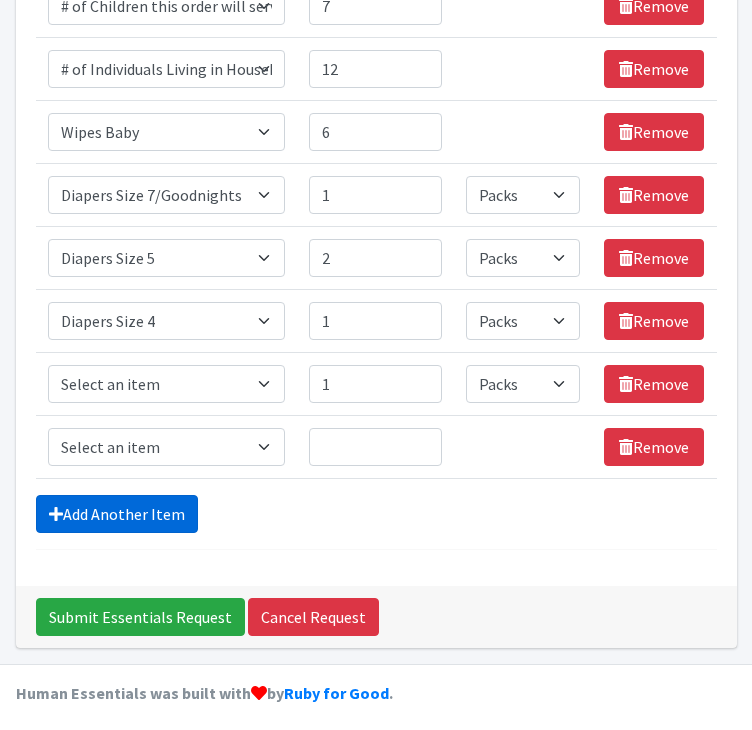 scroll, scrollTop: 400, scrollLeft: 0, axis: vertical 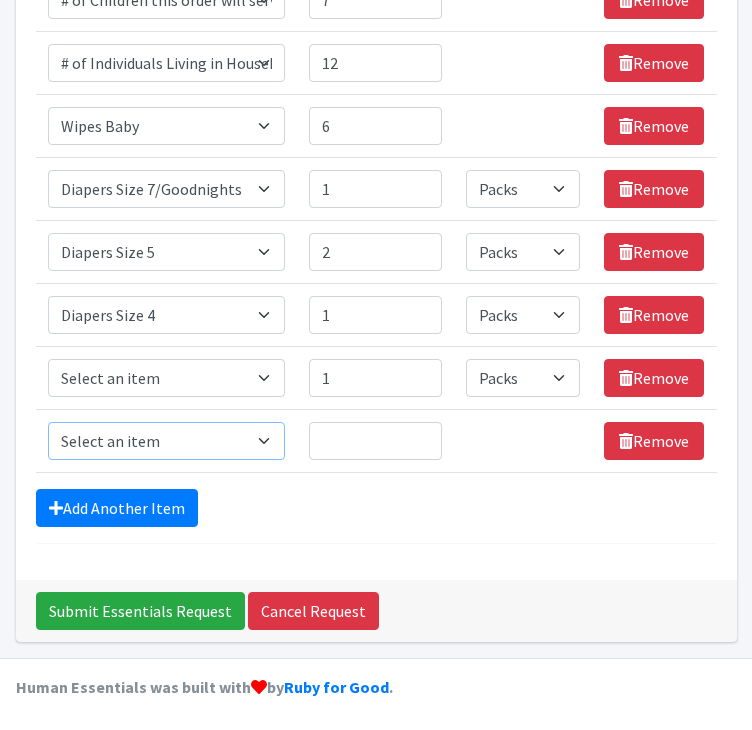 click on "Select an item
# of Children this order will serve
# of Individuals Living in Household
Activity Mat
Baby Carriers
Bath Tubs
Bed Pads
Bibs
Birthday Box - Boy
Birthday Box - Girl
Blankets/Swaddlers/Sleepsacks
Books
Bottles
Breast Pump
Bundle Me's
Car Seat - 3in1 up to 80 lbs.
Car Seat - Infant up to 22lbs. w/ handle
Clothing Boys Spring/Summer 0-6 Months
Clothing Boys Spring/Summer 12-18 Months
Clothing Boys Spring/Summer 18-24 Months
Clothing Boys Spring/Summer 2T
Clothing Boys Spring/Summer 3T
Clothing Boys Spring/Summer 4T
Clothing Boys Spring/Summer 5T
Clothing Boys Spring/Summer 6-12 Months
Clothing Boys Spring/Summer Premie/NB
Clothing Girls Fall/Winter 6-12 Months
Clothing Girls Spring/Summer 0-6 Months
Clothing Girls Spring/Summer 12-18 Months
Clothing Girls Spring/Summer 18-24 Months
Clothing Girls Spring/Summer 2T
Clothing Girls Spring/Summer 3T
Clothing Girls Spring/Summer 4T
Clothing Girls Spring/Summer 5T
Diaper Bags" at bounding box center [167, 441] 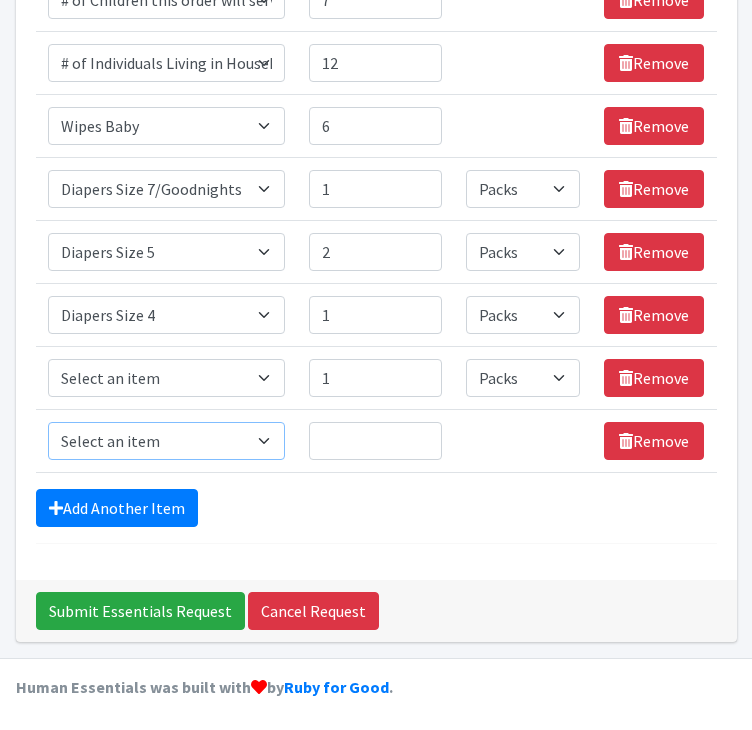 select on "1973" 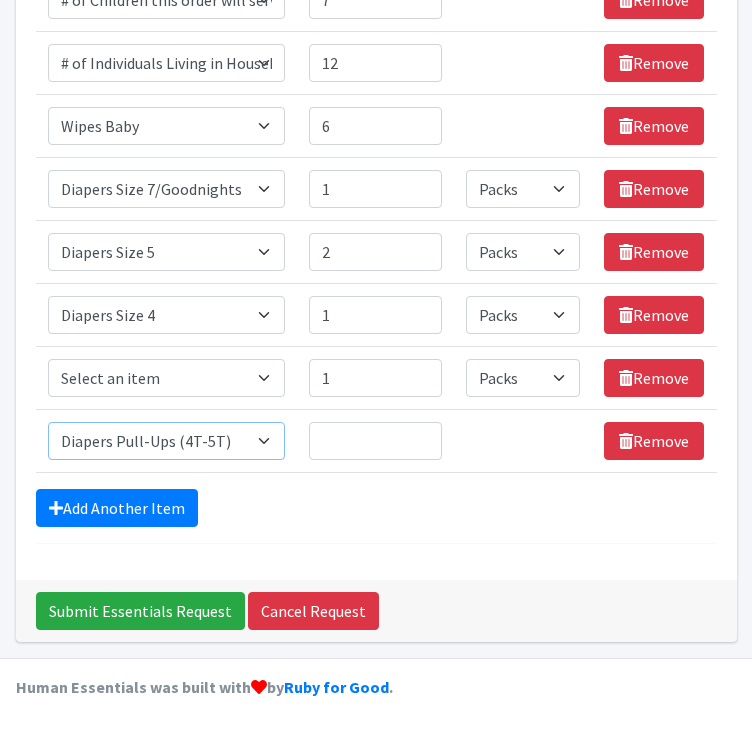 click on "Select an item
# of Children this order will serve
# of Individuals Living in Household
Activity Mat
Baby Carriers
Bath Tubs
Bed Pads
Bibs
Birthday Box - Boy
Birthday Box - Girl
Blankets/Swaddlers/Sleepsacks
Books
Bottles
Breast Pump
Bundle Me's
Car Seat - 3in1 up to 80 lbs.
Car Seat - Infant up to 22lbs. w/ handle
Clothing Boys Spring/Summer 0-6 Months
Clothing Boys Spring/Summer 12-18 Months
Clothing Boys Spring/Summer 18-24 Months
Clothing Boys Spring/Summer 2T
Clothing Boys Spring/Summer 3T
Clothing Boys Spring/Summer 4T
Clothing Boys Spring/Summer 5T
Clothing Boys Spring/Summer 6-12 Months
Clothing Boys Spring/Summer Premie/NB
Clothing Girls Fall/Winter 6-12 Months
Clothing Girls Spring/Summer 0-6 Months
Clothing Girls Spring/Summer 12-18 Months
Clothing Girls Spring/Summer 18-24 Months
Clothing Girls Spring/Summer 2T
Clothing Girls Spring/Summer 3T
Clothing Girls Spring/Summer 4T
Clothing Girls Spring/Summer 5T
Diaper Bags" at bounding box center [167, 441] 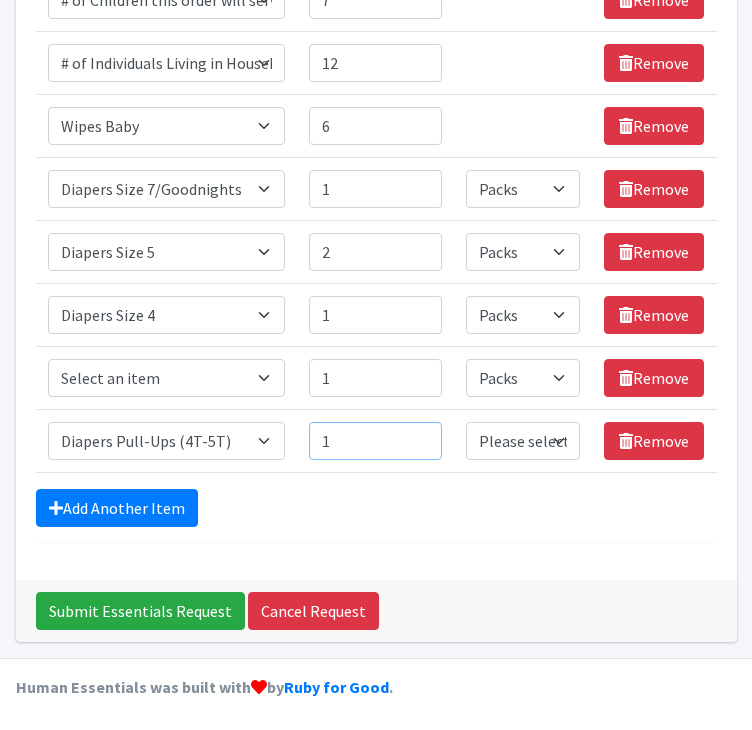 type on "1" 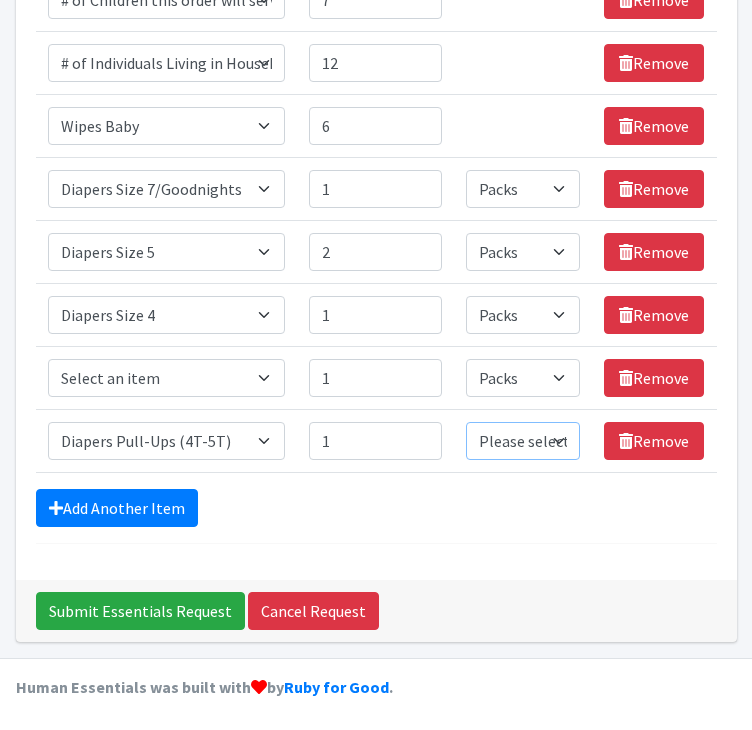 click on "Please select a unit units Packs" at bounding box center (523, 441) 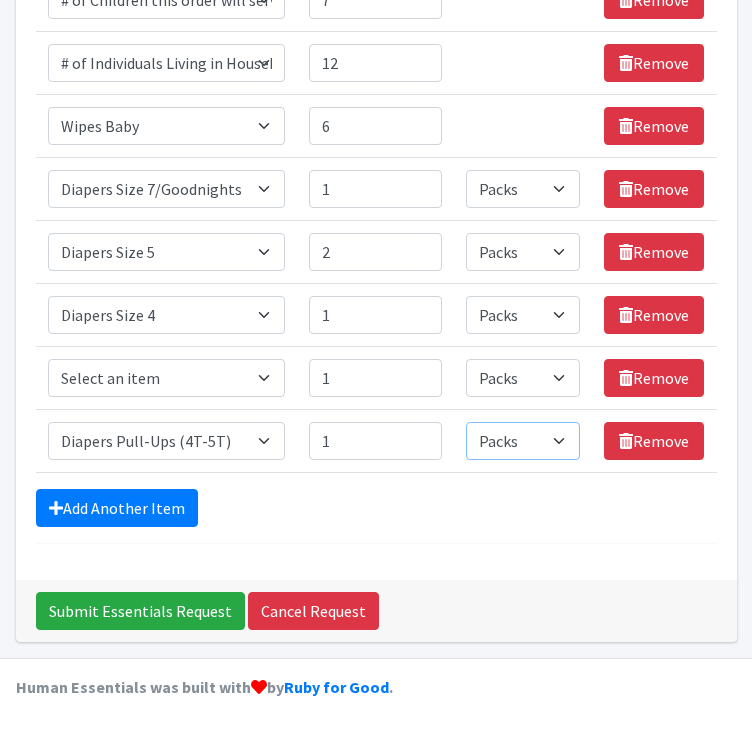click on "Please select a unit units Packs" at bounding box center (523, 441) 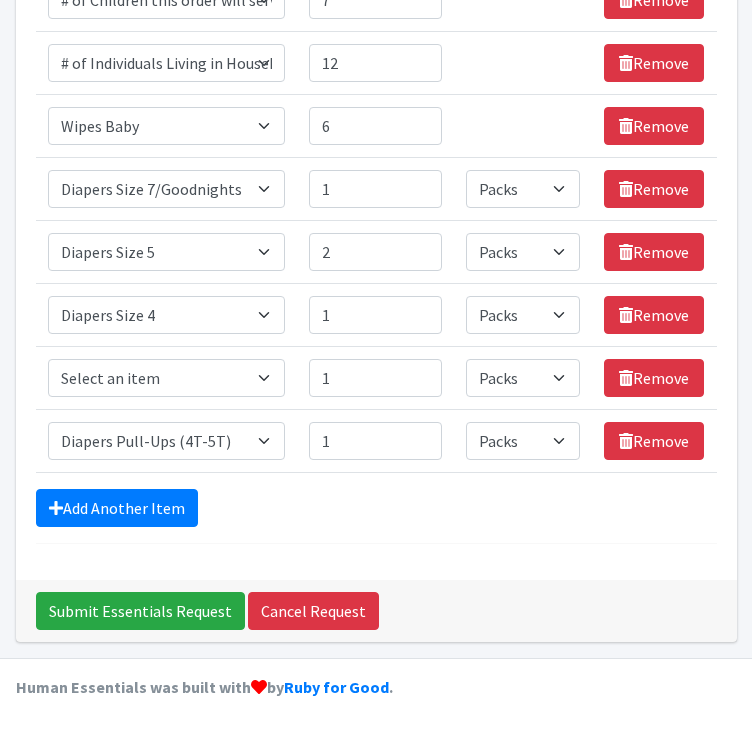 click on "Add Another Item" at bounding box center (376, 508) 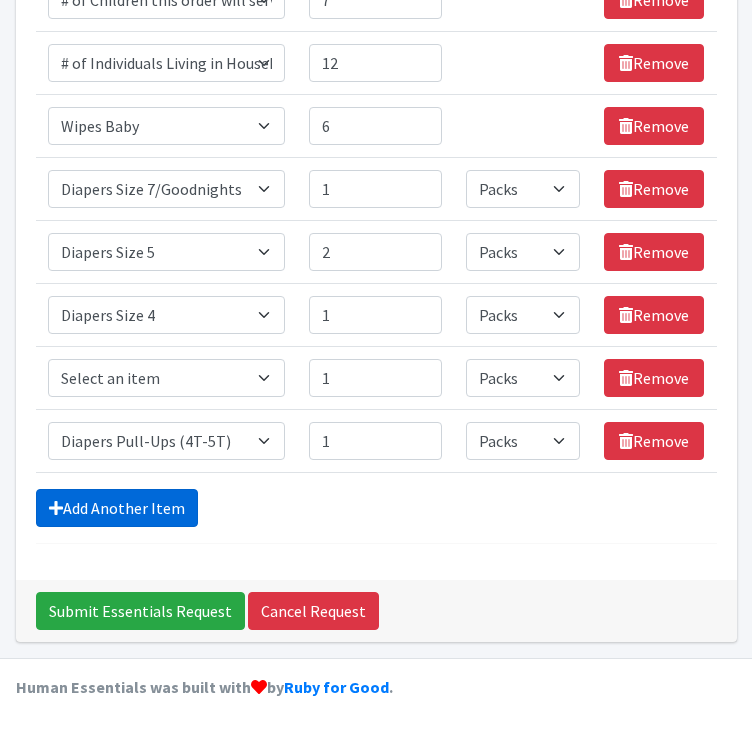 click on "Add Another Item" at bounding box center (117, 508) 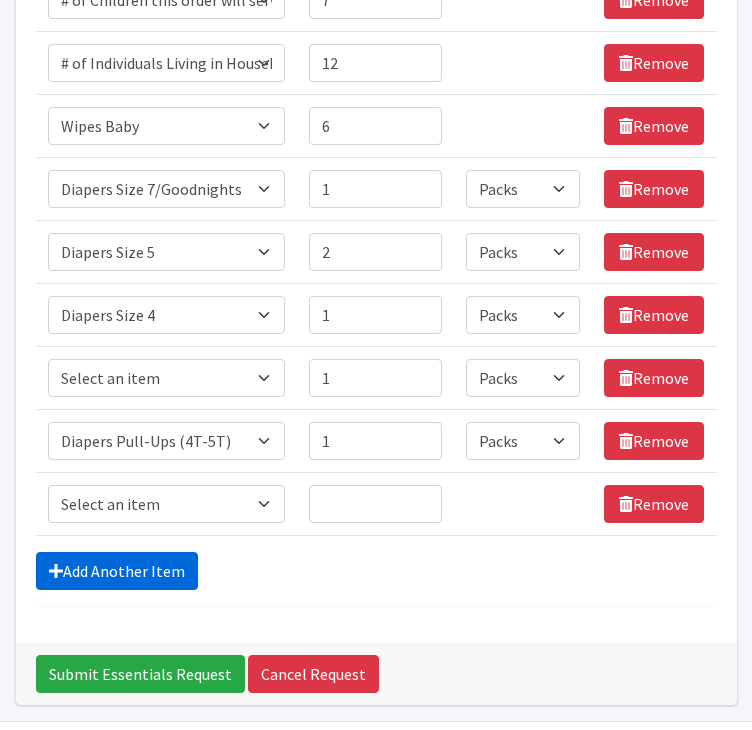 scroll, scrollTop: 462, scrollLeft: 0, axis: vertical 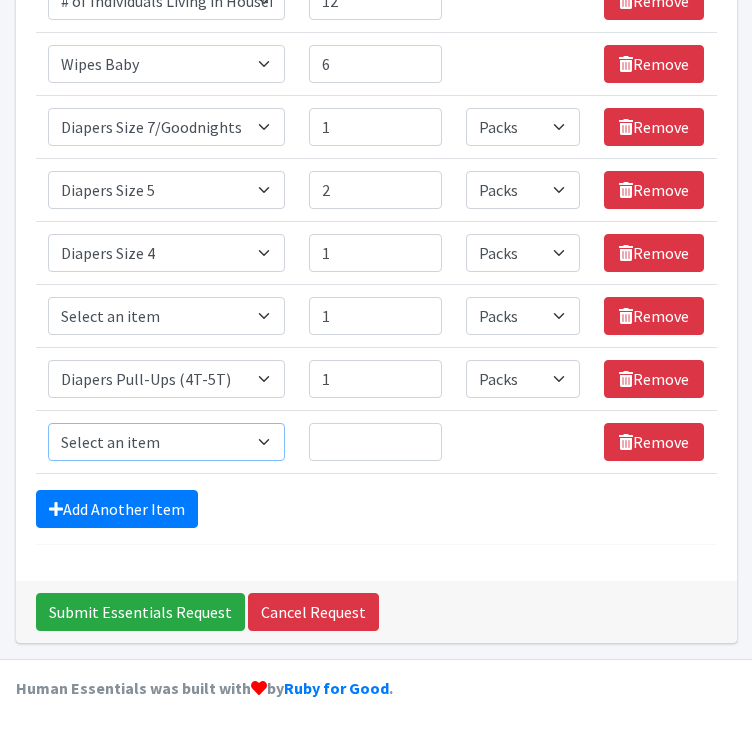 click on "Select an item
# of Children this order will serve
# of Individuals Living in Household
Activity Mat
Baby Carriers
Bath Tubs
Bed Pads
Bibs
Birthday Box - Boy
Birthday Box - Girl
Blankets/Swaddlers/Sleepsacks
Books
Bottles
Breast Pump
Bundle Me's
Car Seat - 3in1 up to 80 lbs.
Car Seat - Infant up to 22lbs. w/ handle
Clothing Boys Spring/Summer 0-6 Months
Clothing Boys Spring/Summer 12-18 Months
Clothing Boys Spring/Summer 18-24 Months
Clothing Boys Spring/Summer 2T
Clothing Boys Spring/Summer 3T
Clothing Boys Spring/Summer 4T
Clothing Boys Spring/Summer 5T
Clothing Boys Spring/Summer 6-12 Months
Clothing Boys Spring/Summer Premie/NB
Clothing Girls Fall/Winter 6-12 Months
Clothing Girls Spring/Summer 0-6 Months
Clothing Girls Spring/Summer 12-18 Months
Clothing Girls Spring/Summer 18-24 Months
Clothing Girls Spring/Summer 2T
Clothing Girls Spring/Summer 3T
Clothing Girls Spring/Summer 4T
Clothing Girls Spring/Summer 5T
Diaper Bags" at bounding box center [167, 442] 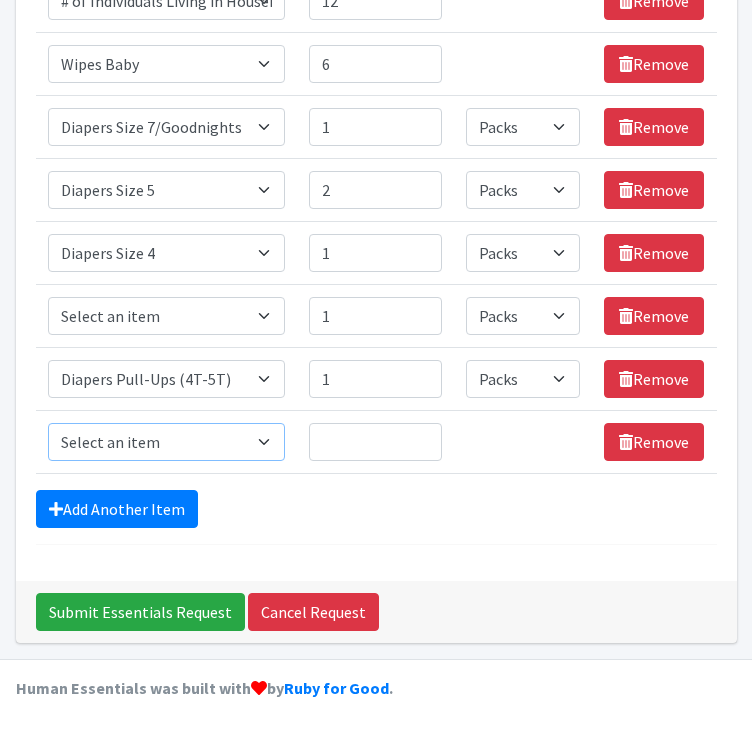 select on "1943" 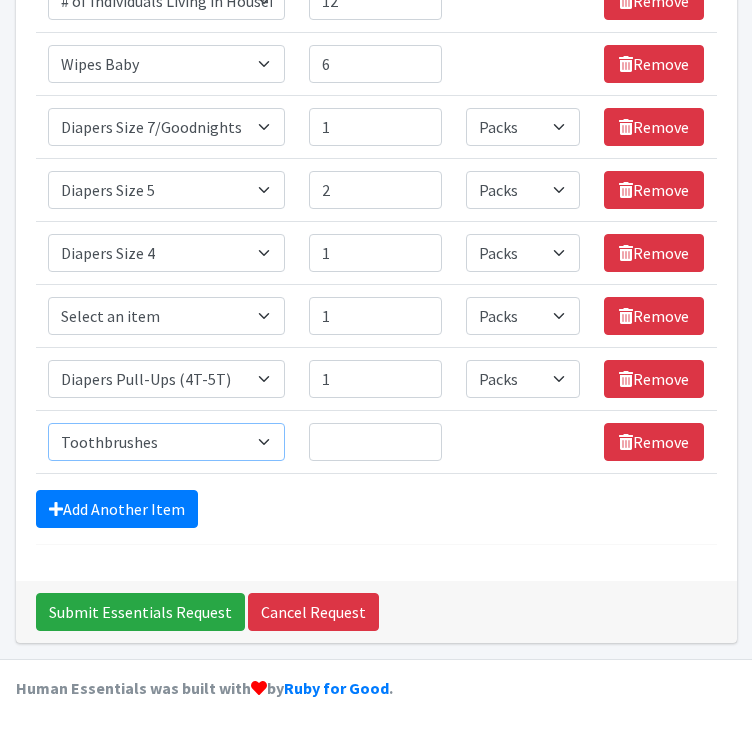 click on "Select an item
# of Children this order will serve
# of Individuals Living in Household
Activity Mat
Baby Carriers
Bath Tubs
Bed Pads
Bibs
Birthday Box - Boy
Birthday Box - Girl
Blankets/Swaddlers/Sleepsacks
Books
Bottles
Breast Pump
Bundle Me's
Car Seat - 3in1 up to 80 lbs.
Car Seat - Infant up to 22lbs. w/ handle
Clothing Boys Spring/Summer 0-6 Months
Clothing Boys Spring/Summer 12-18 Months
Clothing Boys Spring/Summer 18-24 Months
Clothing Boys Spring/Summer 2T
Clothing Boys Spring/Summer 3T
Clothing Boys Spring/Summer 4T
Clothing Boys Spring/Summer 5T
Clothing Boys Spring/Summer 6-12 Months
Clothing Boys Spring/Summer Premie/NB
Clothing Girls Fall/Winter 6-12 Months
Clothing Girls Spring/Summer 0-6 Months
Clothing Girls Spring/Summer 12-18 Months
Clothing Girls Spring/Summer 18-24 Months
Clothing Girls Spring/Summer 2T
Clothing Girls Spring/Summer 3T
Clothing Girls Spring/Summer 4T
Clothing Girls Spring/Summer 5T
Diaper Bags" at bounding box center [167, 442] 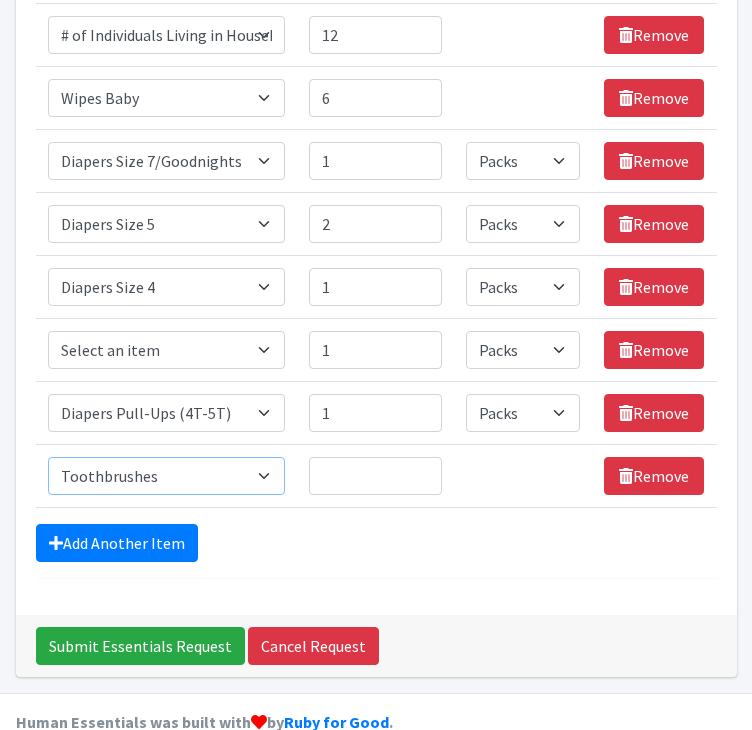 scroll, scrollTop: 462, scrollLeft: 0, axis: vertical 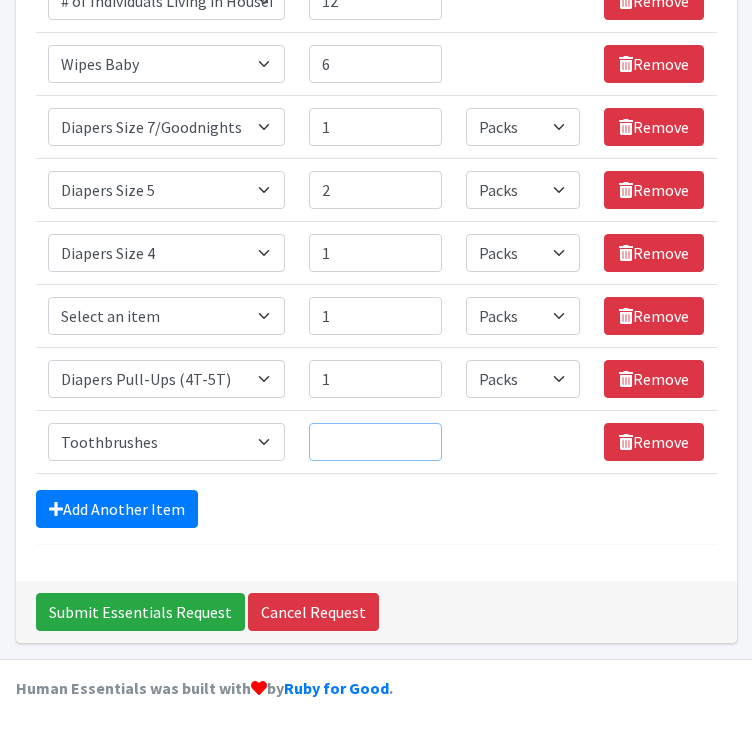 click on "Quantity" at bounding box center [375, 442] 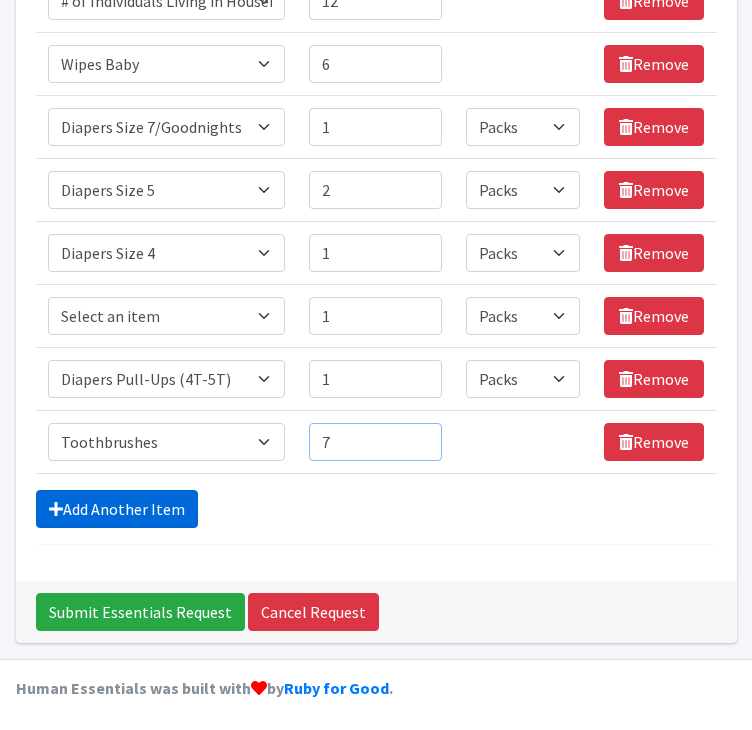 type on "7" 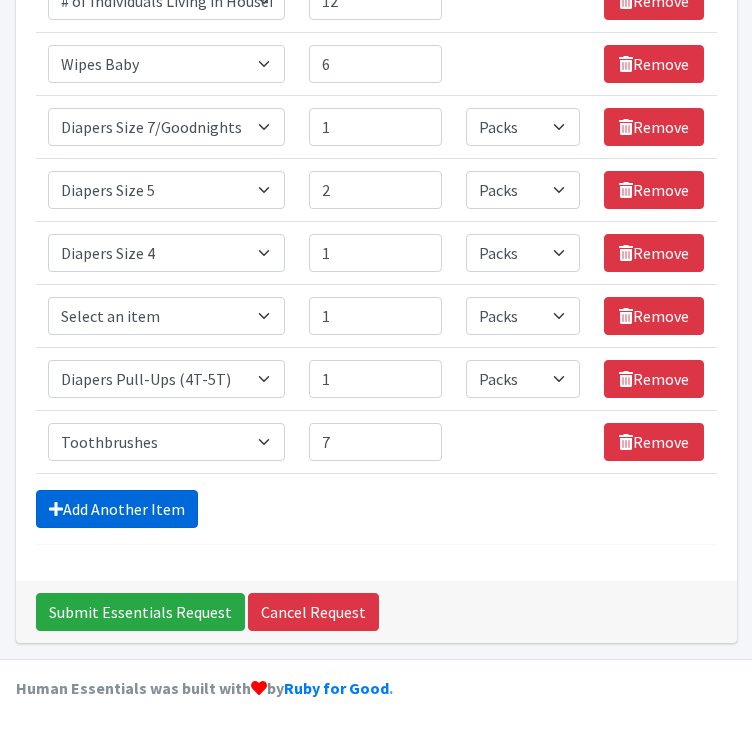 click on "Add Another Item" at bounding box center [117, 509] 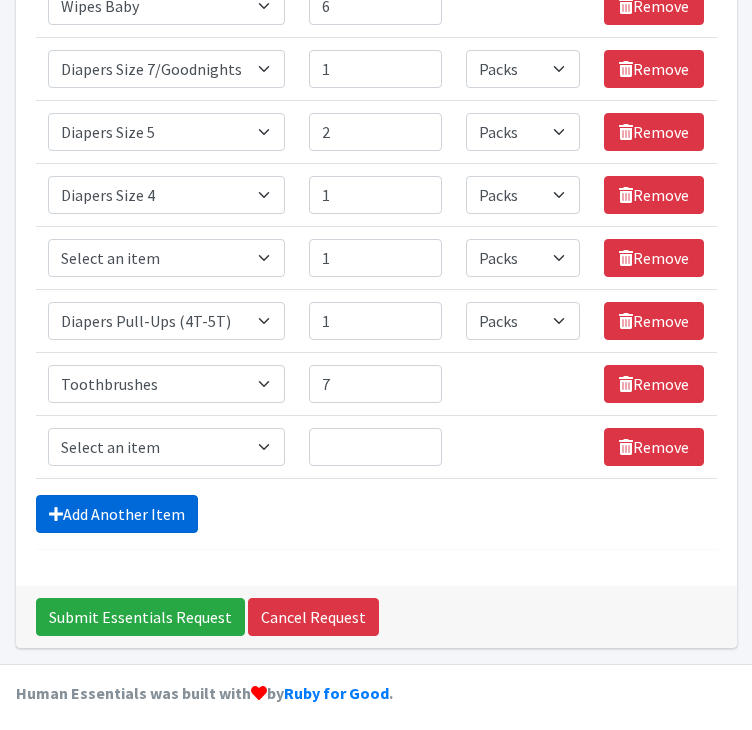 scroll, scrollTop: 525, scrollLeft: 0, axis: vertical 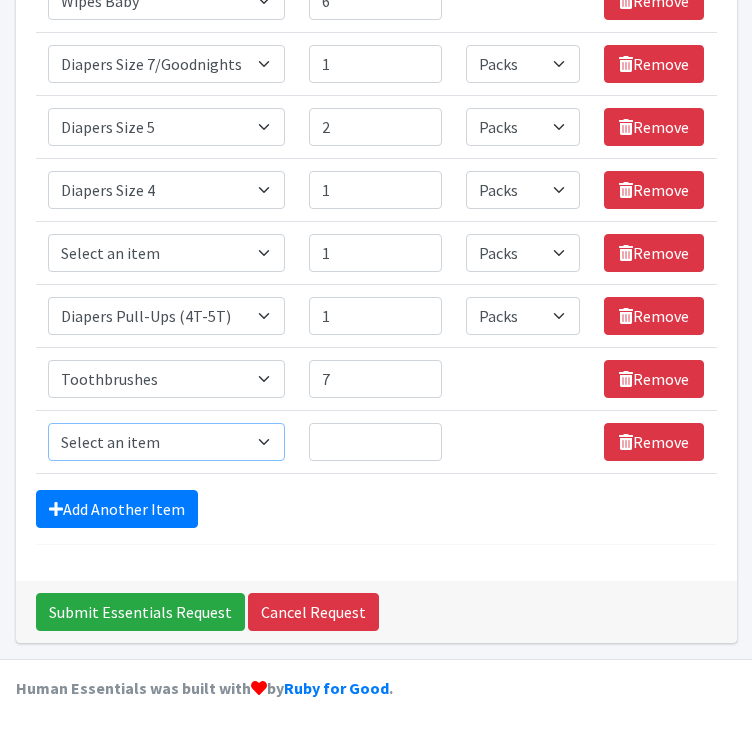 click on "Select an item
# of Children this order will serve
# of Individuals Living in Household
Activity Mat
Baby Carriers
Bath Tubs
Bed Pads
Bibs
Birthday Box - Boy
Birthday Box - Girl
Blankets/Swaddlers/Sleepsacks
Books
Bottles
Breast Pump
Bundle Me's
Car Seat - 3in1 up to 80 lbs.
Car Seat - Infant up to 22lbs. w/ handle
Clothing Boys Spring/Summer 0-6 Months
Clothing Boys Spring/Summer 12-18 Months
Clothing Boys Spring/Summer 18-24 Months
Clothing Boys Spring/Summer 2T
Clothing Boys Spring/Summer 3T
Clothing Boys Spring/Summer 4T
Clothing Boys Spring/Summer 5T
Clothing Boys Spring/Summer 6-12 Months
Clothing Boys Spring/Summer Premie/NB
Clothing Girls Fall/Winter 6-12 Months
Clothing Girls Spring/Summer 0-6 Months
Clothing Girls Spring/Summer 12-18 Months
Clothing Girls Spring/Summer 18-24 Months
Clothing Girls Spring/Summer 2T
Clothing Girls Spring/Summer 3T
Clothing Girls Spring/Summer 4T
Clothing Girls Spring/Summer 5T
Diaper Bags" at bounding box center [167, 442] 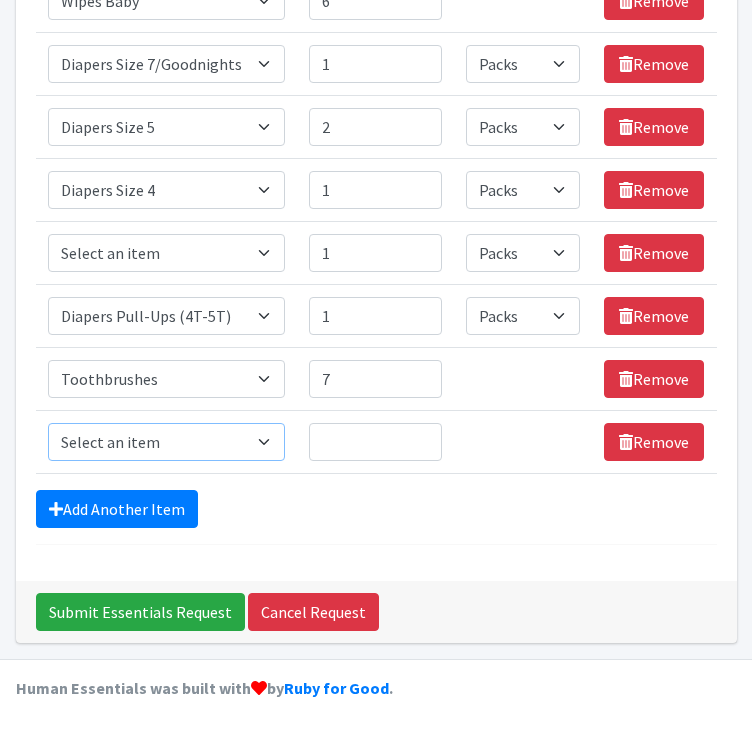 select on "1944" 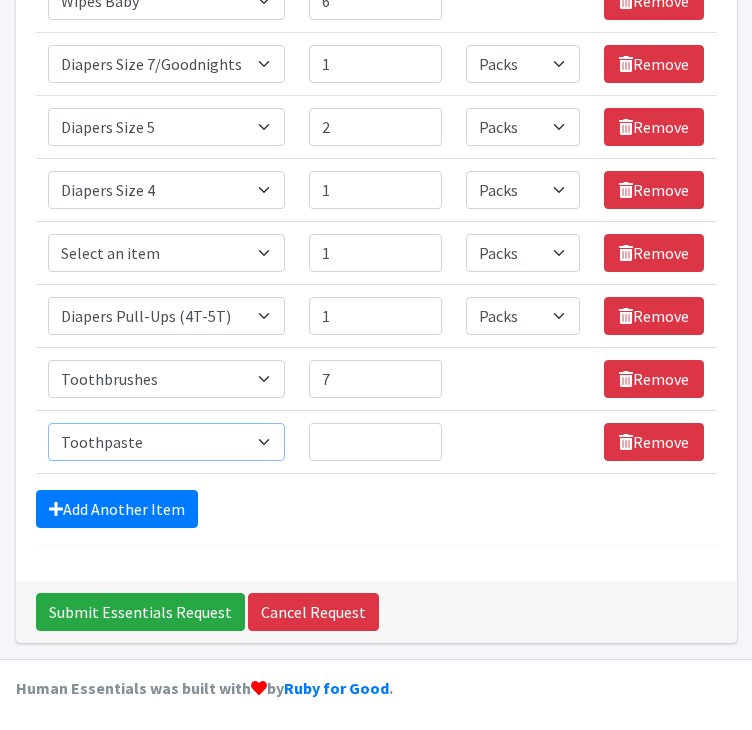 click on "Select an item
# of Children this order will serve
# of Individuals Living in Household
Activity Mat
Baby Carriers
Bath Tubs
Bed Pads
Bibs
Birthday Box - Boy
Birthday Box - Girl
Blankets/Swaddlers/Sleepsacks
Books
Bottles
Breast Pump
Bundle Me's
Car Seat - 3in1 up to 80 lbs.
Car Seat - Infant up to 22lbs. w/ handle
Clothing Boys Spring/Summer 0-6 Months
Clothing Boys Spring/Summer 12-18 Months
Clothing Boys Spring/Summer 18-24 Months
Clothing Boys Spring/Summer 2T
Clothing Boys Spring/Summer 3T
Clothing Boys Spring/Summer 4T
Clothing Boys Spring/Summer 5T
Clothing Boys Spring/Summer 6-12 Months
Clothing Boys Spring/Summer Premie/NB
Clothing Girls Fall/Winter 6-12 Months
Clothing Girls Spring/Summer 0-6 Months
Clothing Girls Spring/Summer 12-18 Months
Clothing Girls Spring/Summer 18-24 Months
Clothing Girls Spring/Summer 2T
Clothing Girls Spring/Summer 3T
Clothing Girls Spring/Summer 4T
Clothing Girls Spring/Summer 5T
Diaper Bags" at bounding box center (167, 442) 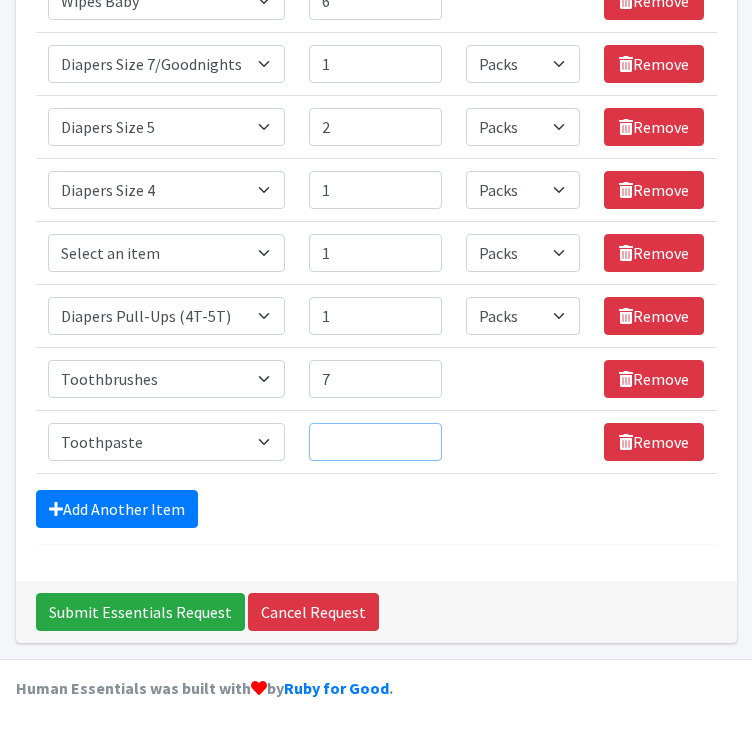 click on "Quantity" at bounding box center (375, 442) 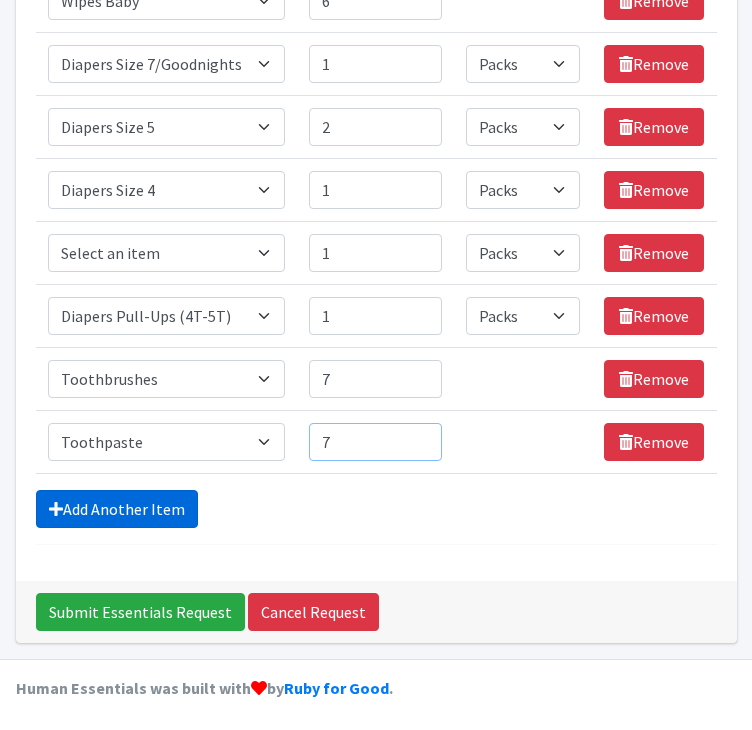 type on "7" 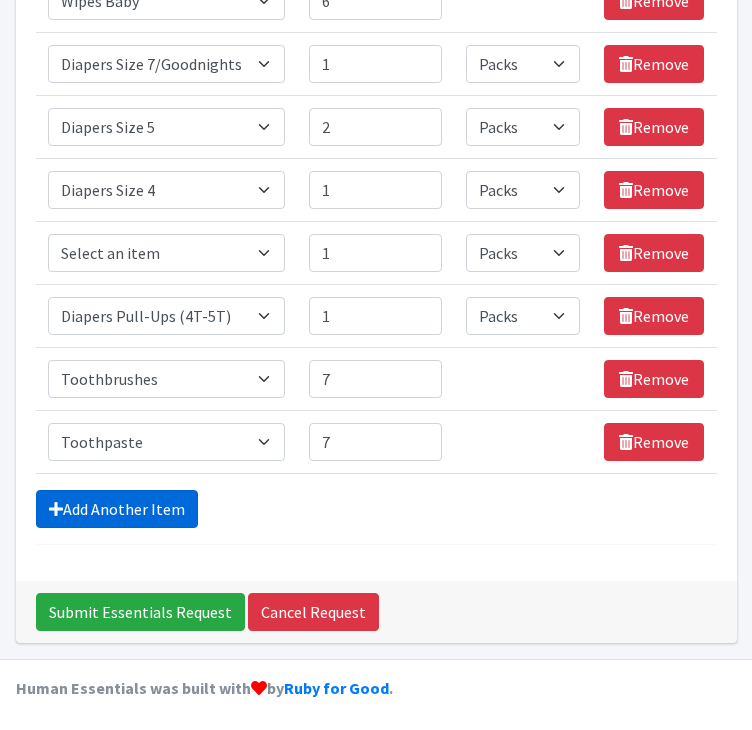 click on "Add Another Item" at bounding box center (117, 509) 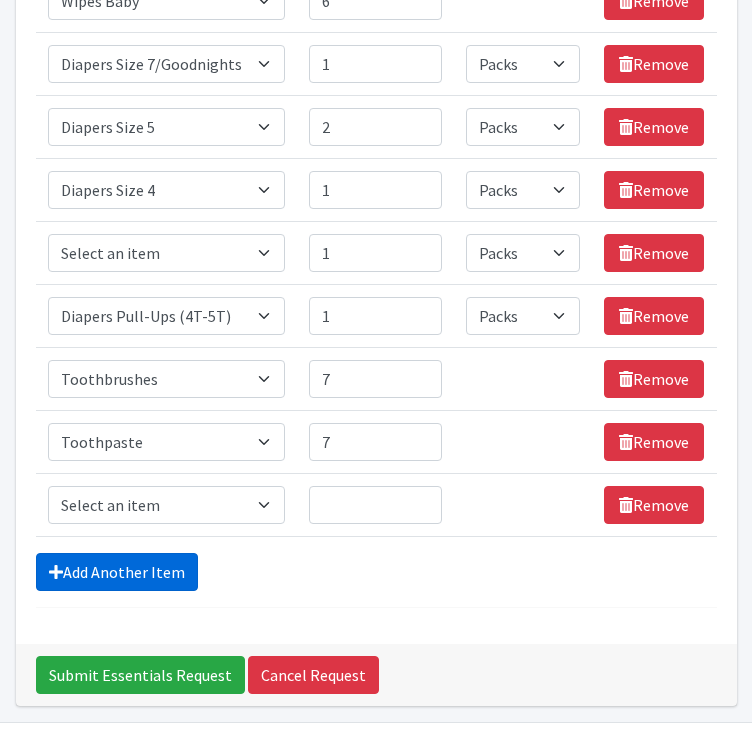 scroll, scrollTop: 588, scrollLeft: 0, axis: vertical 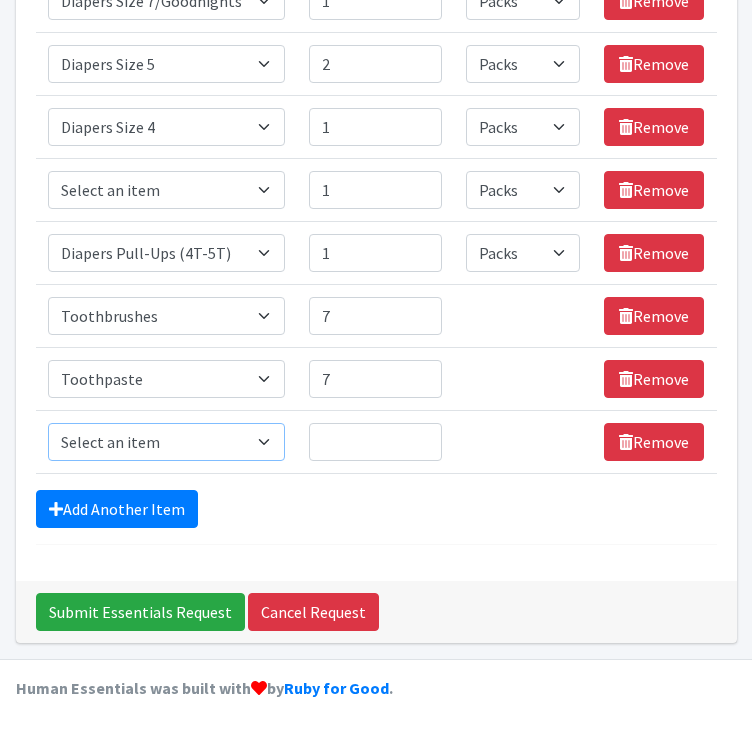 click on "Select an item
# of Children this order will serve
# of Individuals Living in Household
Activity Mat
Baby Carriers
Bath Tubs
Bed Pads
Bibs
Birthday Box - Boy
Birthday Box - Girl
Blankets/Swaddlers/Sleepsacks
Books
Bottles
Breast Pump
Bundle Me's
Car Seat - 3in1 up to 80 lbs.
Car Seat - Infant up to 22lbs. w/ handle
Clothing Boys Spring/Summer 0-6 Months
Clothing Boys Spring/Summer 12-18 Months
Clothing Boys Spring/Summer 18-24 Months
Clothing Boys Spring/Summer 2T
Clothing Boys Spring/Summer 3T
Clothing Boys Spring/Summer 4T
Clothing Boys Spring/Summer 5T
Clothing Boys Spring/Summer 6-12 Months
Clothing Boys Spring/Summer Premie/NB
Clothing Girls Fall/Winter 6-12 Months
Clothing Girls Spring/Summer 0-6 Months
Clothing Girls Spring/Summer 12-18 Months
Clothing Girls Spring/Summer 18-24 Months
Clothing Girls Spring/Summer 2T
Clothing Girls Spring/Summer 3T
Clothing Girls Spring/Summer 4T
Clothing Girls Spring/Summer 5T
Diaper Bags" at bounding box center [167, 442] 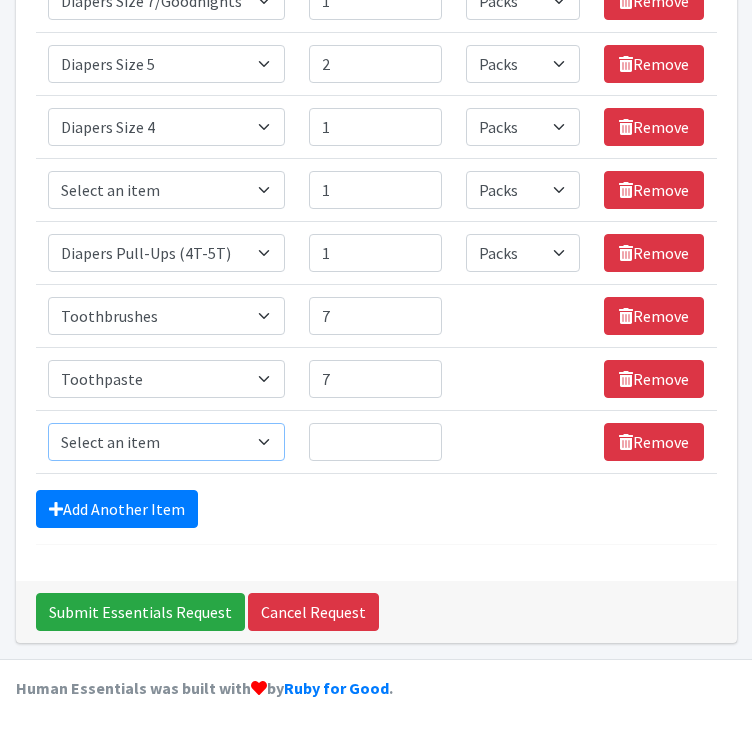 select on "5772" 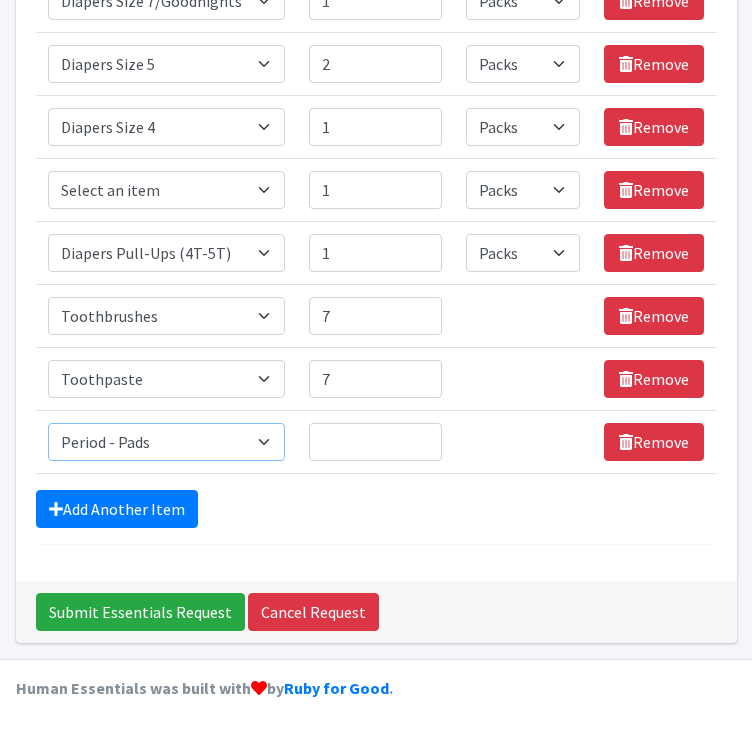 click on "Select an item
# of Children this order will serve
# of Individuals Living in Household
Activity Mat
Baby Carriers
Bath Tubs
Bed Pads
Bibs
Birthday Box - Boy
Birthday Box - Girl
Blankets/Swaddlers/Sleepsacks
Books
Bottles
Breast Pump
Bundle Me's
Car Seat - 3in1 up to 80 lbs.
Car Seat - Infant up to 22lbs. w/ handle
Clothing Boys Spring/Summer 0-6 Months
Clothing Boys Spring/Summer 12-18 Months
Clothing Boys Spring/Summer 18-24 Months
Clothing Boys Spring/Summer 2T
Clothing Boys Spring/Summer 3T
Clothing Boys Spring/Summer 4T
Clothing Boys Spring/Summer 5T
Clothing Boys Spring/Summer 6-12 Months
Clothing Boys Spring/Summer Premie/NB
Clothing Girls Fall/Winter 6-12 Months
Clothing Girls Spring/Summer 0-6 Months
Clothing Girls Spring/Summer 12-18 Months
Clothing Girls Spring/Summer 18-24 Months
Clothing Girls Spring/Summer 2T
Clothing Girls Spring/Summer 3T
Clothing Girls Spring/Summer 4T
Clothing Girls Spring/Summer 5T
Diaper Bags" at bounding box center (167, 442) 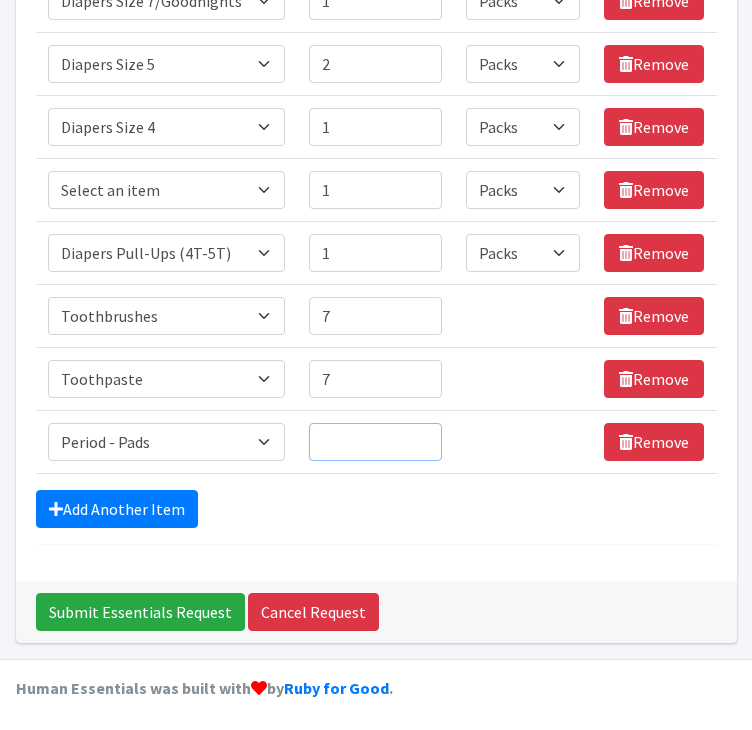 click on "Quantity" at bounding box center [375, 442] 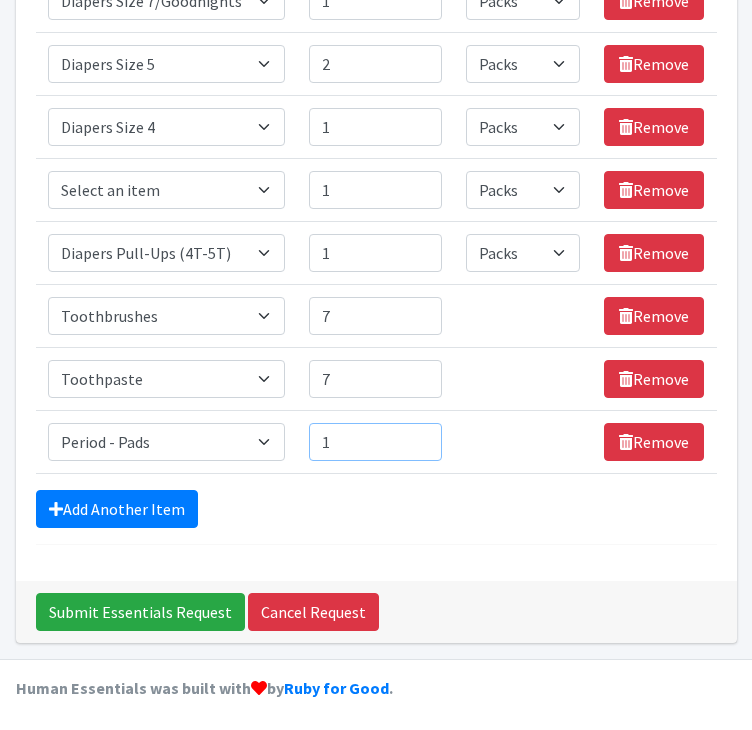 type on "1" 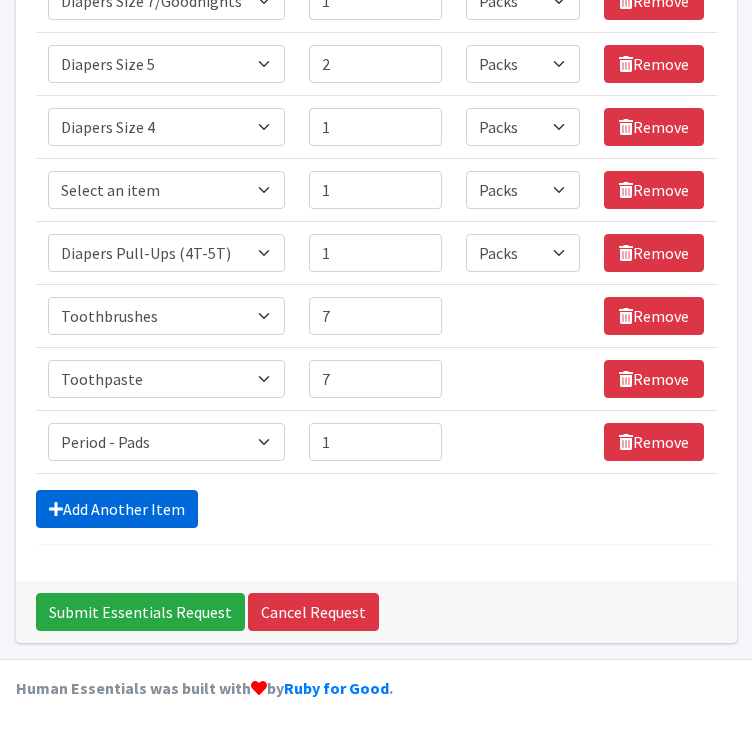 click on "Add Another Item" at bounding box center [117, 509] 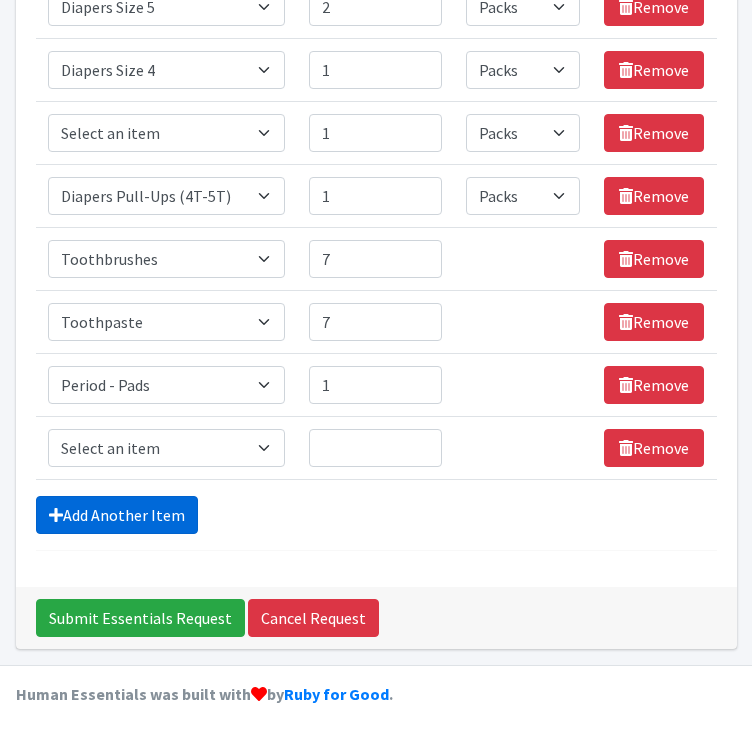 scroll, scrollTop: 651, scrollLeft: 0, axis: vertical 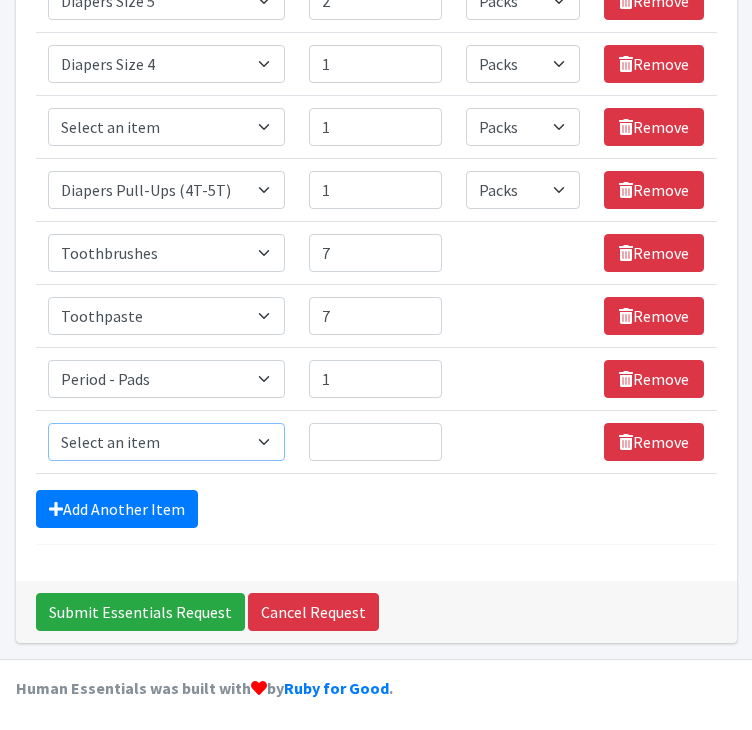 click on "Select an item
# of Children this order will serve
# of Individuals Living in Household
Activity Mat
Baby Carriers
Bath Tubs
Bed Pads
Bibs
Birthday Box - Boy
Birthday Box - Girl
Blankets/Swaddlers/Sleepsacks
Books
Bottles
Breast Pump
Bundle Me's
Car Seat - 3in1 up to 80 lbs.
Car Seat - Infant up to 22lbs. w/ handle
Clothing Boys Spring/Summer 0-6 Months
Clothing Boys Spring/Summer 12-18 Months
Clothing Boys Spring/Summer 18-24 Months
Clothing Boys Spring/Summer 2T
Clothing Boys Spring/Summer 3T
Clothing Boys Spring/Summer 4T
Clothing Boys Spring/Summer 5T
Clothing Boys Spring/Summer 6-12 Months
Clothing Boys Spring/Summer Premie/NB
Clothing Girls Fall/Winter 6-12 Months
Clothing Girls Spring/Summer 0-6 Months
Clothing Girls Spring/Summer 12-18 Months
Clothing Girls Spring/Summer 18-24 Months
Clothing Girls Spring/Summer 2T
Clothing Girls Spring/Summer 3T
Clothing Girls Spring/Summer 4T
Clothing Girls Spring/Summer 5T
Diaper Bags" at bounding box center (167, 442) 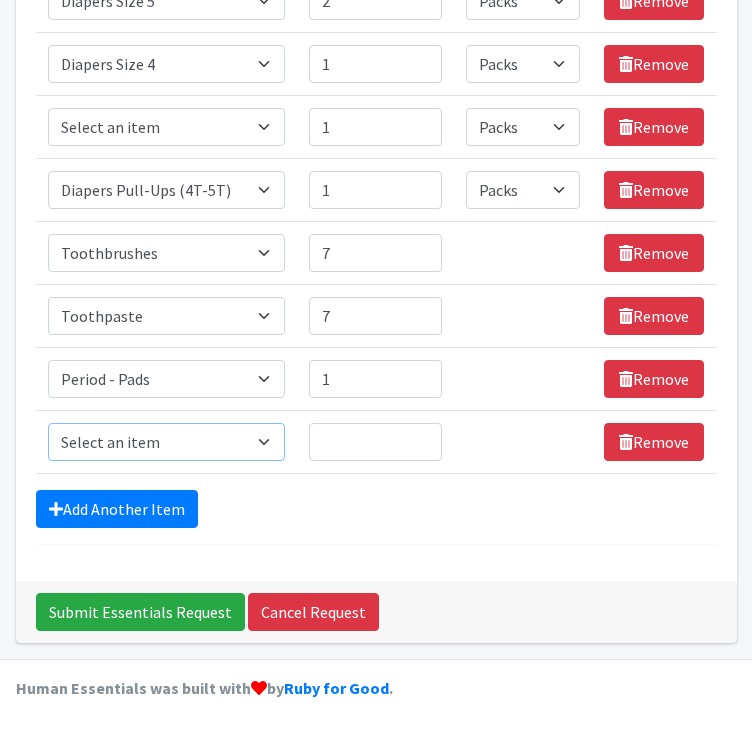 select on "5773" 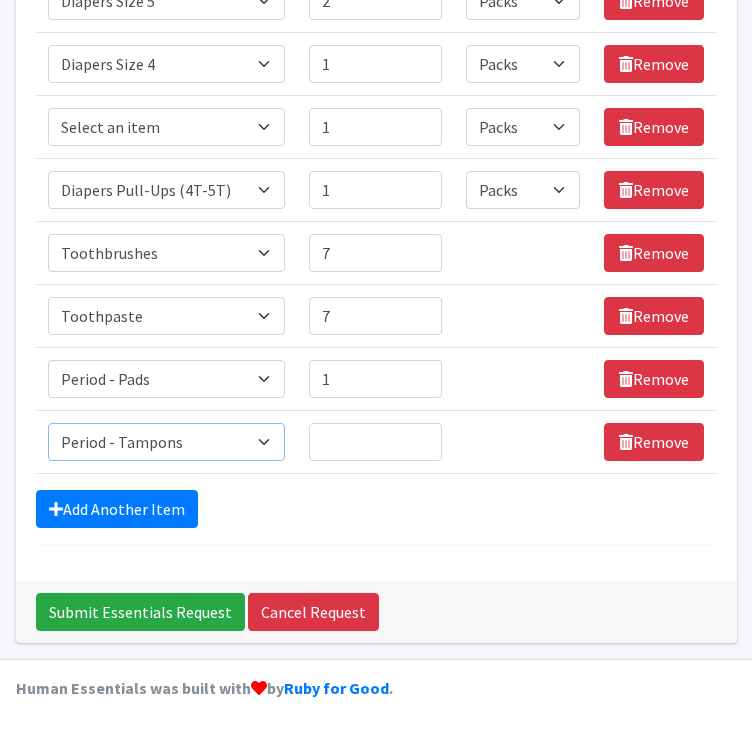 click on "Select an item
# of Children this order will serve
# of Individuals Living in Household
Activity Mat
Baby Carriers
Bath Tubs
Bed Pads
Bibs
Birthday Box - Boy
Birthday Box - Girl
Blankets/Swaddlers/Sleepsacks
Books
Bottles
Breast Pump
Bundle Me's
Car Seat - 3in1 up to 80 lbs.
Car Seat - Infant up to 22lbs. w/ handle
Clothing Boys Spring/Summer 0-6 Months
Clothing Boys Spring/Summer 12-18 Months
Clothing Boys Spring/Summer 18-24 Months
Clothing Boys Spring/Summer 2T
Clothing Boys Spring/Summer 3T
Clothing Boys Spring/Summer 4T
Clothing Boys Spring/Summer 5T
Clothing Boys Spring/Summer 6-12 Months
Clothing Boys Spring/Summer Premie/NB
Clothing Girls Fall/Winter 6-12 Months
Clothing Girls Spring/Summer 0-6 Months
Clothing Girls Spring/Summer 12-18 Months
Clothing Girls Spring/Summer 18-24 Months
Clothing Girls Spring/Summer 2T
Clothing Girls Spring/Summer 3T
Clothing Girls Spring/Summer 4T
Clothing Girls Spring/Summer 5T
Diaper Bags" at bounding box center [167, 442] 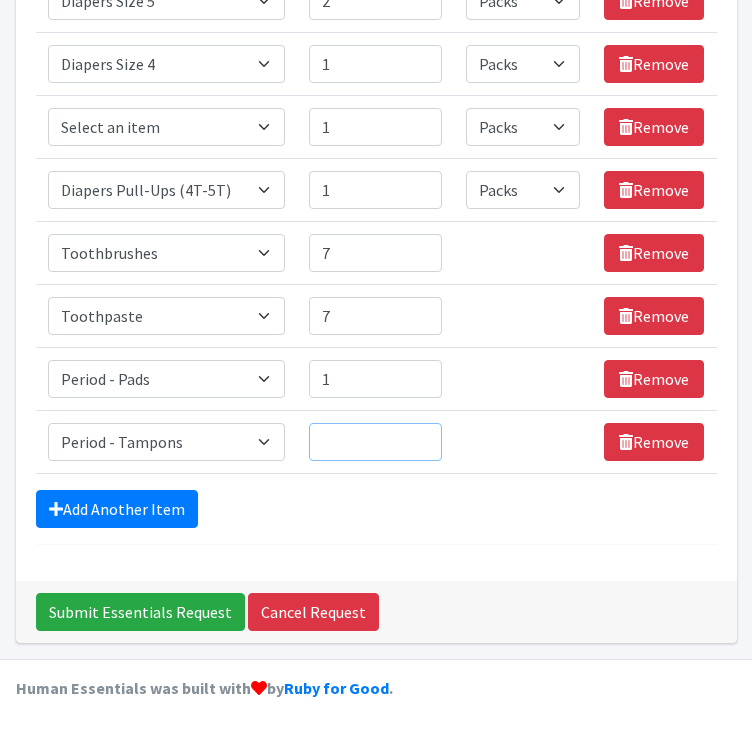 click on "Quantity" at bounding box center [375, 442] 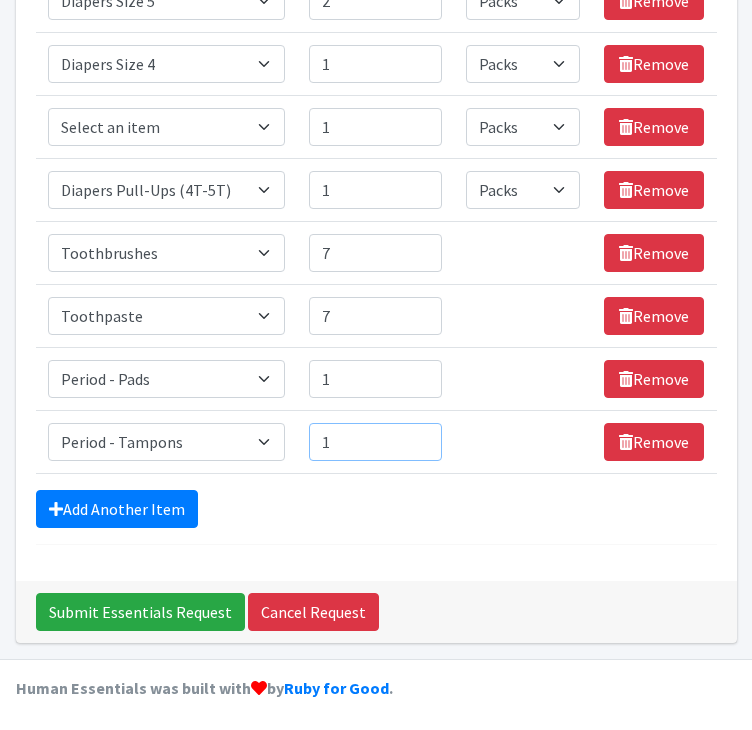click on "1" at bounding box center [375, 442] 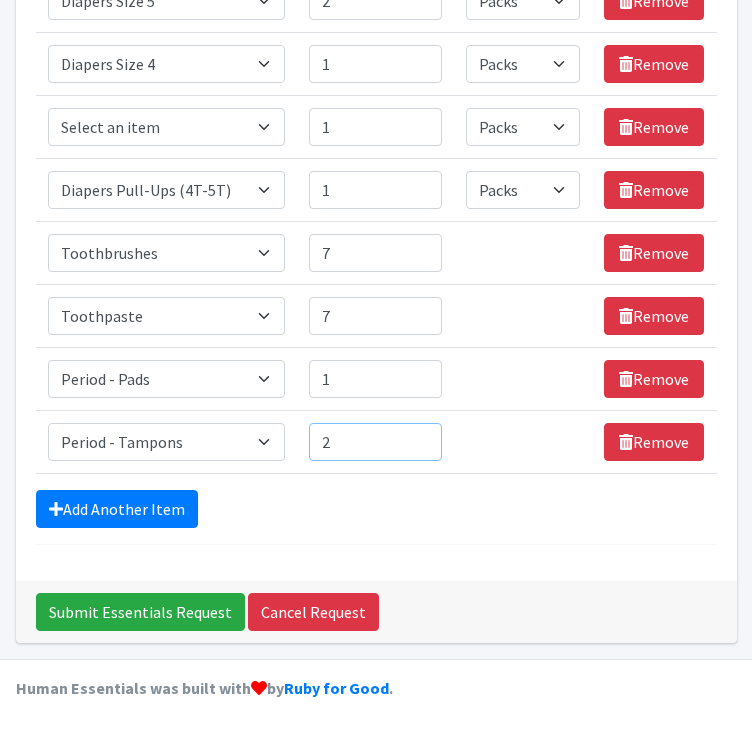 type on "2" 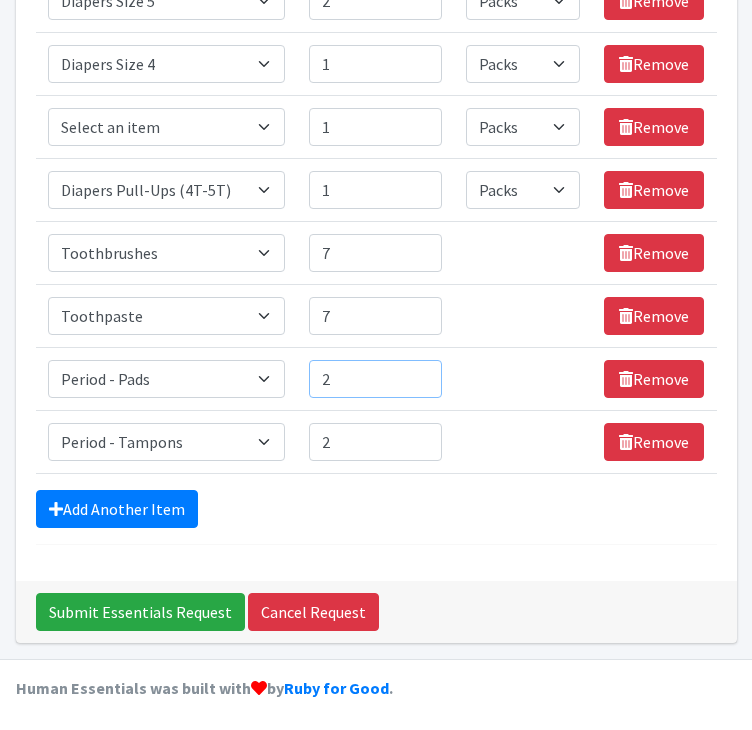 click on "2" at bounding box center [375, 379] 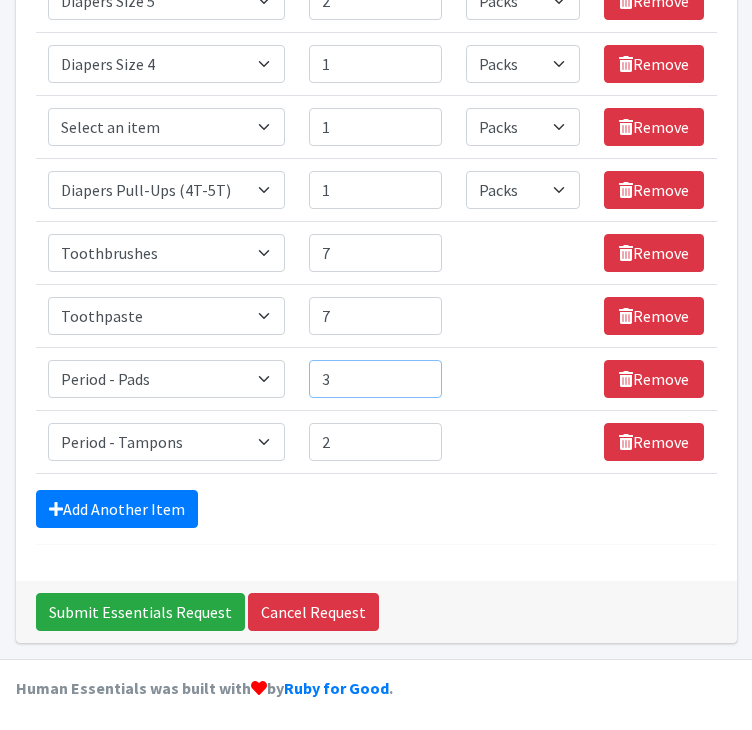 click on "3" at bounding box center [375, 379] 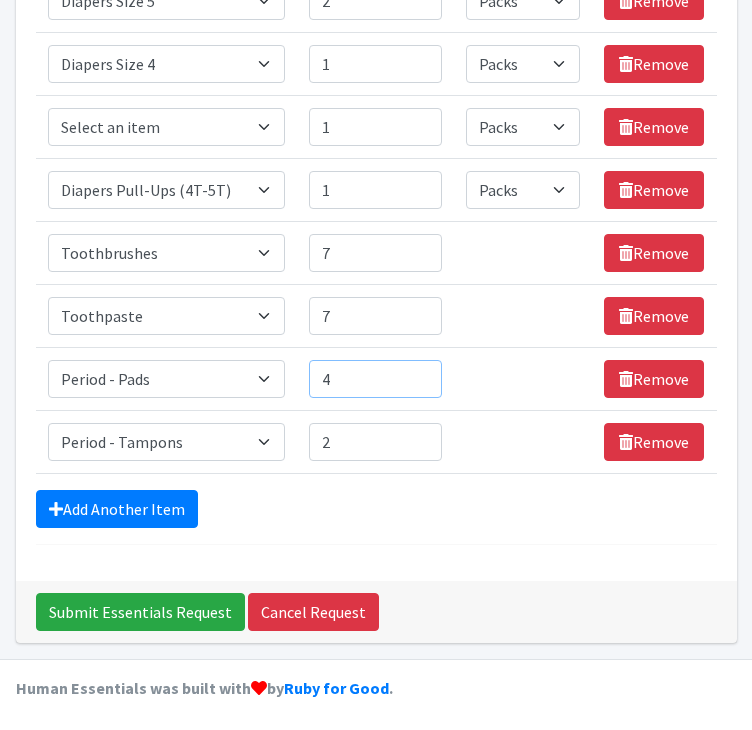 type on "4" 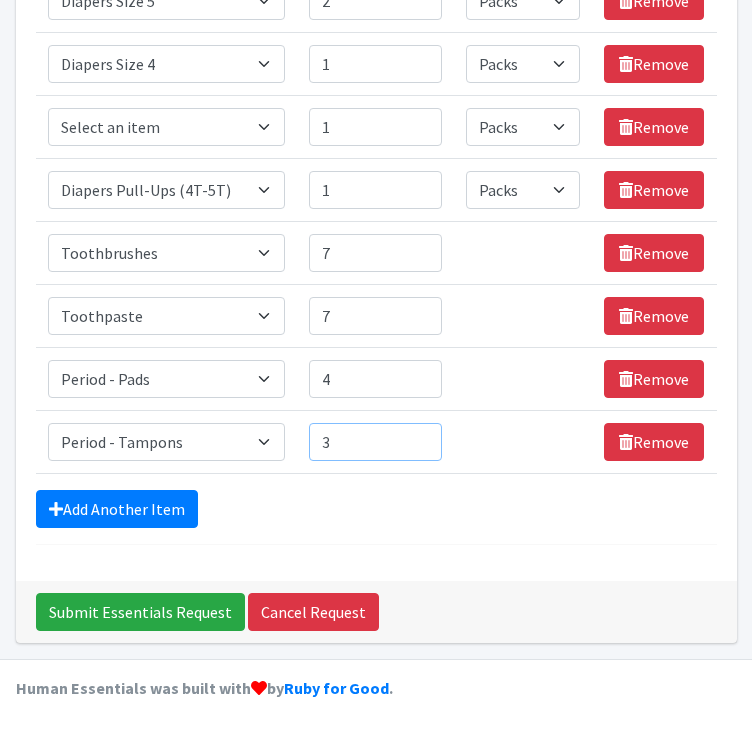 click on "3" at bounding box center (375, 442) 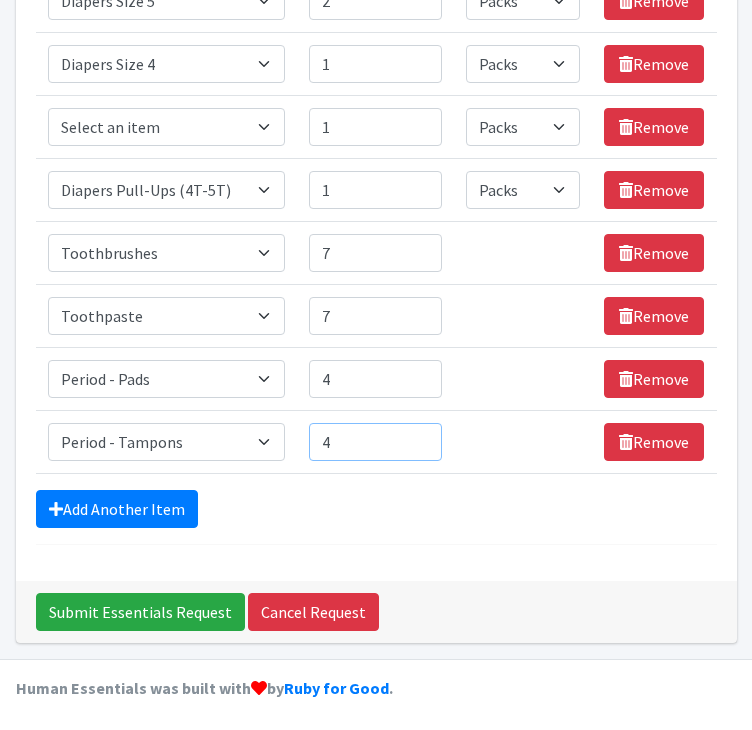 type on "4" 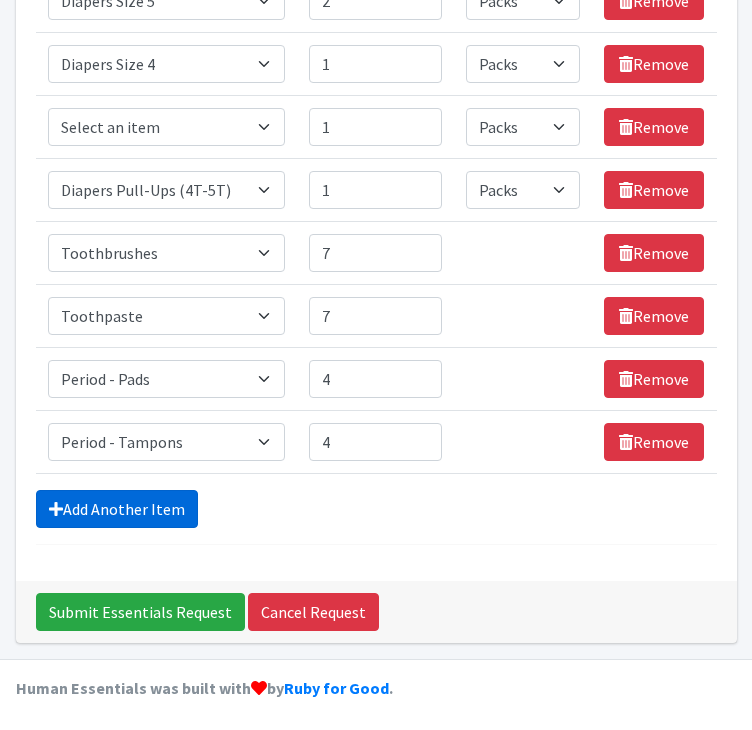 click on "Add Another Item" at bounding box center (117, 509) 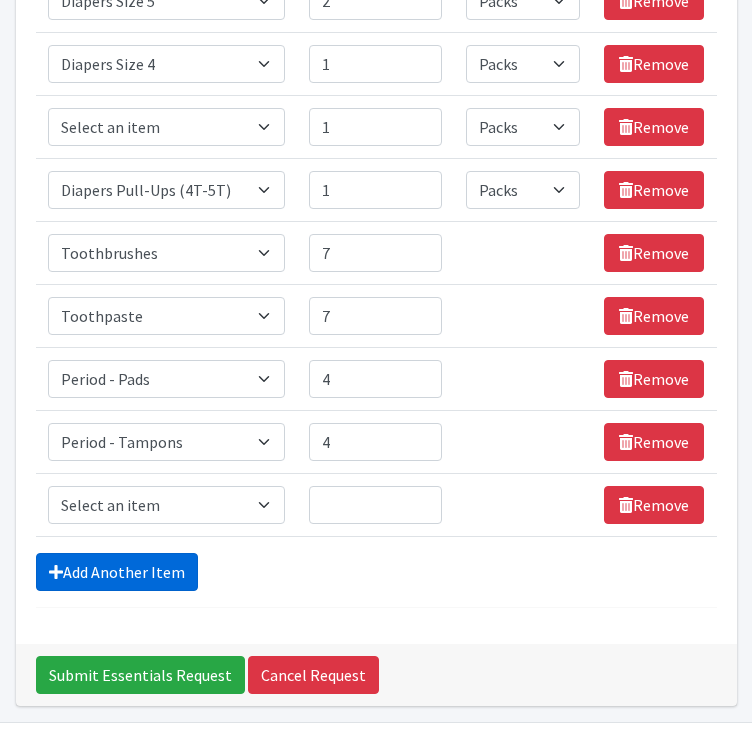 scroll, scrollTop: 713, scrollLeft: 0, axis: vertical 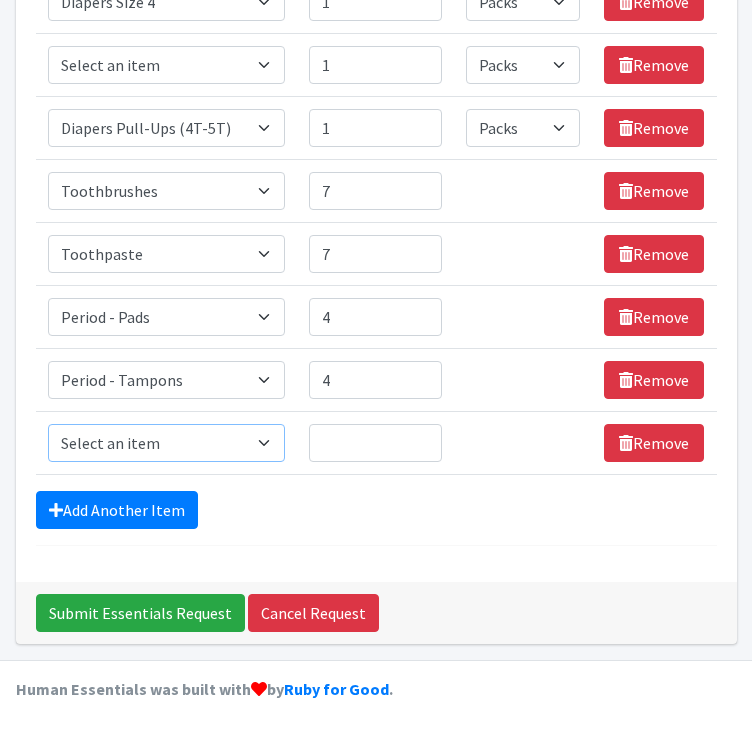 click on "Select an item
# of Children this order will serve
# of Individuals Living in Household
Activity Mat
Baby Carriers
Bath Tubs
Bed Pads
Bibs
Birthday Box - Boy
Birthday Box - Girl
Blankets/Swaddlers/Sleepsacks
Books
Bottles
Breast Pump
Bundle Me's
Car Seat - 3in1 up to 80 lbs.
Car Seat - Infant up to 22lbs. w/ handle
Clothing Boys Spring/Summer 0-6 Months
Clothing Boys Spring/Summer 12-18 Months
Clothing Boys Spring/Summer 18-24 Months
Clothing Boys Spring/Summer 2T
Clothing Boys Spring/Summer 3T
Clothing Boys Spring/Summer 4T
Clothing Boys Spring/Summer 5T
Clothing Boys Spring/Summer 6-12 Months
Clothing Boys Spring/Summer Premie/NB
Clothing Girls Fall/Winter 6-12 Months
Clothing Girls Spring/Summer 0-6 Months
Clothing Girls Spring/Summer 12-18 Months
Clothing Girls Spring/Summer 18-24 Months
Clothing Girls Spring/Summer 2T
Clothing Girls Spring/Summer 3T
Clothing Girls Spring/Summer 4T
Clothing Girls Spring/Summer 5T
Diaper Bags" at bounding box center [167, 443] 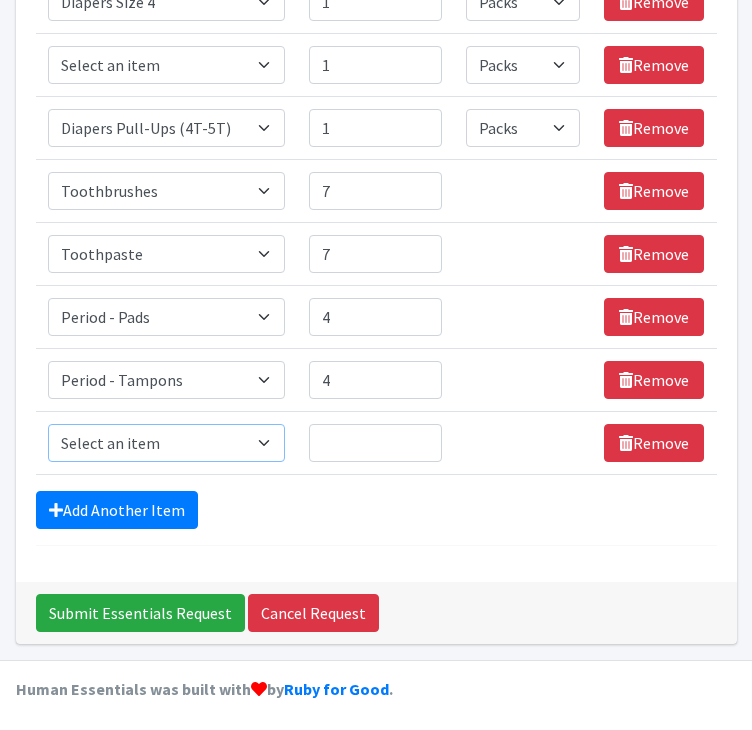 select on "1947" 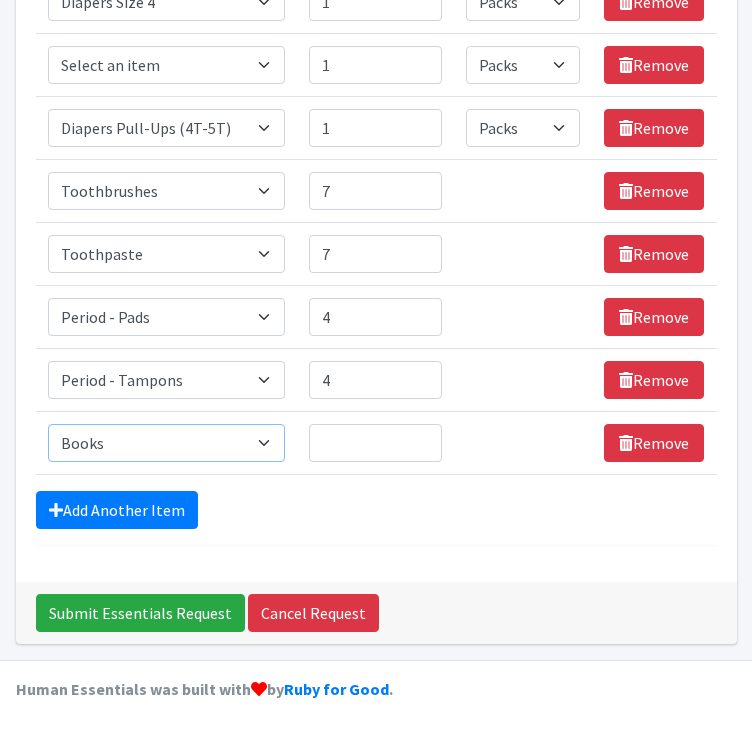 click on "Select an item
# of Children this order will serve
# of Individuals Living in Household
Activity Mat
Baby Carriers
Bath Tubs
Bed Pads
Bibs
Birthday Box - Boy
Birthday Box - Girl
Blankets/Swaddlers/Sleepsacks
Books
Bottles
Breast Pump
Bundle Me's
Car Seat - 3in1 up to 80 lbs.
Car Seat - Infant up to 22lbs. w/ handle
Clothing Boys Spring/Summer 0-6 Months
Clothing Boys Spring/Summer 12-18 Months
Clothing Boys Spring/Summer 18-24 Months
Clothing Boys Spring/Summer 2T
Clothing Boys Spring/Summer 3T
Clothing Boys Spring/Summer 4T
Clothing Boys Spring/Summer 5T
Clothing Boys Spring/Summer 6-12 Months
Clothing Boys Spring/Summer Premie/NB
Clothing Girls Fall/Winter 6-12 Months
Clothing Girls Spring/Summer 0-6 Months
Clothing Girls Spring/Summer 12-18 Months
Clothing Girls Spring/Summer 18-24 Months
Clothing Girls Spring/Summer 2T
Clothing Girls Spring/Summer 3T
Clothing Girls Spring/Summer 4T
Clothing Girls Spring/Summer 5T
Diaper Bags" at bounding box center [167, 443] 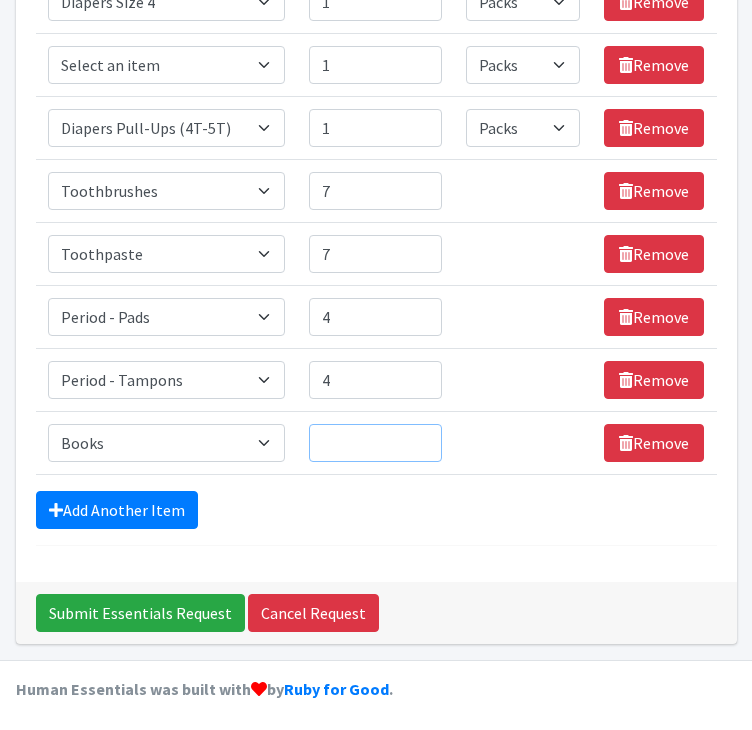 click on "Quantity" at bounding box center [375, 443] 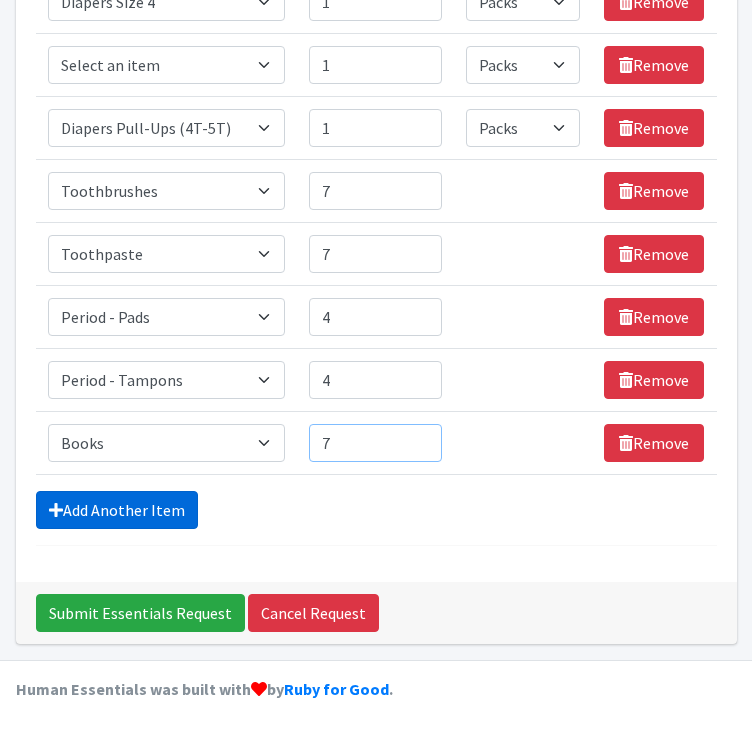 type on "7" 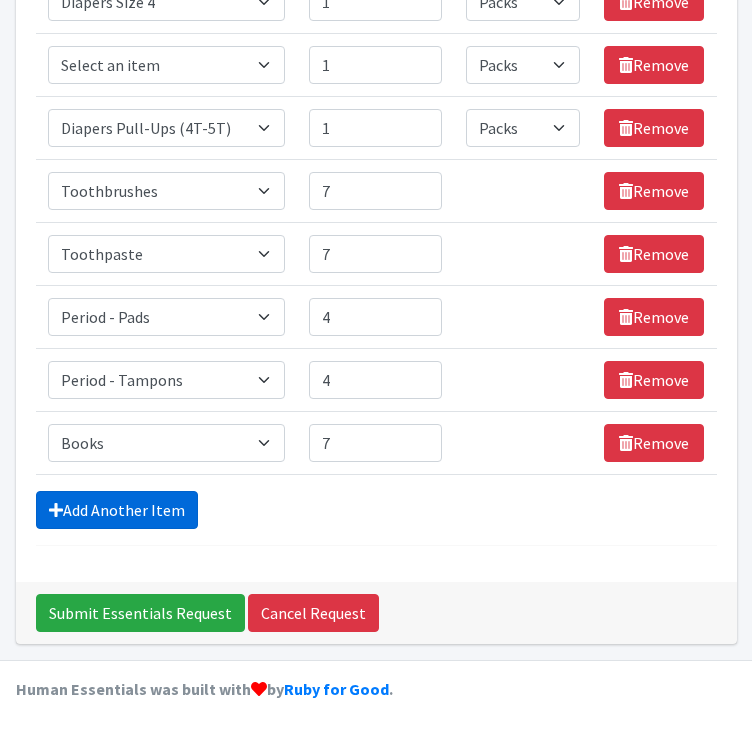 click on "Add Another Item" at bounding box center (117, 510) 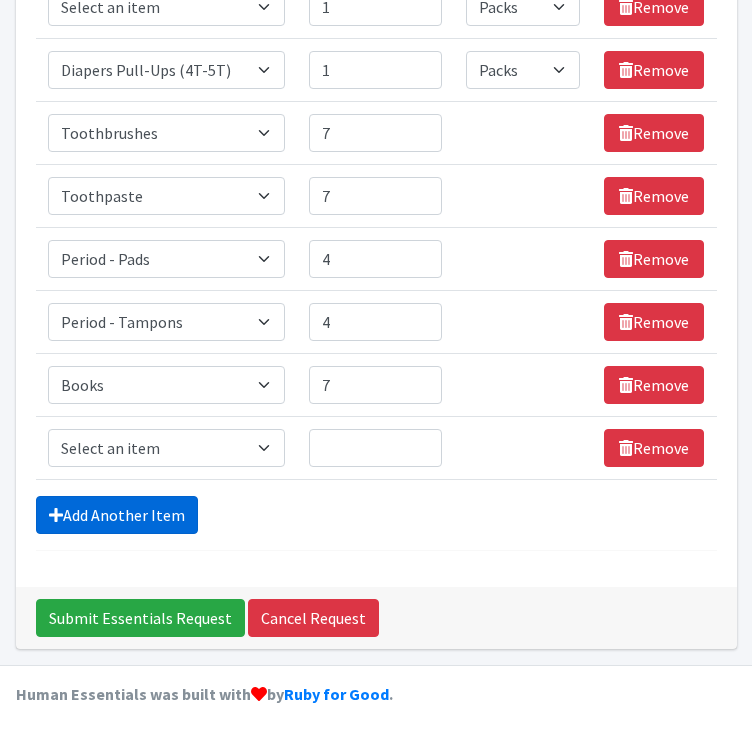 scroll, scrollTop: 776, scrollLeft: 0, axis: vertical 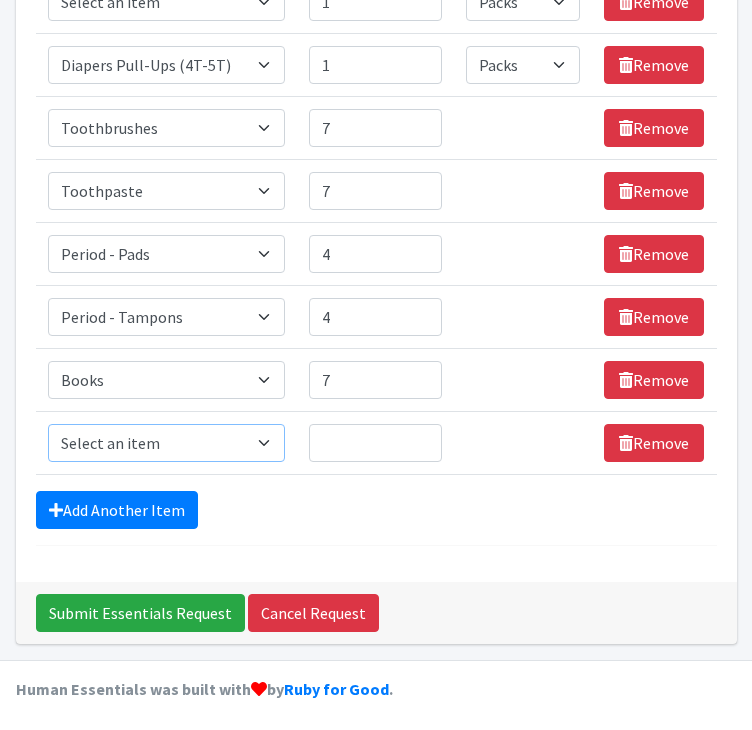 click on "Select an item
# of Children this order will serve
# of Individuals Living in Household
Activity Mat
Baby Carriers
Bath Tubs
Bed Pads
Bibs
Birthday Box - Boy
Birthday Box - Girl
Blankets/Swaddlers/Sleepsacks
Books
Bottles
Breast Pump
Bundle Me's
Car Seat - 3in1 up to 80 lbs.
Car Seat - Infant up to 22lbs. w/ handle
Clothing Boys Spring/Summer 0-6 Months
Clothing Boys Spring/Summer 12-18 Months
Clothing Boys Spring/Summer 18-24 Months
Clothing Boys Spring/Summer 2T
Clothing Boys Spring/Summer 3T
Clothing Boys Spring/Summer 4T
Clothing Boys Spring/Summer 5T
Clothing Boys Spring/Summer 6-12 Months
Clothing Boys Spring/Summer Premie/NB
Clothing Girls Fall/Winter 6-12 Months
Clothing Girls Spring/Summer 0-6 Months
Clothing Girls Spring/Summer 12-18 Months
Clothing Girls Spring/Summer 18-24 Months
Clothing Girls Spring/Summer 2T
Clothing Girls Spring/Summer 3T
Clothing Girls Spring/Summer 4T
Clothing Girls Spring/Summer 5T
Diaper Bags" at bounding box center (167, 443) 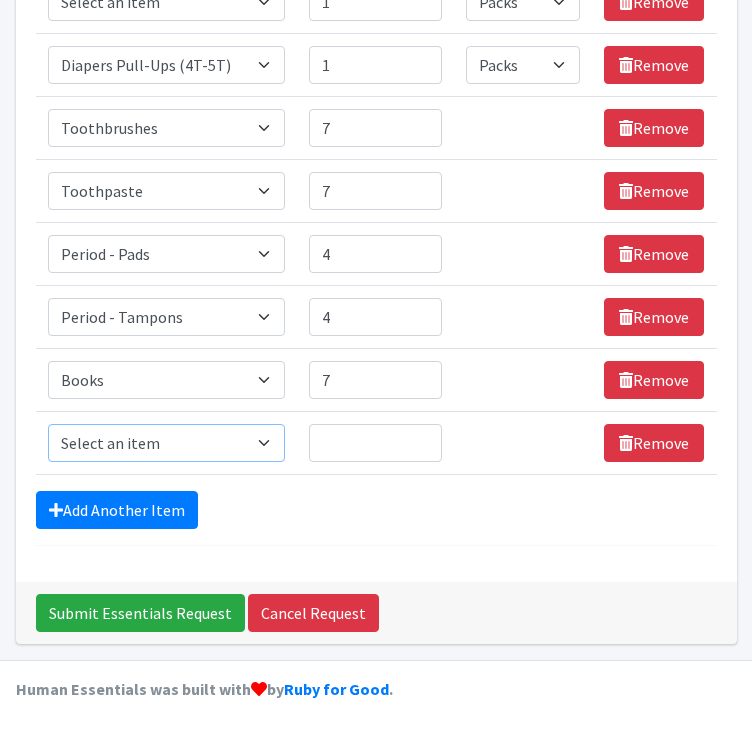 select on "[NUMBER]" 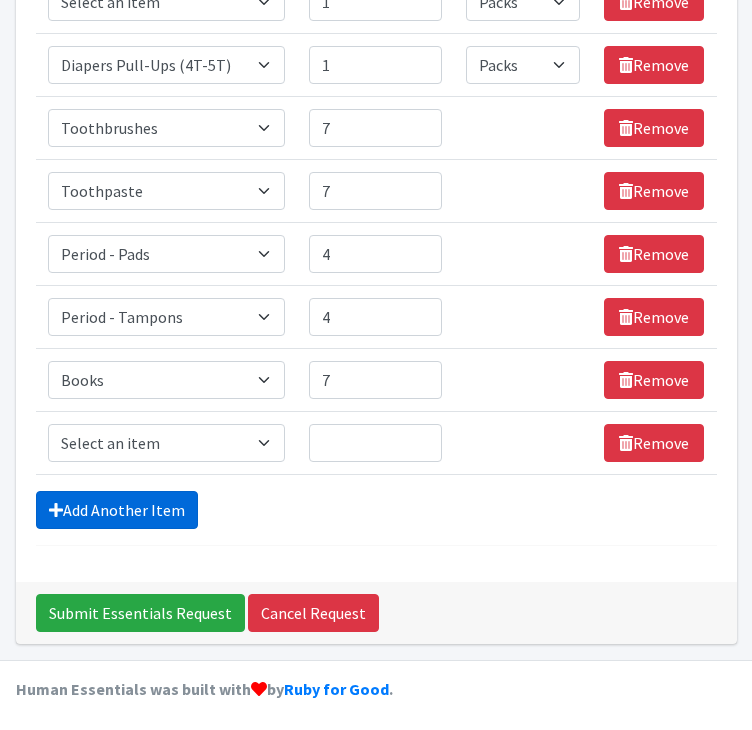 click on "Add Another Item" at bounding box center (117, 510) 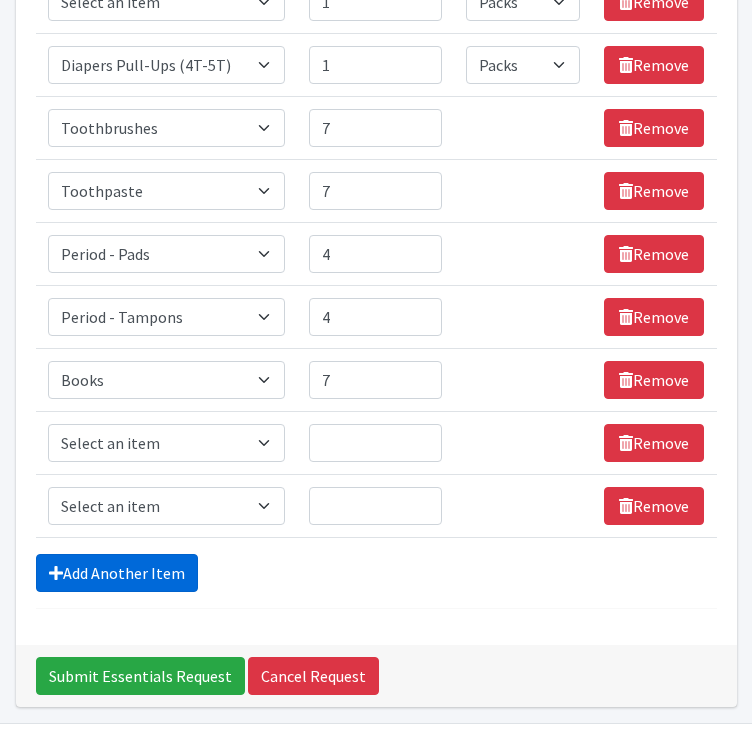 scroll, scrollTop: 839, scrollLeft: 0, axis: vertical 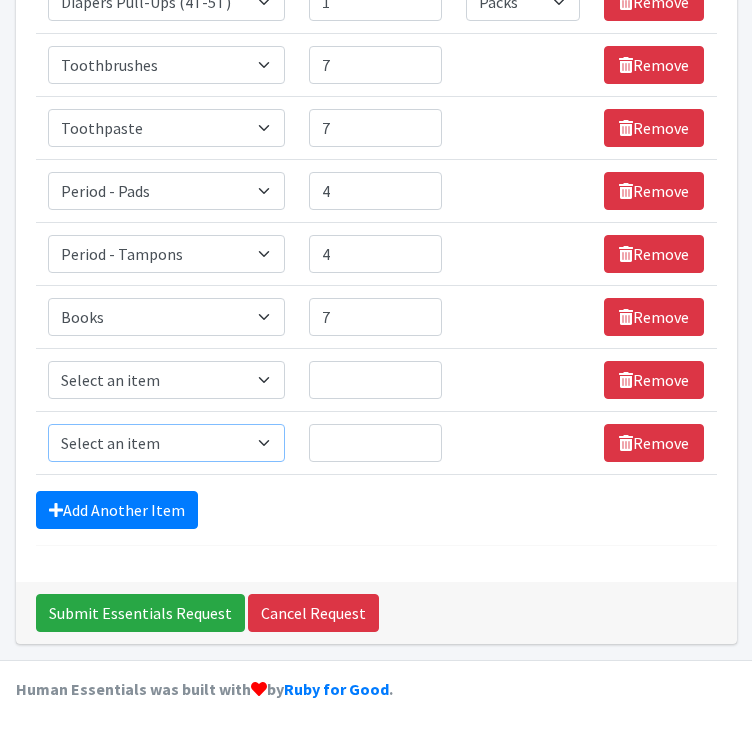 click on "Select an item
# of Children this order will serve
# of Individuals Living in Household
Activity Mat
Baby Carriers
Bath Tubs
Bed Pads
Bibs
Birthday Box - Boy
Birthday Box - Girl
Blankets/Swaddlers/Sleepsacks
Books
Bottles
Breast Pump
Bundle Me's
Car Seat - 3in1 up to 80 lbs.
Car Seat - Infant up to 22lbs. w/ handle
Clothing Boys Spring/Summer 0-6 Months
Clothing Boys Spring/Summer 12-18 Months
Clothing Boys Spring/Summer 18-24 Months
Clothing Boys Spring/Summer 2T
Clothing Boys Spring/Summer 3T
Clothing Boys Spring/Summer 4T
Clothing Boys Spring/Summer 5T
Clothing Boys Spring/Summer 6-12 Months
Clothing Boys Spring/Summer Premie/NB
Clothing Girls Fall/Winter 6-12 Months
Clothing Girls Spring/Summer 0-6 Months
Clothing Girls Spring/Summer 12-18 Months
Clothing Girls Spring/Summer 18-24 Months
Clothing Girls Spring/Summer 2T
Clothing Girls Spring/Summer 3T
Clothing Girls Spring/Summer 4T
Clothing Girls Spring/Summer 5T
Diaper Bags" at bounding box center (167, 443) 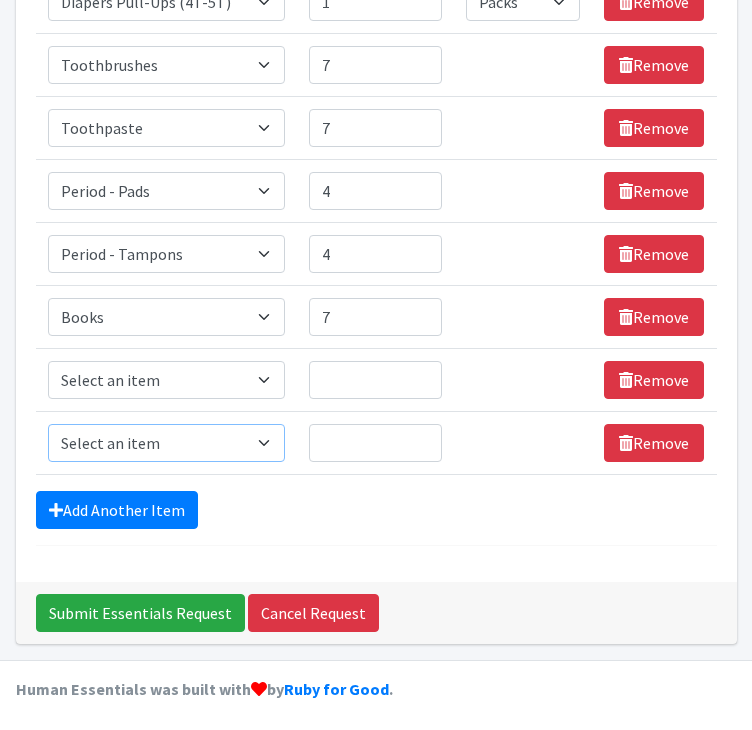 select on "[NUMBER]" 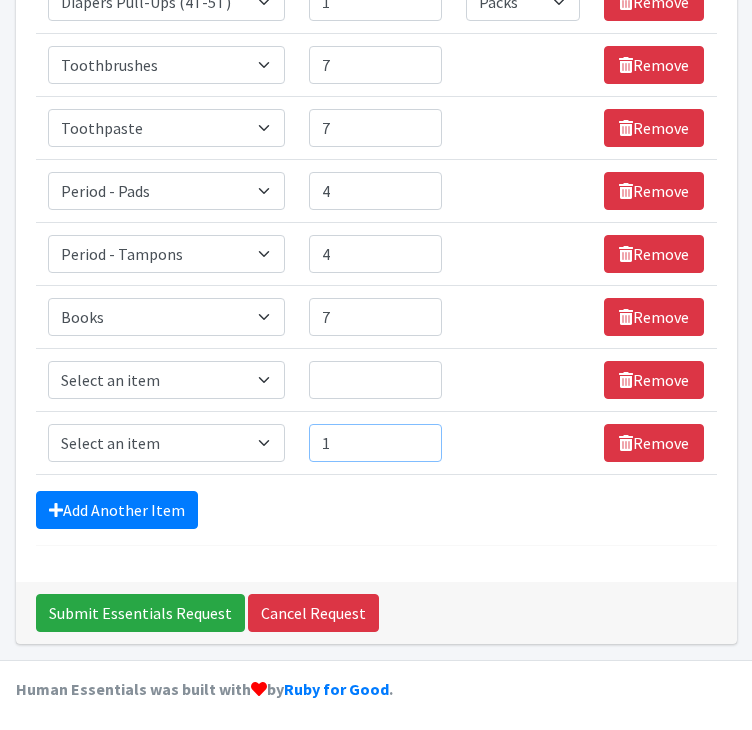 type on "1" 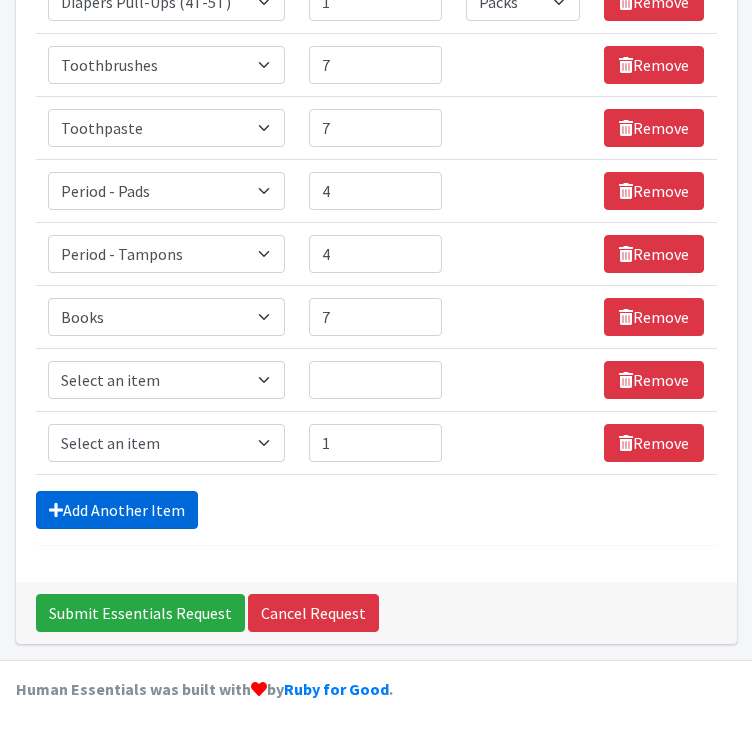 click on "Add Another Item" at bounding box center [117, 510] 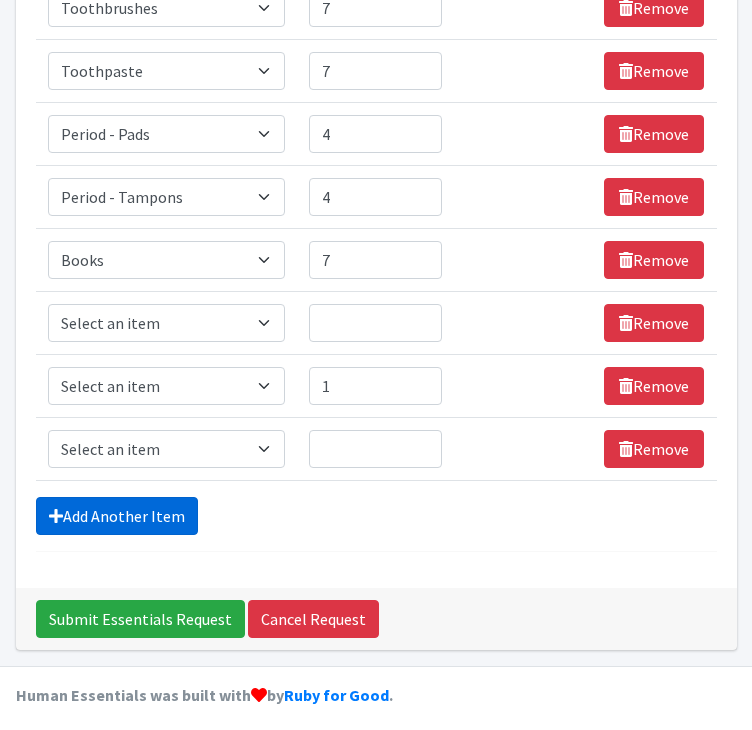 scroll, scrollTop: 902, scrollLeft: 0, axis: vertical 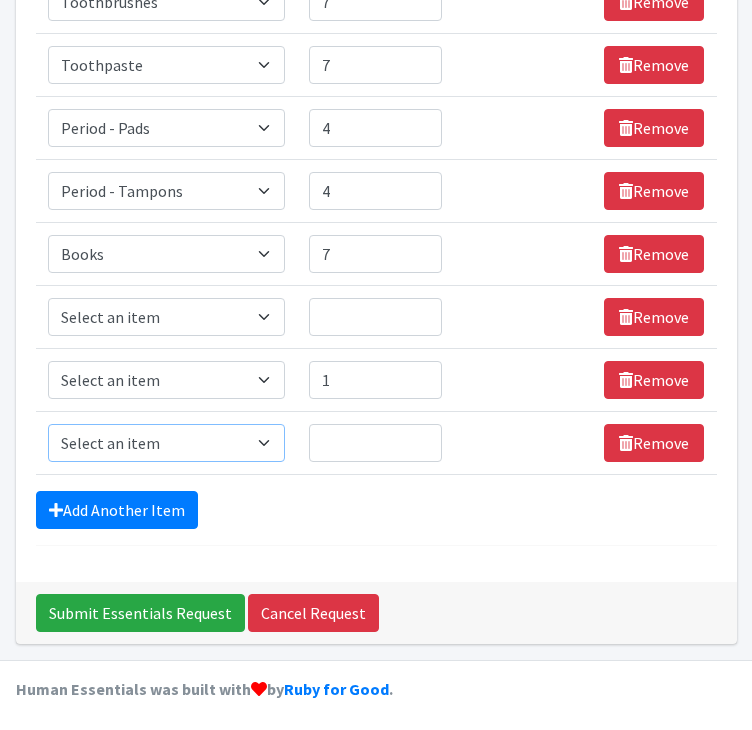 click on "Select an item
# of Children this order will serve
# of Individuals Living in Household
Activity Mat
Baby Carriers
Bath Tubs
Bed Pads
Bibs
Birthday Box - Boy
Birthday Box - Girl
Blankets/Swaddlers/Sleepsacks
Books
Bottles
Breast Pump
Bundle Me's
Car Seat - 3in1 up to 80 lbs.
Car Seat - Infant up to 22lbs. w/ handle
Clothing Boys Spring/Summer 0-6 Months
Clothing Boys Spring/Summer 12-18 Months
Clothing Boys Spring/Summer 18-24 Months
Clothing Boys Spring/Summer 2T
Clothing Boys Spring/Summer 3T
Clothing Boys Spring/Summer 4T
Clothing Boys Spring/Summer 5T
Clothing Boys Spring/Summer 6-12 Months
Clothing Boys Spring/Summer Premie/NB
Clothing Girls Fall/Winter 6-12 Months
Clothing Girls Spring/Summer 0-6 Months
Clothing Girls Spring/Summer 12-18 Months
Clothing Girls Spring/Summer 18-24 Months
Clothing Girls Spring/Summer 2T
Clothing Girls Spring/Summer 3T
Clothing Girls Spring/Summer 4T
Clothing Girls Spring/Summer 5T
Diaper Bags" at bounding box center (167, 443) 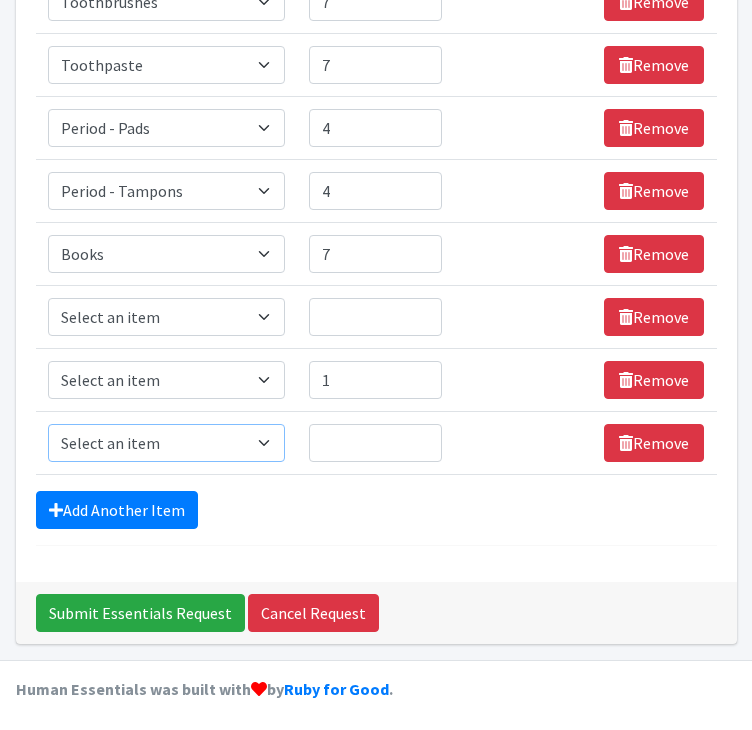 select on "[NUMBER]" 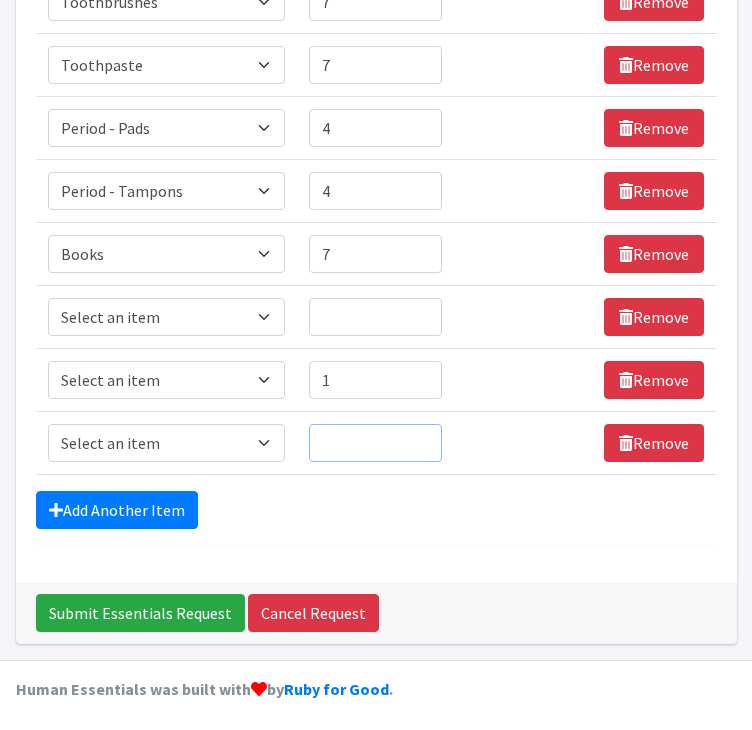 click on "Quantity" at bounding box center [375, 443] 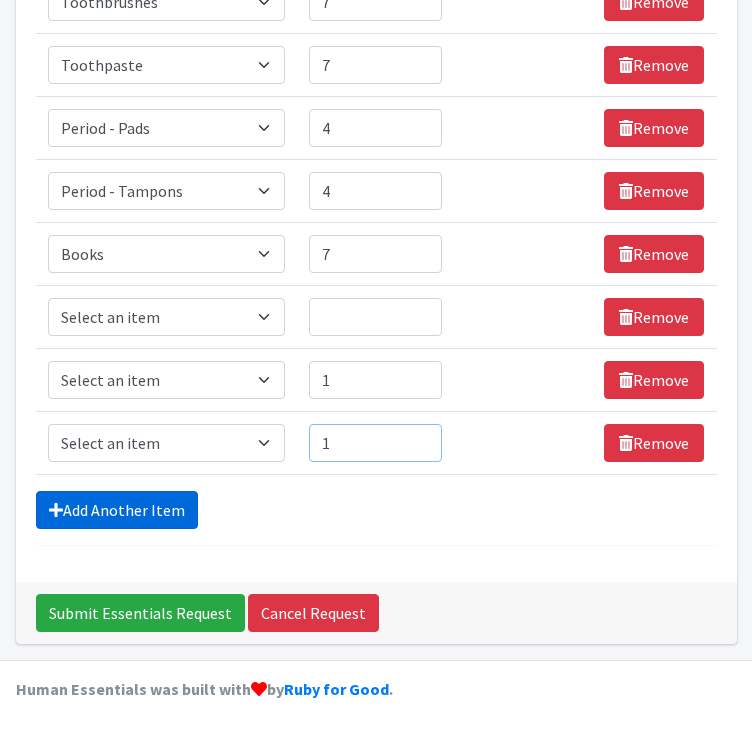type on "1" 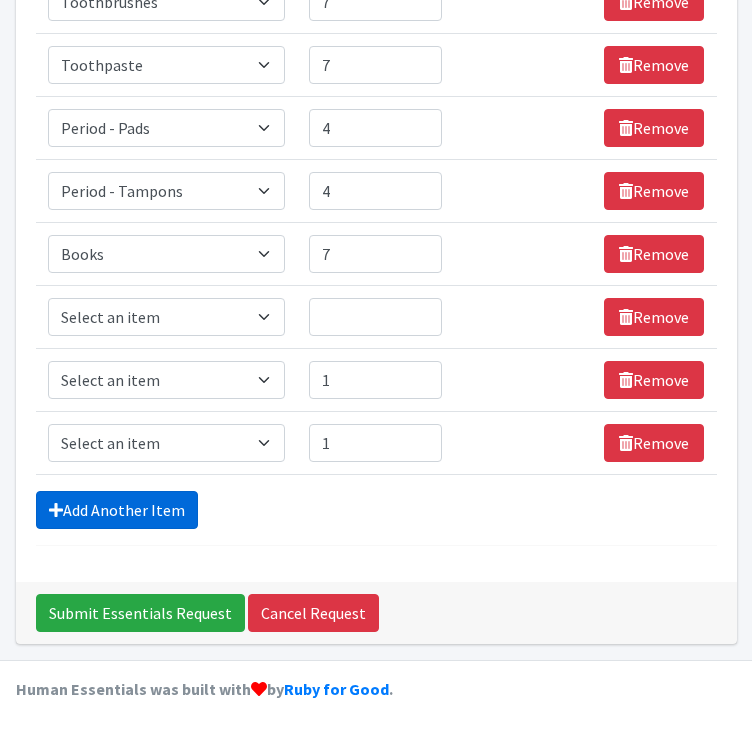 click on "Add Another Item" at bounding box center [117, 510] 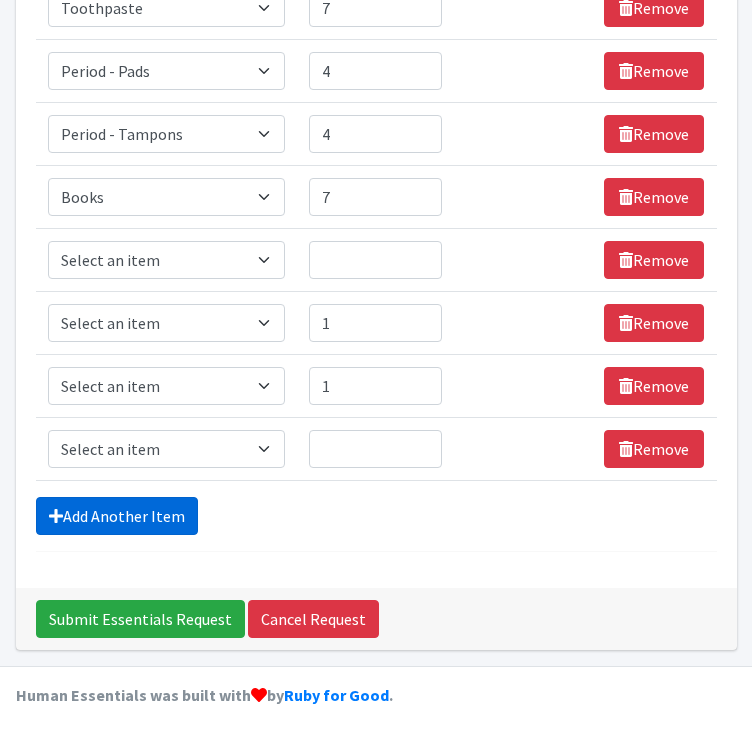 scroll, scrollTop: 964, scrollLeft: 0, axis: vertical 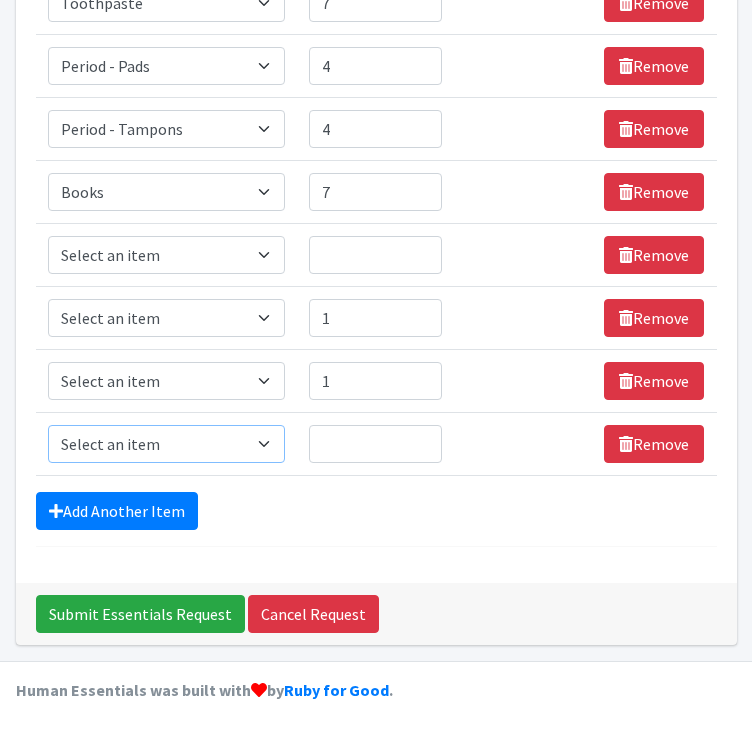 click on "Select an item
# of Children this order will serve
# of Individuals Living in Household
Activity Mat
Baby Carriers
Bath Tubs
Bed Pads
Bibs
Birthday Box - Boy
Birthday Box - Girl
Blankets/Swaddlers/Sleepsacks
Books
Bottles
Breast Pump
Bundle Me's
Car Seat - 3in1 up to 80 lbs.
Car Seat - Infant up to 22lbs. w/ handle
Clothing Boys Spring/Summer 0-6 Months
Clothing Boys Spring/Summer 12-18 Months
Clothing Boys Spring/Summer 18-24 Months
Clothing Boys Spring/Summer 2T
Clothing Boys Spring/Summer 3T
Clothing Boys Spring/Summer 4T
Clothing Boys Spring/Summer 5T
Clothing Boys Spring/Summer 6-12 Months
Clothing Boys Spring/Summer Premie/NB
Clothing Girls Fall/Winter 6-12 Months
Clothing Girls Spring/Summer 0-6 Months
Clothing Girls Spring/Summer 12-18 Months
Clothing Girls Spring/Summer 18-24 Months
Clothing Girls Spring/Summer 2T
Clothing Girls Spring/Summer 3T
Clothing Girls Spring/Summer 4T
Clothing Girls Spring/Summer 5T
Diaper Bags" at bounding box center (167, 444) 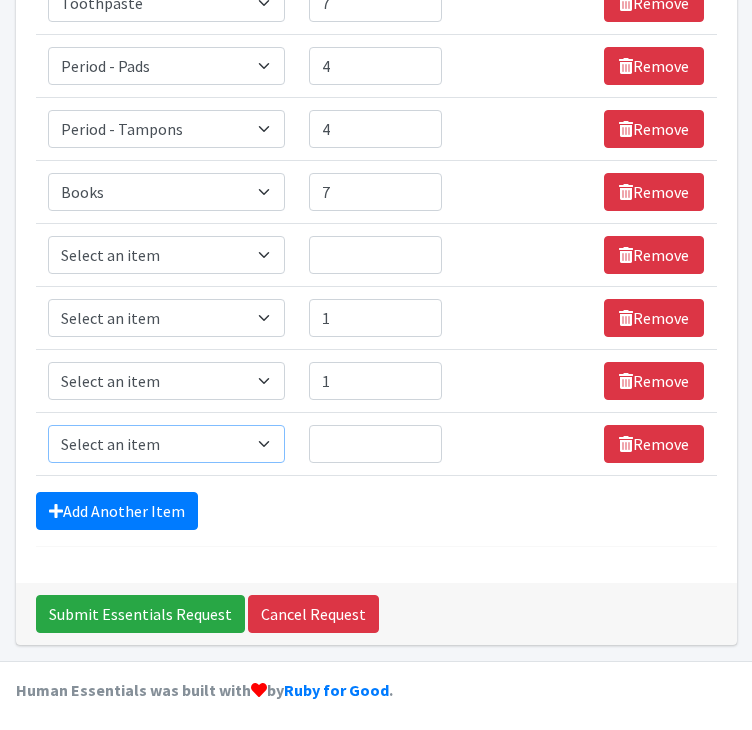 select on "[NUMBER]" 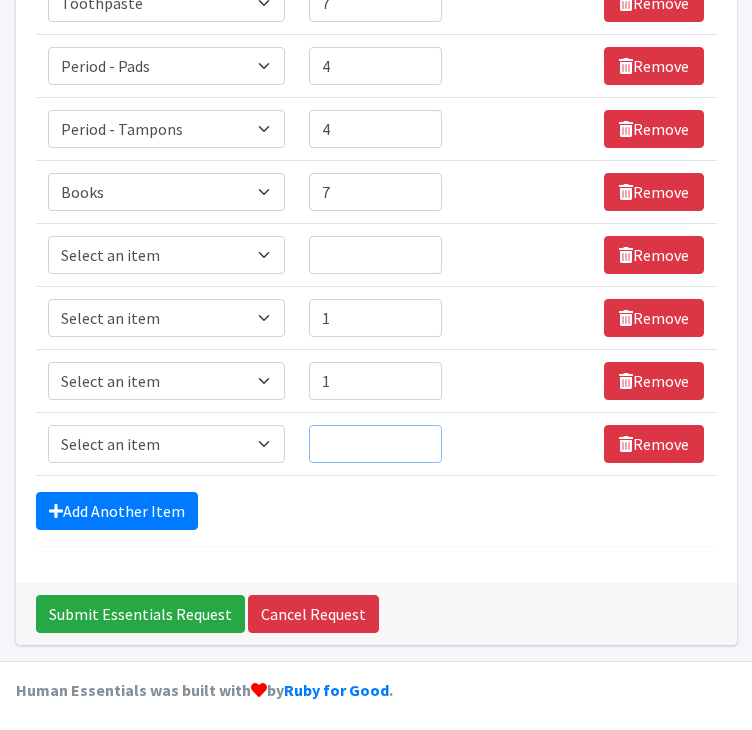 click on "Quantity" at bounding box center [375, 444] 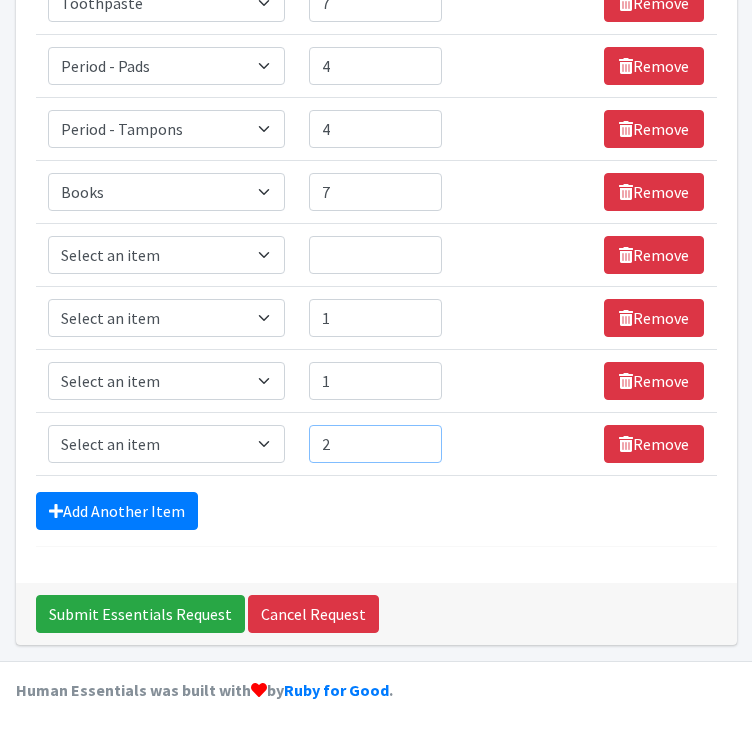 type on "2" 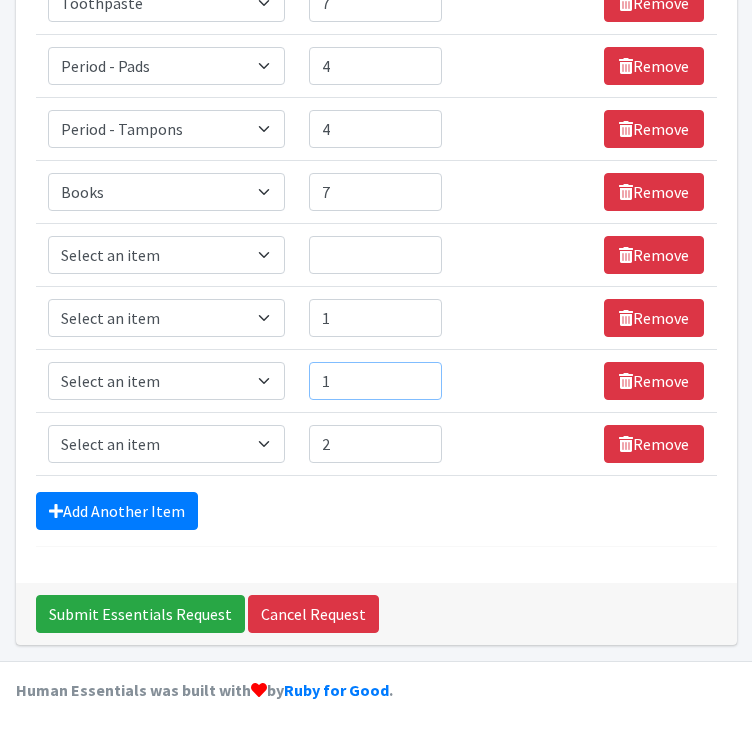 click on "1" at bounding box center [375, 381] 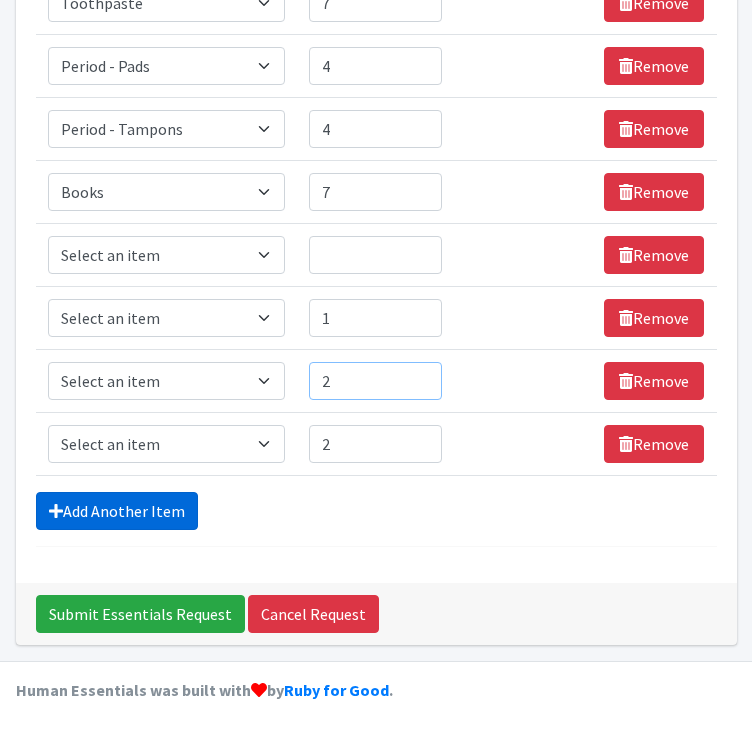 type on "2" 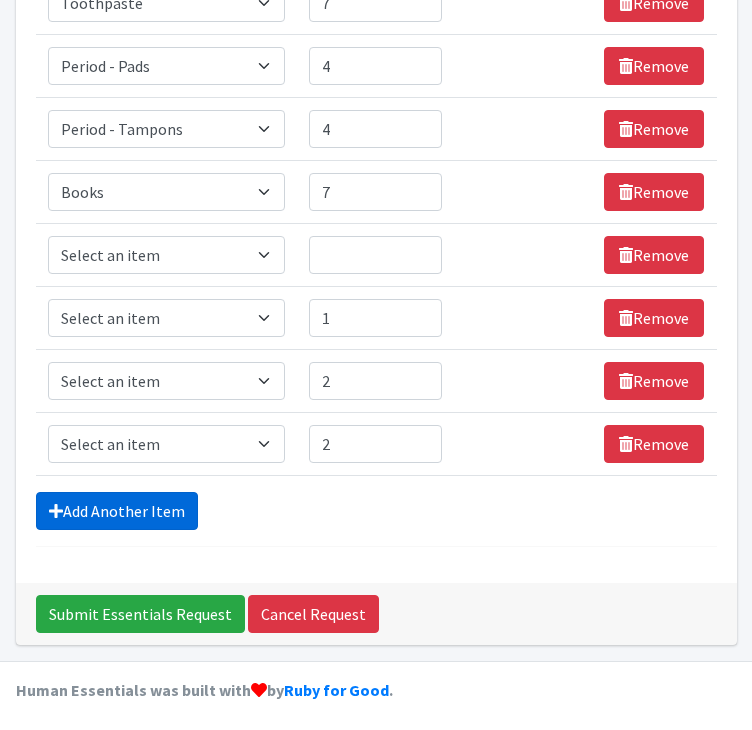 click on "Add Another Item" at bounding box center (117, 511) 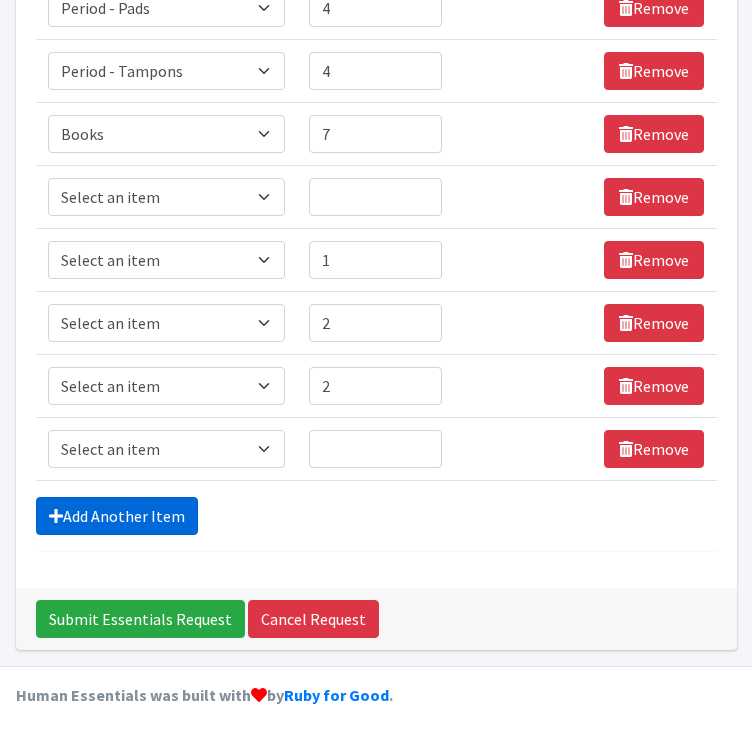 scroll, scrollTop: 1028, scrollLeft: 0, axis: vertical 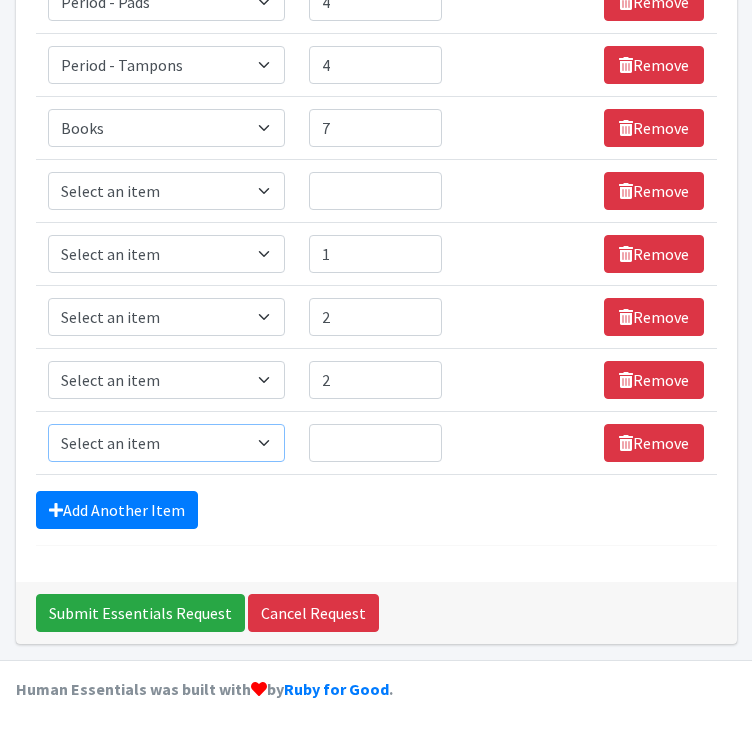 click on "Select an item
# of Children this order will serve
# of Individuals Living in Household
Activity Mat
Baby Carriers
Bath Tubs
Bed Pads
Bibs
Birthday Box - Boy
Birthday Box - Girl
Blankets/Swaddlers/Sleepsacks
Books
Bottles
Breast Pump
Bundle Me's
Car Seat - 3in1 up to 80 lbs.
Car Seat - Infant up to 22lbs. w/ handle
Clothing Boys Spring/Summer 0-6 Months
Clothing Boys Spring/Summer 12-18 Months
Clothing Boys Spring/Summer 18-24 Months
Clothing Boys Spring/Summer 2T
Clothing Boys Spring/Summer 3T
Clothing Boys Spring/Summer 4T
Clothing Boys Spring/Summer 5T
Clothing Boys Spring/Summer 6-12 Months
Clothing Boys Spring/Summer Premie/NB
Clothing Girls Fall/Winter 6-12 Months
Clothing Girls Spring/Summer 0-6 Months
Clothing Girls Spring/Summer 12-18 Months
Clothing Girls Spring/Summer 18-24 Months
Clothing Girls Spring/Summer 2T
Clothing Girls Spring/Summer 3T
Clothing Girls Spring/Summer 4T
Clothing Girls Spring/Summer 5T
Diaper Bags" at bounding box center [167, 443] 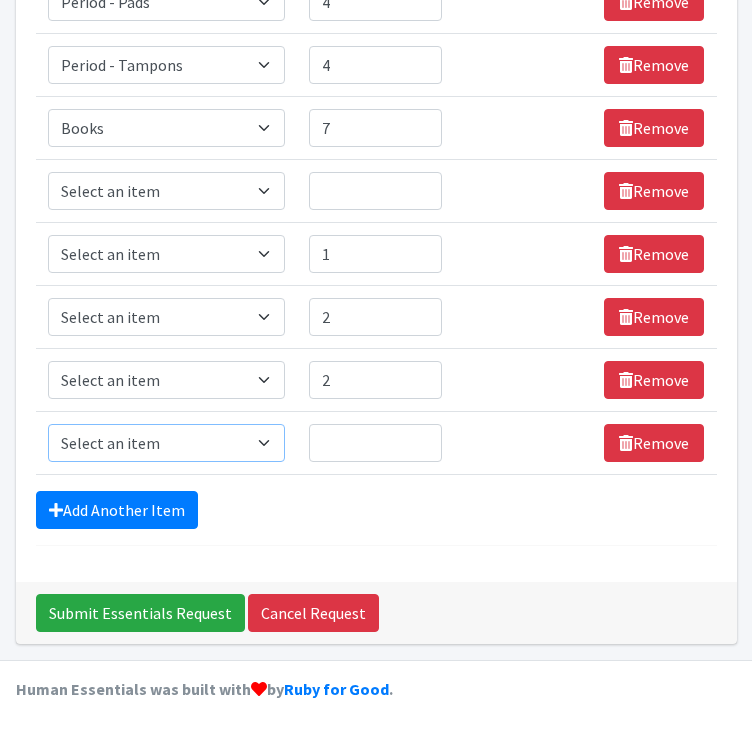 select on "[NUMBER]" 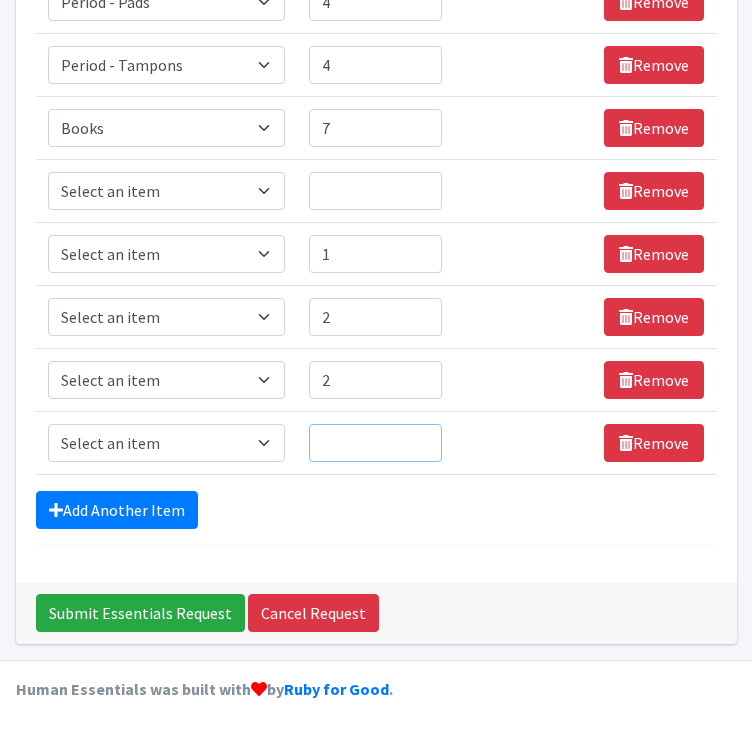 click on "Quantity" at bounding box center (375, 443) 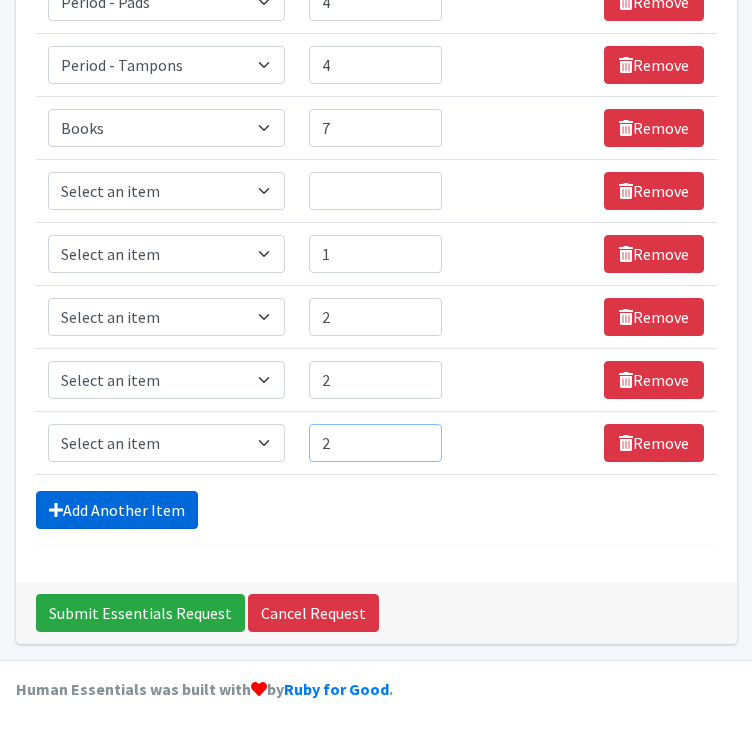 type on "2" 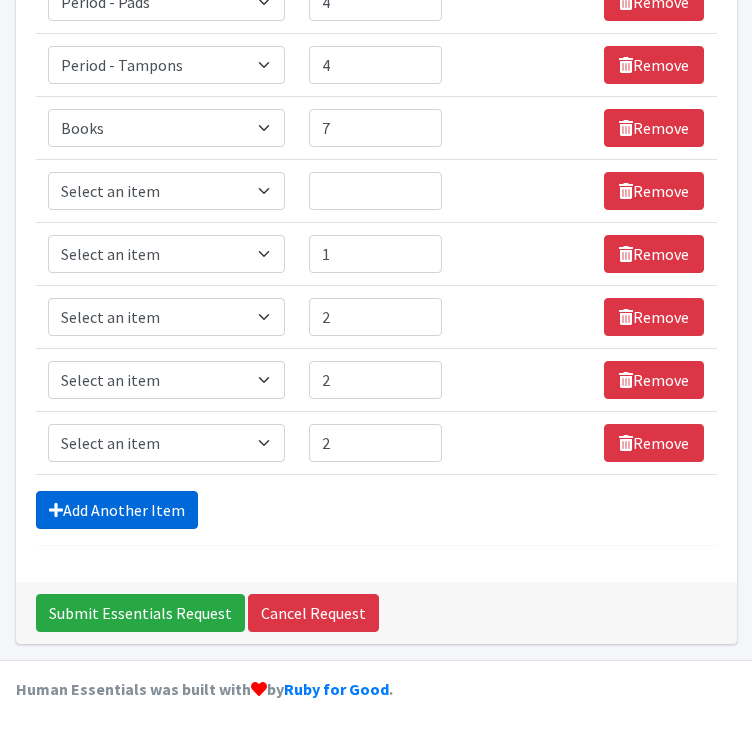 click on "Add Another Item" at bounding box center [117, 510] 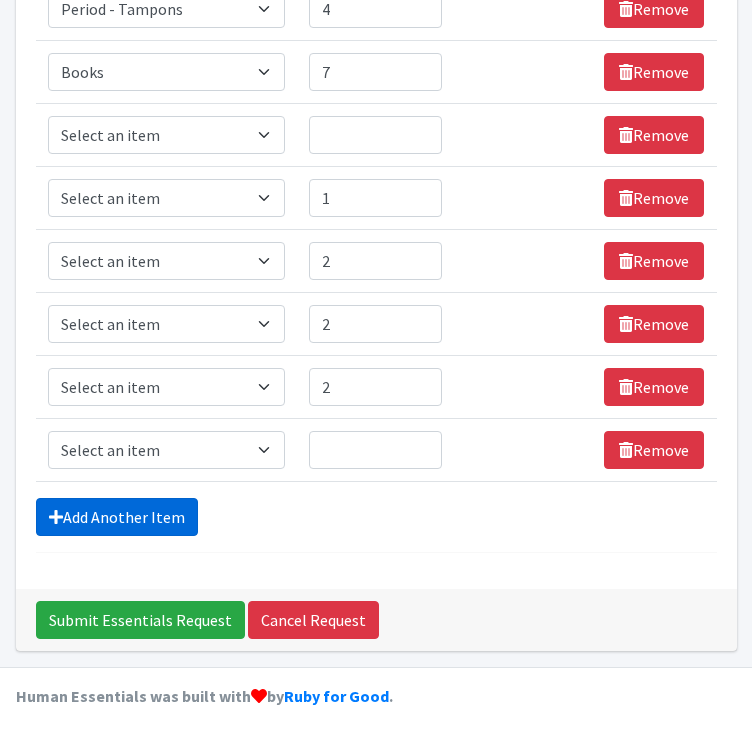 scroll, scrollTop: 1090, scrollLeft: 0, axis: vertical 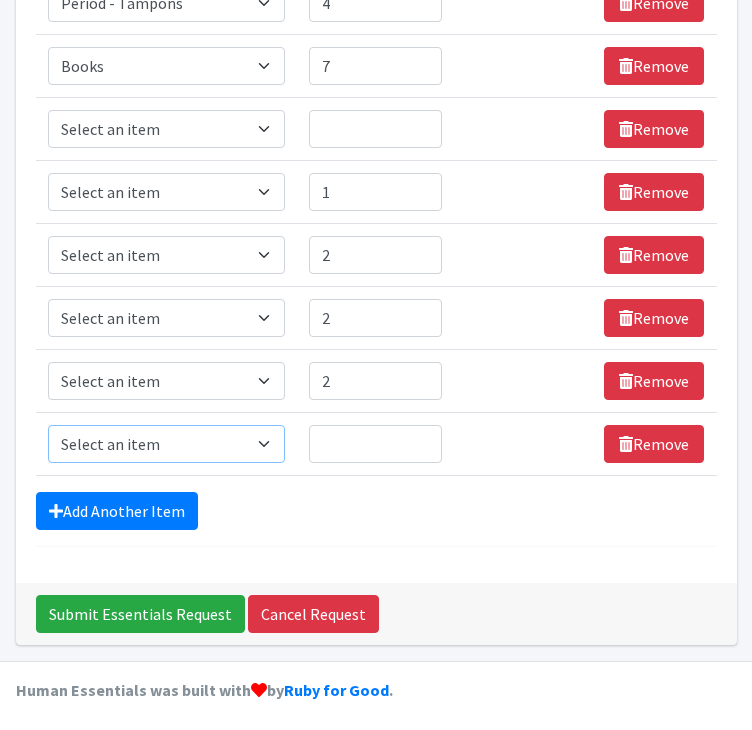 click on "Select an item
# of Children this order will serve
# of Individuals Living in Household
Activity Mat
Baby Carriers
Bath Tubs
Bed Pads
Bibs
Birthday Box - Boy
Birthday Box - Girl
Blankets/Swaddlers/Sleepsacks
Books
Bottles
Breast Pump
Bundle Me's
Car Seat - 3in1 up to 80 lbs.
Car Seat - Infant up to 22lbs. w/ handle
Clothing Boys Spring/Summer 0-6 Months
Clothing Boys Spring/Summer 12-18 Months
Clothing Boys Spring/Summer 18-24 Months
Clothing Boys Spring/Summer 2T
Clothing Boys Spring/Summer 3T
Clothing Boys Spring/Summer 4T
Clothing Boys Spring/Summer 5T
Clothing Boys Spring/Summer 6-12 Months
Clothing Boys Spring/Summer Premie/NB
Clothing Girls Fall/Winter 6-12 Months
Clothing Girls Spring/Summer 0-6 Months
Clothing Girls Spring/Summer 12-18 Months
Clothing Girls Spring/Summer 18-24 Months
Clothing Girls Spring/Summer 2T
Clothing Girls Spring/Summer 3T
Clothing Girls Spring/Summer 4T
Clothing Girls Spring/Summer 5T
Diaper Bags" at bounding box center (167, 444) 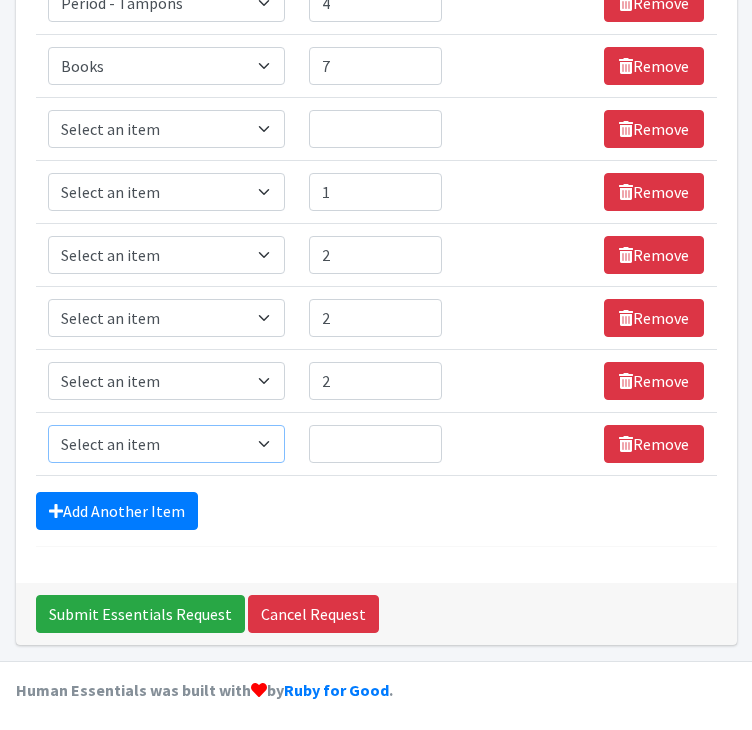 select on "[NUMBER]" 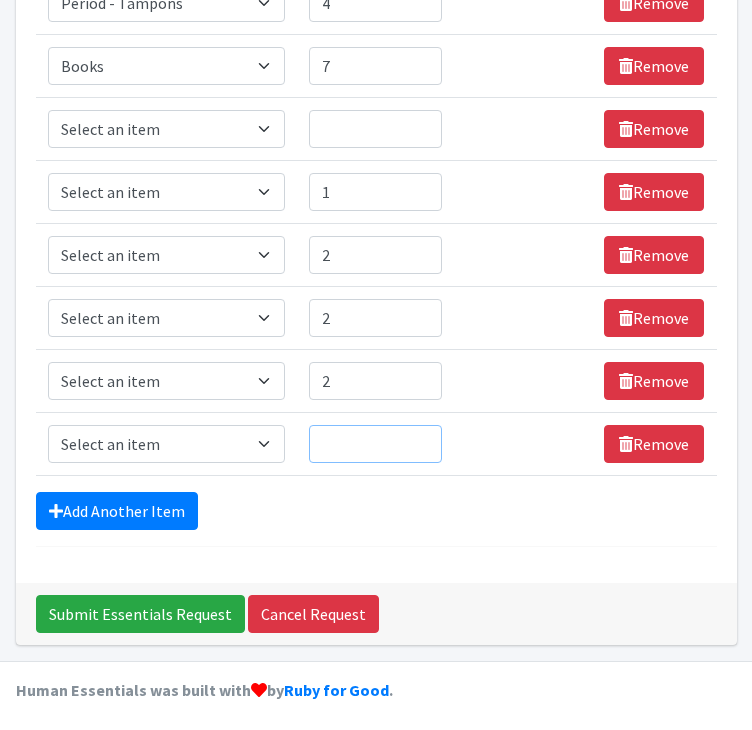 click on "Quantity" at bounding box center (375, 444) 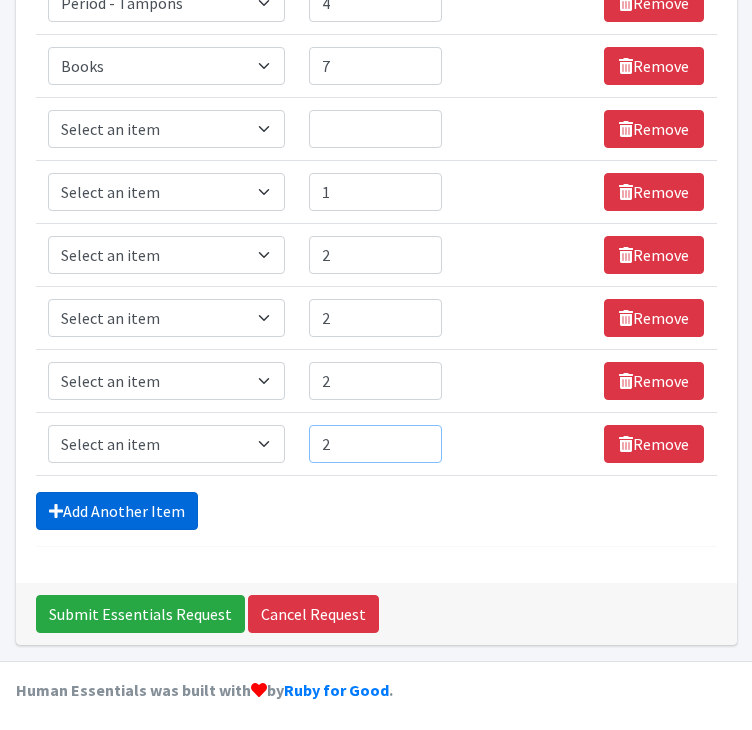 type on "2" 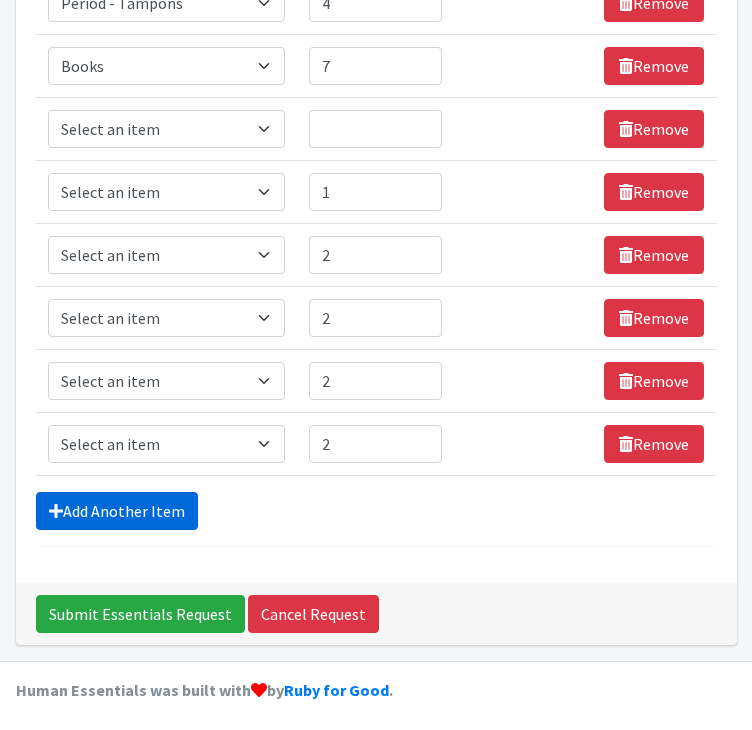 click on "Add Another Item" at bounding box center [117, 511] 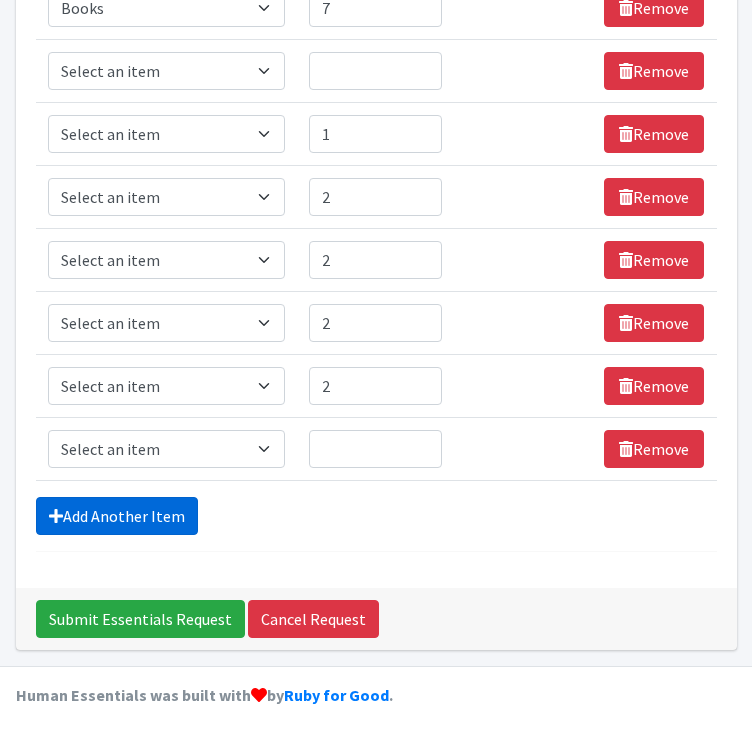 scroll, scrollTop: 1153, scrollLeft: 0, axis: vertical 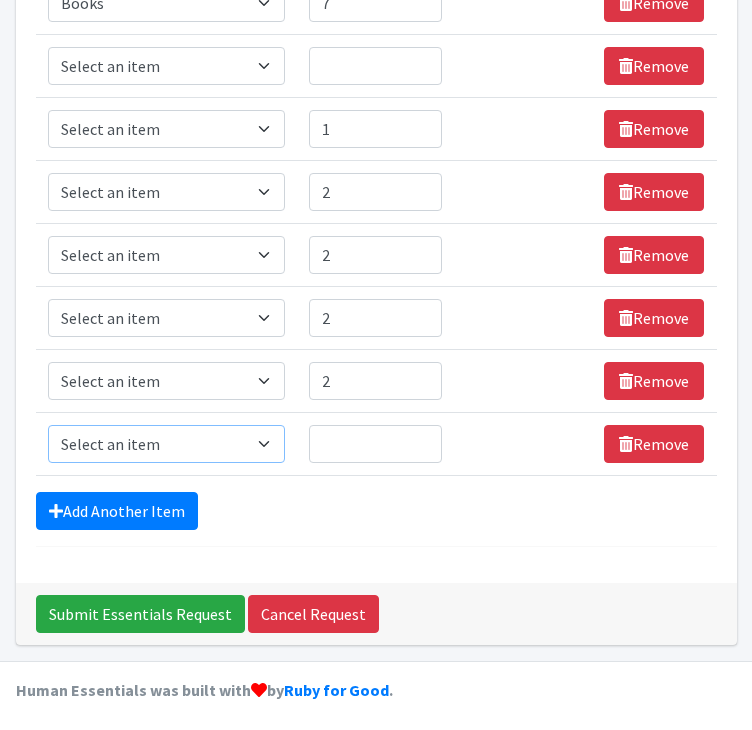 click on "Select an item
# of Children this order will serve
# of Individuals Living in Household
Activity Mat
Baby Carriers
Bath Tubs
Bed Pads
Bibs
Birthday Box - Boy
Birthday Box - Girl
Blankets/Swaddlers/Sleepsacks
Books
Bottles
Breast Pump
Bundle Me's
Car Seat - 3in1 up to 80 lbs.
Car Seat - Infant up to 22lbs. w/ handle
Clothing Boys Spring/Summer 0-6 Months
Clothing Boys Spring/Summer 12-18 Months
Clothing Boys Spring/Summer 18-24 Months
Clothing Boys Spring/Summer 2T
Clothing Boys Spring/Summer 3T
Clothing Boys Spring/Summer 4T
Clothing Boys Spring/Summer 5T
Clothing Boys Spring/Summer 6-12 Months
Clothing Boys Spring/Summer Premie/NB
Clothing Girls Fall/Winter 6-12 Months
Clothing Girls Spring/Summer 0-6 Months
Clothing Girls Spring/Summer 12-18 Months
Clothing Girls Spring/Summer 18-24 Months
Clothing Girls Spring/Summer 2T
Clothing Girls Spring/Summer 3T
Clothing Girls Spring/Summer 4T
Clothing Girls Spring/Summer 5T
Diaper Bags" at bounding box center (167, 444) 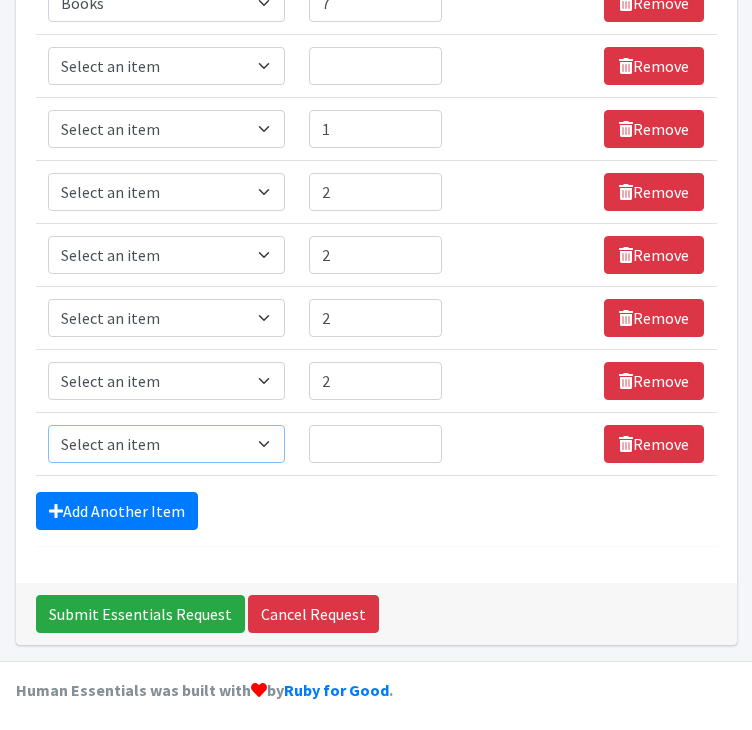 select on "5748" 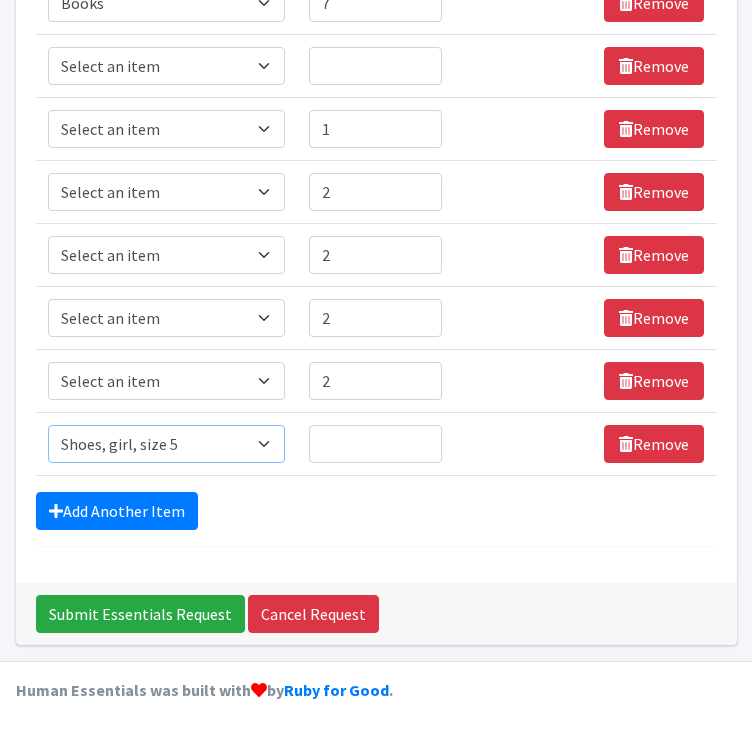 click on "Select an item
# of Children this order will serve
# of Individuals Living in Household
Activity Mat
Baby Carriers
Bath Tubs
Bed Pads
Bibs
Birthday Box - Boy
Birthday Box - Girl
Blankets/Swaddlers/Sleepsacks
Books
Bottles
Breast Pump
Bundle Me's
Car Seat - 3in1 up to 80 lbs.
Car Seat - Infant up to 22lbs. w/ handle
Clothing Boys Spring/Summer 0-6 Months
Clothing Boys Spring/Summer 12-18 Months
Clothing Boys Spring/Summer 18-24 Months
Clothing Boys Spring/Summer 2T
Clothing Boys Spring/Summer 3T
Clothing Boys Spring/Summer 4T
Clothing Boys Spring/Summer 5T
Clothing Boys Spring/Summer 6-12 Months
Clothing Boys Spring/Summer Premie/NB
Clothing Girls Fall/Winter 6-12 Months
Clothing Girls Spring/Summer 0-6 Months
Clothing Girls Spring/Summer 12-18 Months
Clothing Girls Spring/Summer 18-24 Months
Clothing Girls Spring/Summer 2T
Clothing Girls Spring/Summer 3T
Clothing Girls Spring/Summer 4T
Clothing Girls Spring/Summer 5T
Diaper Bags" at bounding box center (167, 444) 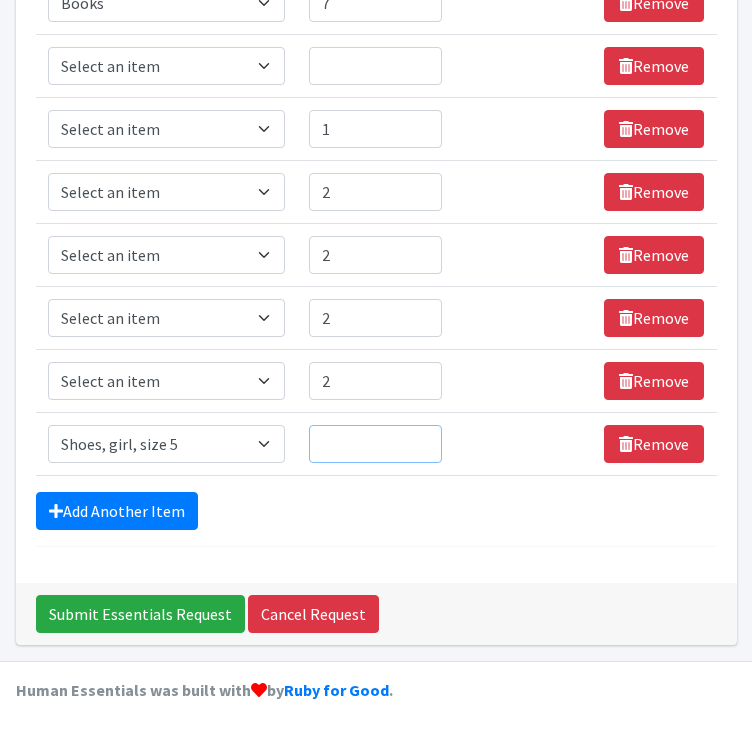 click on "Quantity" at bounding box center [375, 444] 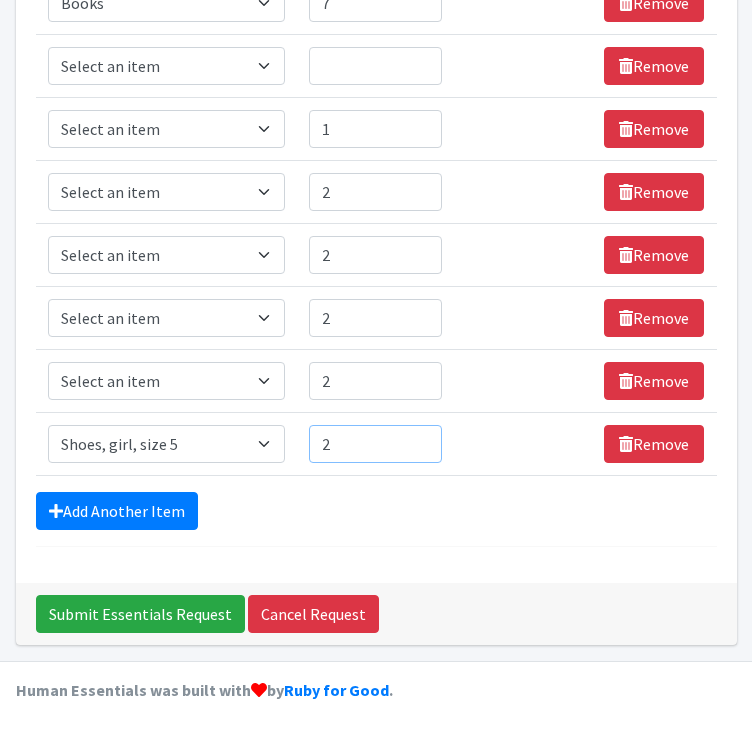 type on "2" 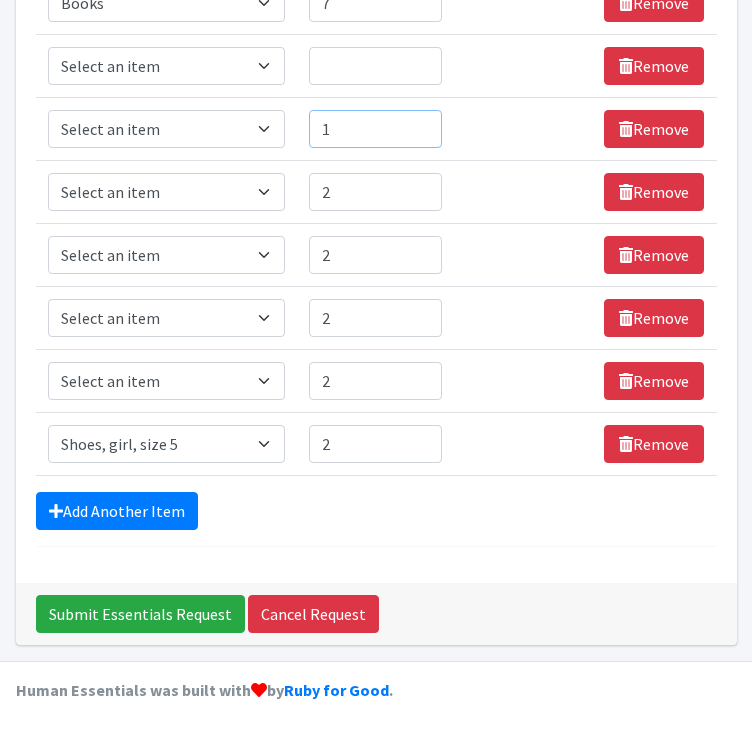 click on "1" at bounding box center [375, 129] 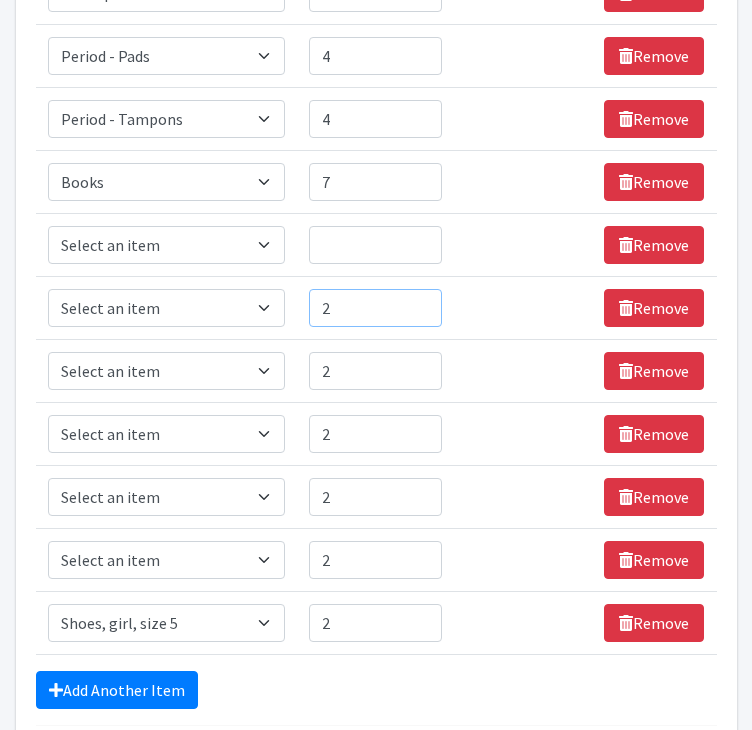 scroll, scrollTop: 973, scrollLeft: 0, axis: vertical 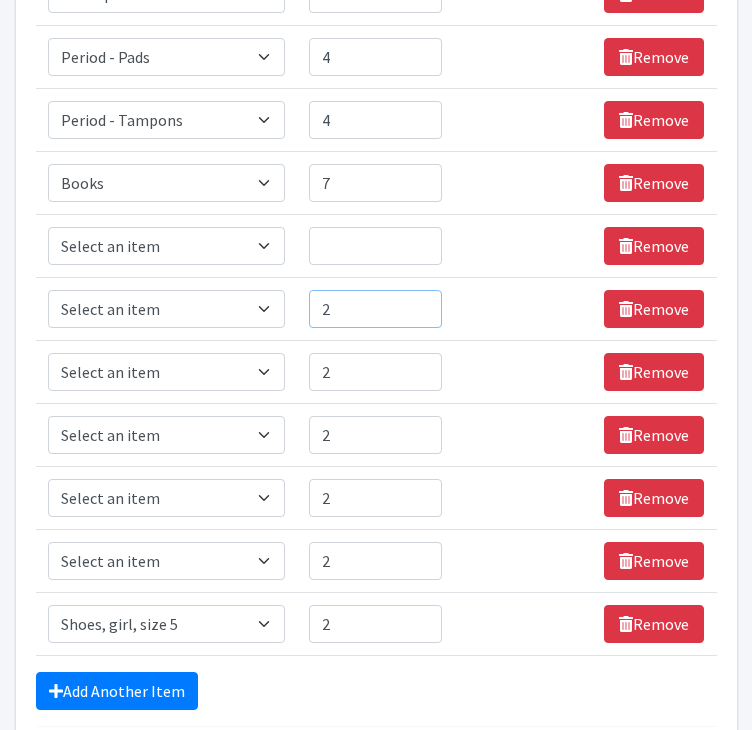 type on "2" 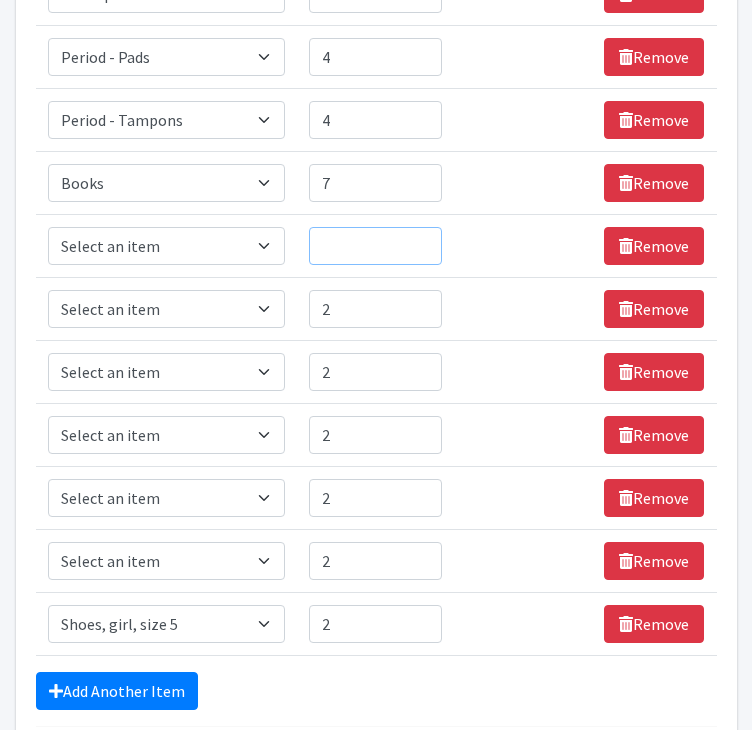 click on "Quantity" at bounding box center (375, 246) 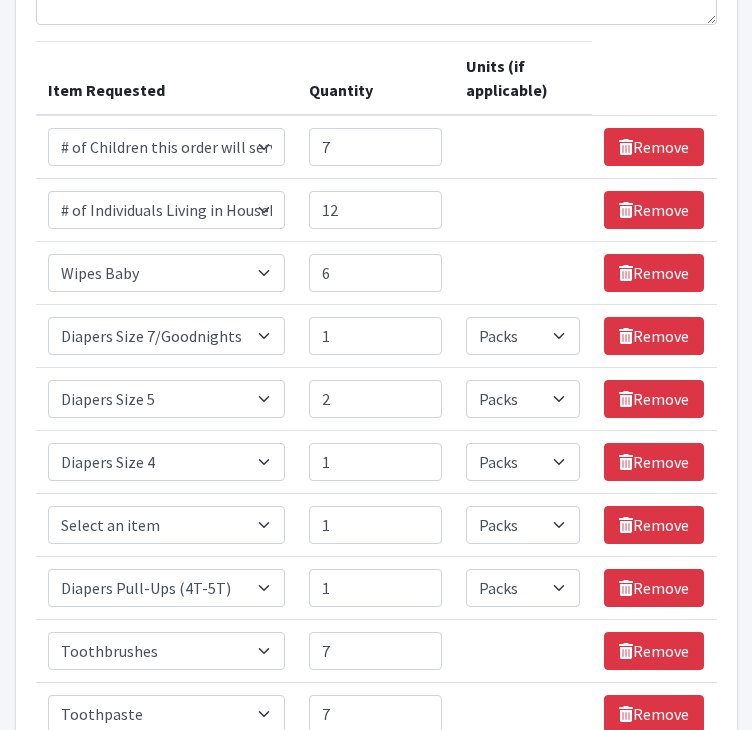 scroll, scrollTop: 252, scrollLeft: 0, axis: vertical 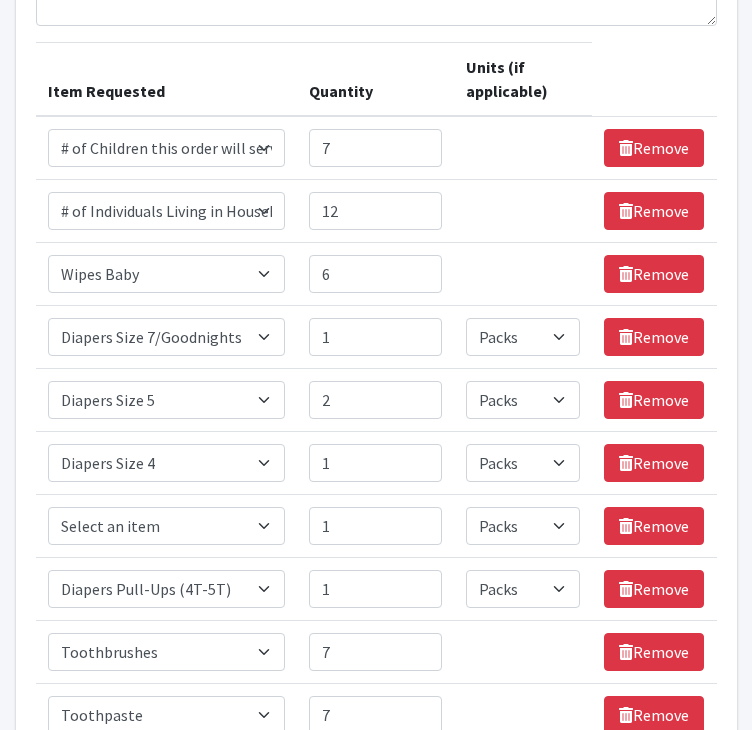 type on "1" 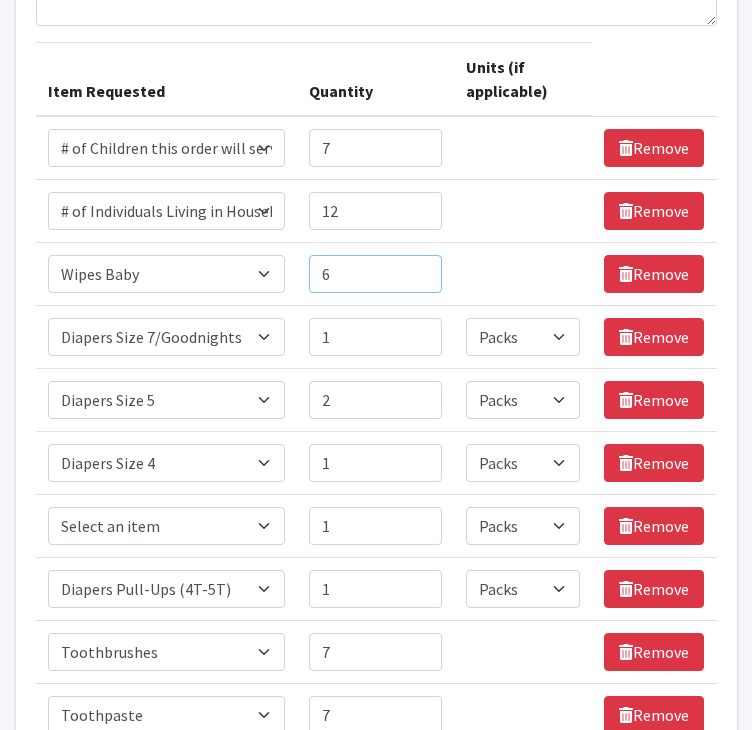 click on "6" at bounding box center (375, 274) 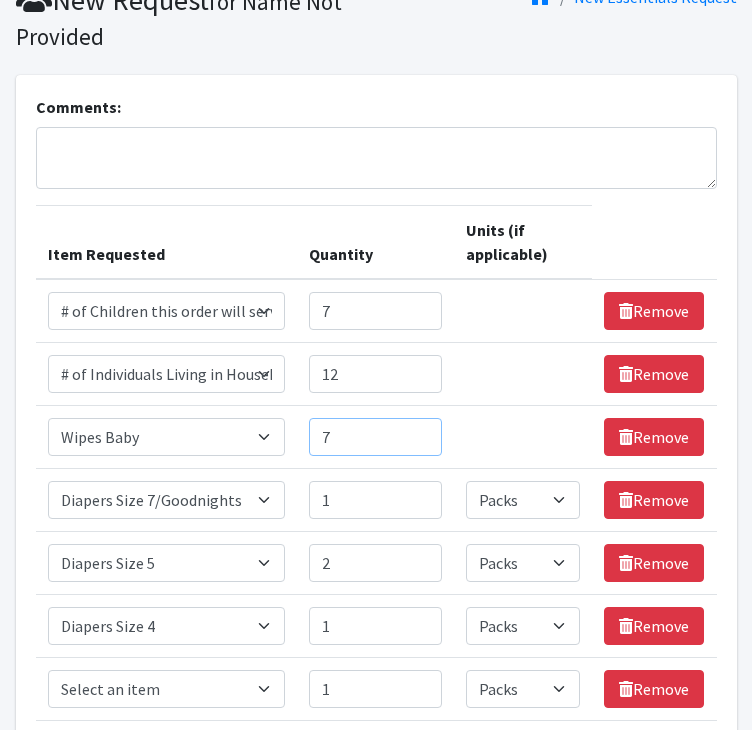 scroll, scrollTop: 0, scrollLeft: 0, axis: both 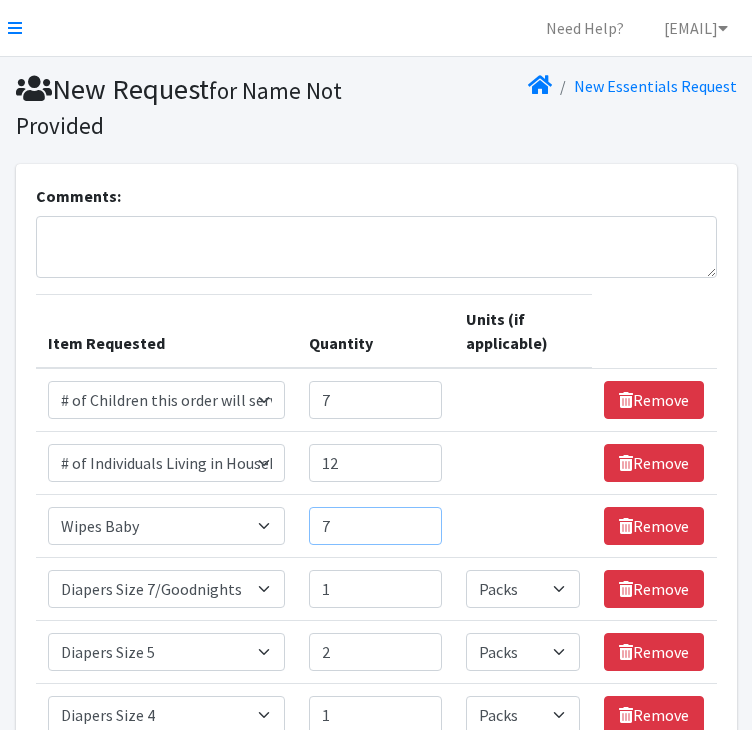 type on "7" 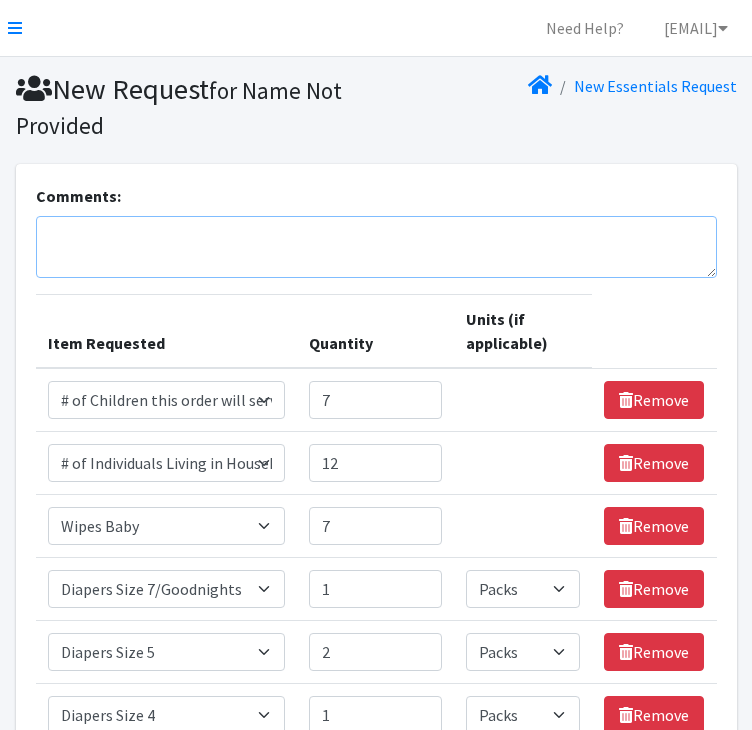 click on "Comments:" at bounding box center (376, 247) 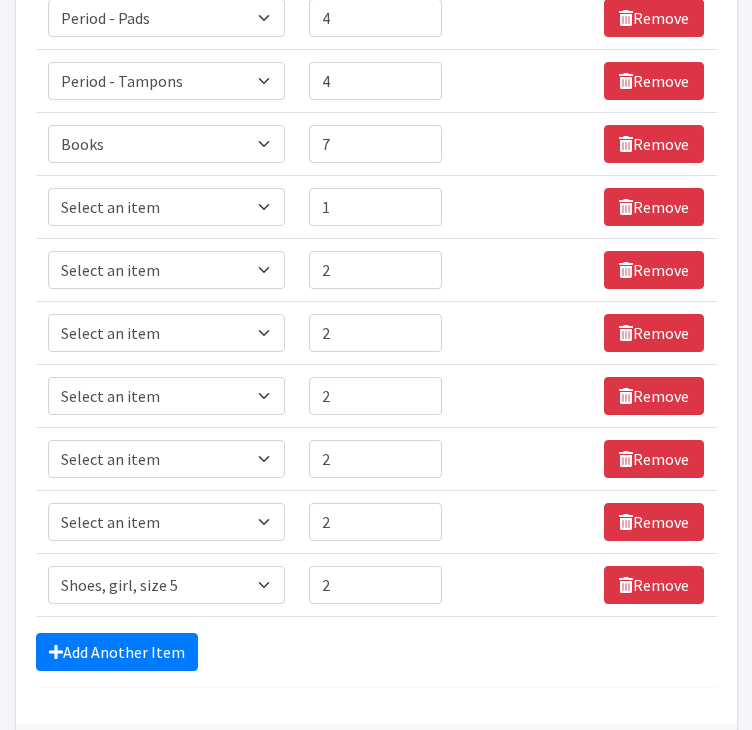 scroll, scrollTop: 1153, scrollLeft: 0, axis: vertical 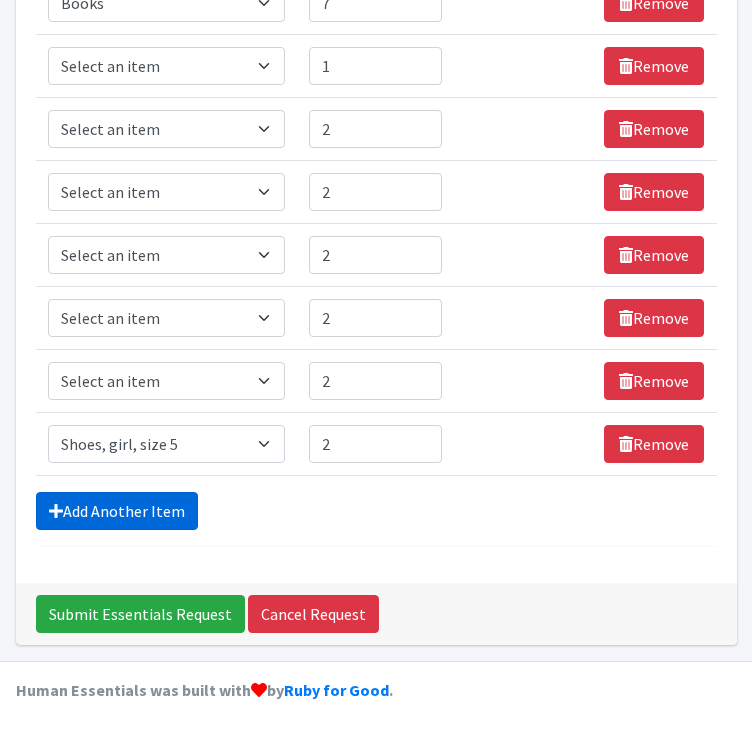 type on "one family is also in need of a fan their house is very hot. thank you for all the help" 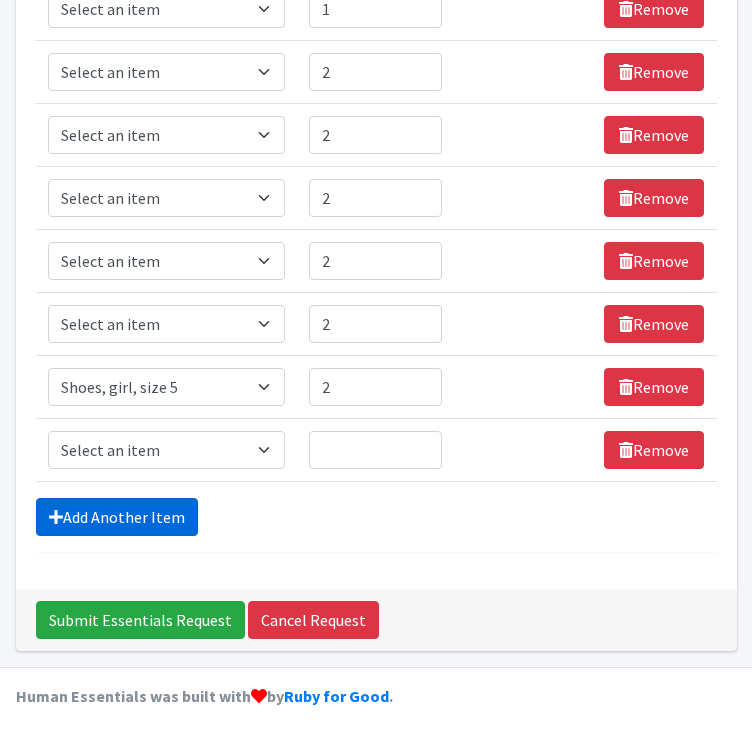 scroll, scrollTop: 1216, scrollLeft: 0, axis: vertical 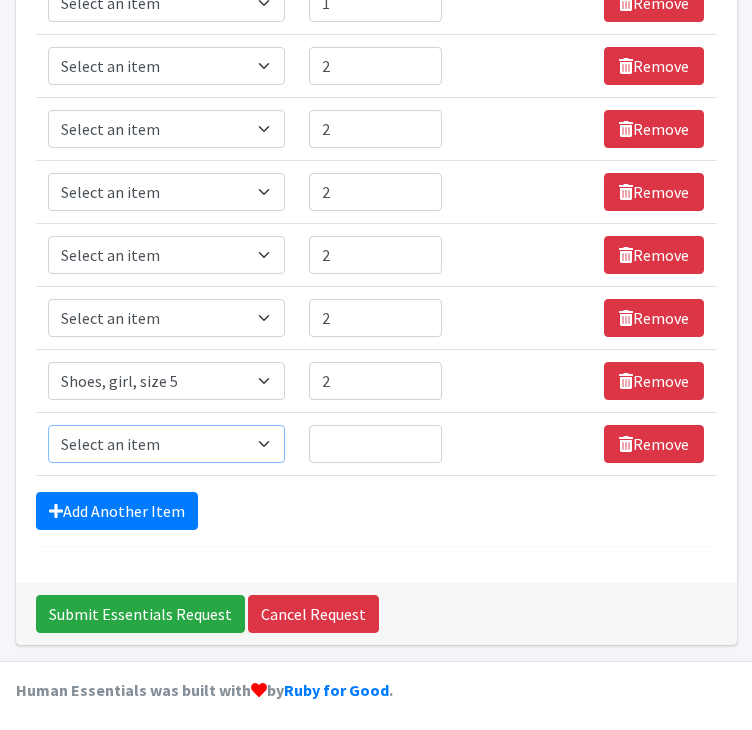 click on "Select an item
# of Children this order will serve
# of Individuals Living in Household
Activity Mat
Baby Carriers
Bath Tubs
Bed Pads
Bibs
Birthday Box - Boy
Birthday Box - Girl
Blankets/Swaddlers/Sleepsacks
Books
Bottles
Breast Pump
Bundle Me's
Car Seat - 3in1 up to 80 lbs.
Car Seat - Infant up to 22lbs. w/ handle
Clothing Boys Spring/Summer 0-6 Months
Clothing Boys Spring/Summer 12-18 Months
Clothing Boys Spring/Summer 18-24 Months
Clothing Boys Spring/Summer 2T
Clothing Boys Spring/Summer 3T
Clothing Boys Spring/Summer 4T
Clothing Boys Spring/Summer 5T
Clothing Boys Spring/Summer 6-12 Months
Clothing Boys Spring/Summer Premie/NB
Clothing Girls Fall/Winter 6-12 Months
Clothing Girls Spring/Summer 0-6 Months
Clothing Girls Spring/Summer 12-18 Months
Clothing Girls Spring/Summer 18-24 Months
Clothing Girls Spring/Summer 2T
Clothing Girls Spring/Summer 3T
Clothing Girls Spring/Summer 4T
Clothing Girls Spring/Summer 5T
Diaper Bags" at bounding box center [167, 444] 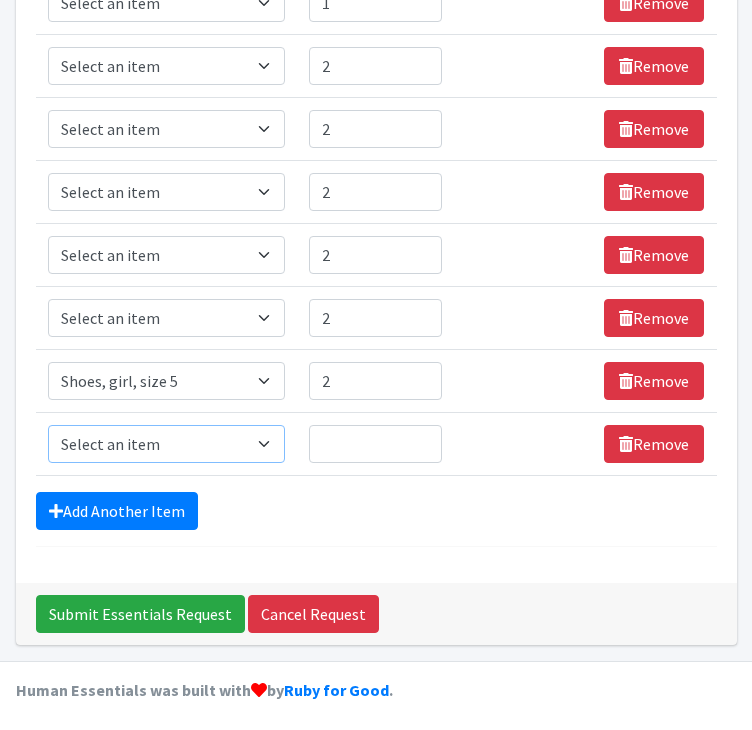 select on "[NUMBER]" 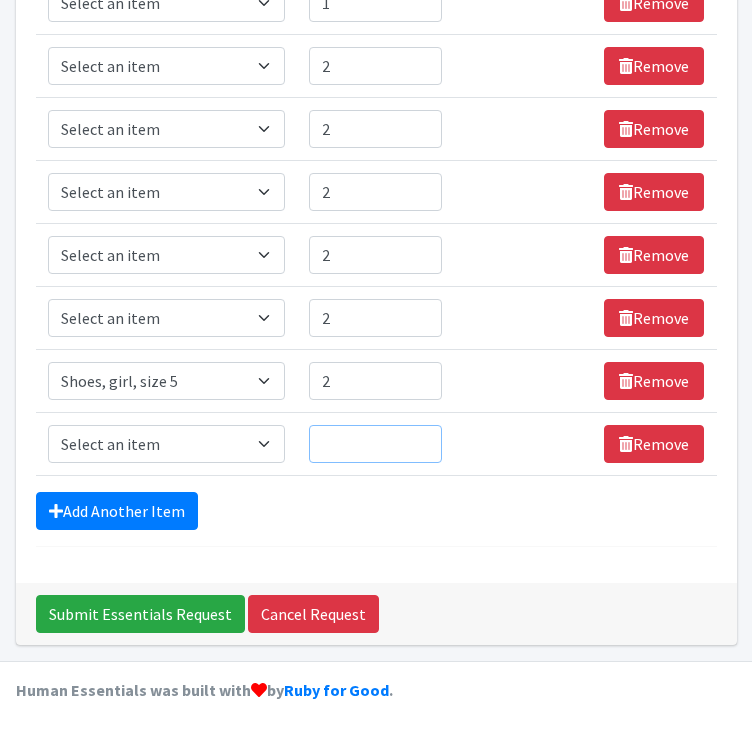 click on "Quantity" at bounding box center (375, 444) 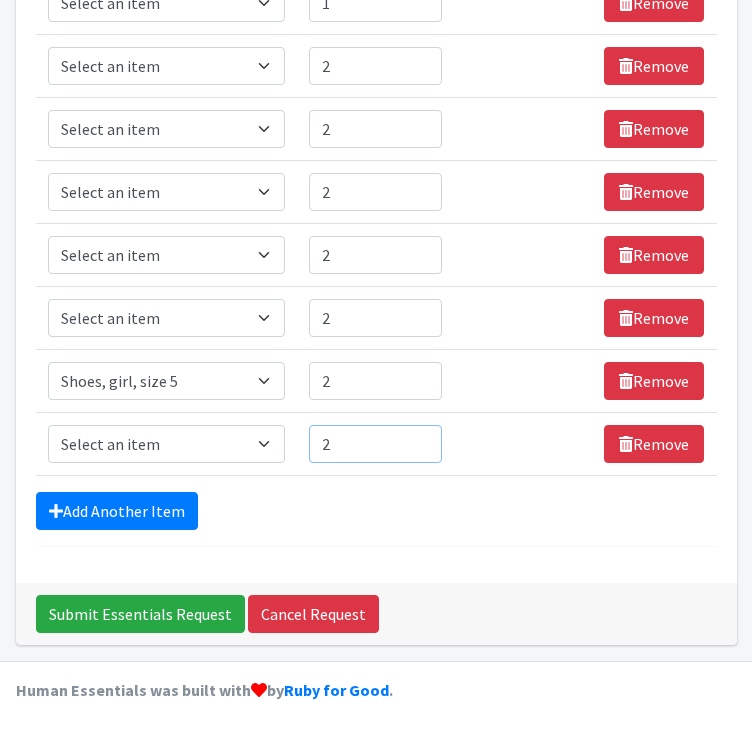 type on "2" 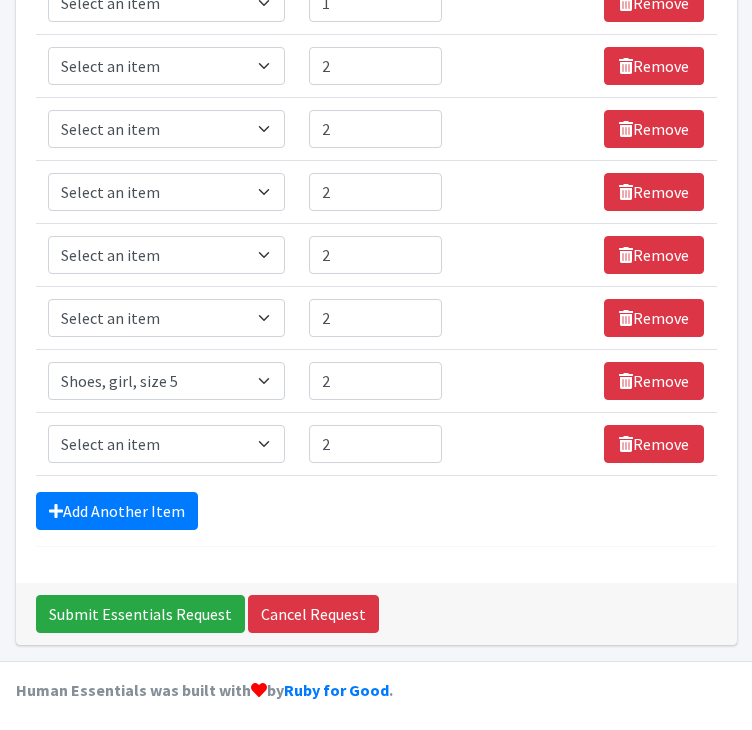 click on "Comments: one family is also in need of a fan their house is very hot. thank you for all the help
Item Requested
Quantity
Units (if applicable)
Item Requested
Select an item
# of Children this order will serve
# of Individuals Living in Household
Activity Mat
Baby Carriers
Bath Tubs
Bed Pads
Bibs
Birthday Box - Boy
Birthday Box - Girl
Blankets/Swaddlers/Sleepsacks
Books
Bottles
Breast Pump
Bundle Me's
Car Seat - 3in1 up to 80 lbs.
Car Seat - Infant up to 22lbs. w/ handle
Clothing Boys Spring/Summer 0-6 Months
Clothing Boys Spring/Summer 12-18 Months
Clothing Boys Spring/Summer 18-24 Months
Clothing Boys Spring/Summer 2T
Clothing Boys Spring/Summer 3T
Clothing Boys Spring/Summer 4T
Clothing Boys Spring/Summer 5T" at bounding box center (376, -243) 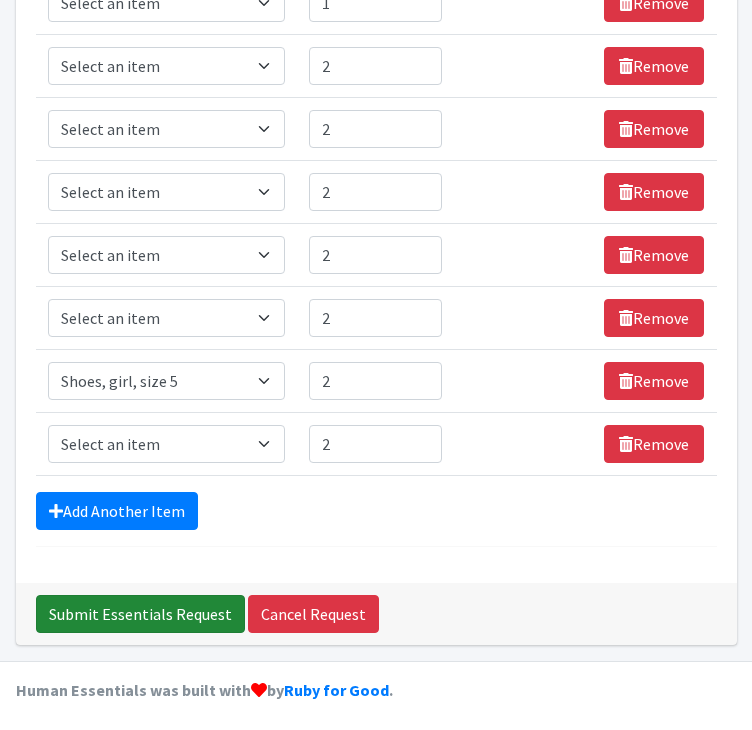 click on "Submit Essentials Request" at bounding box center [140, 614] 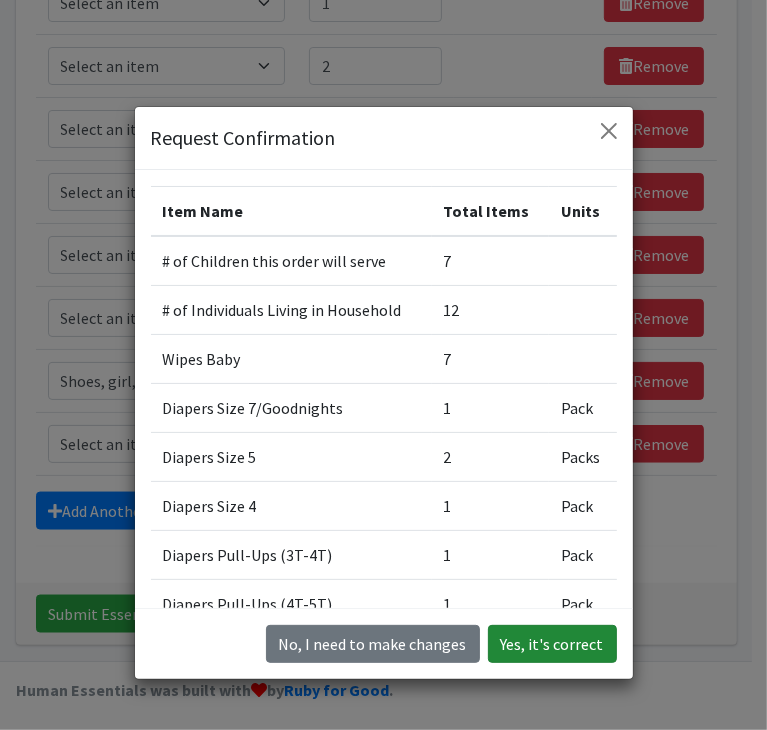 click on "Yes, it's correct" at bounding box center (552, 644) 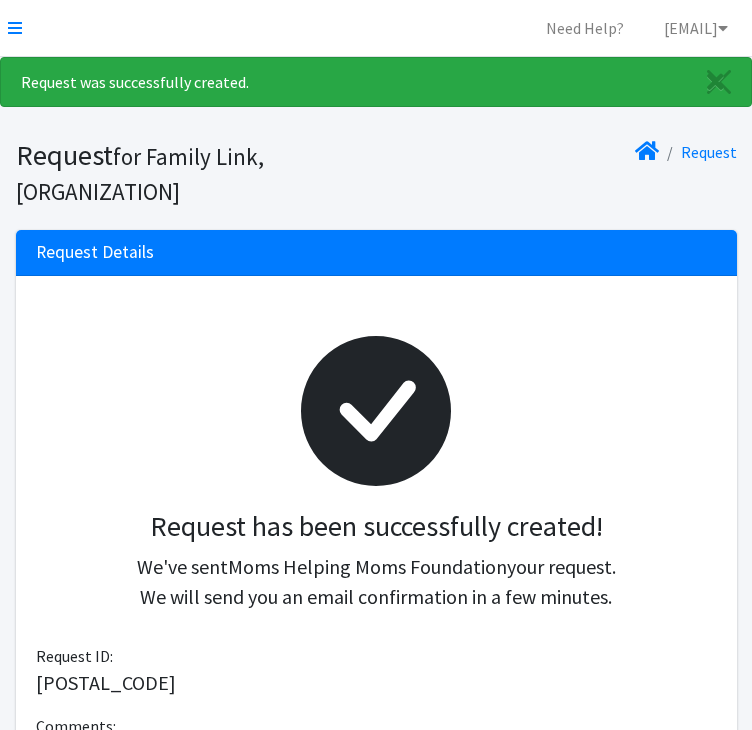 scroll, scrollTop: 0, scrollLeft: 0, axis: both 